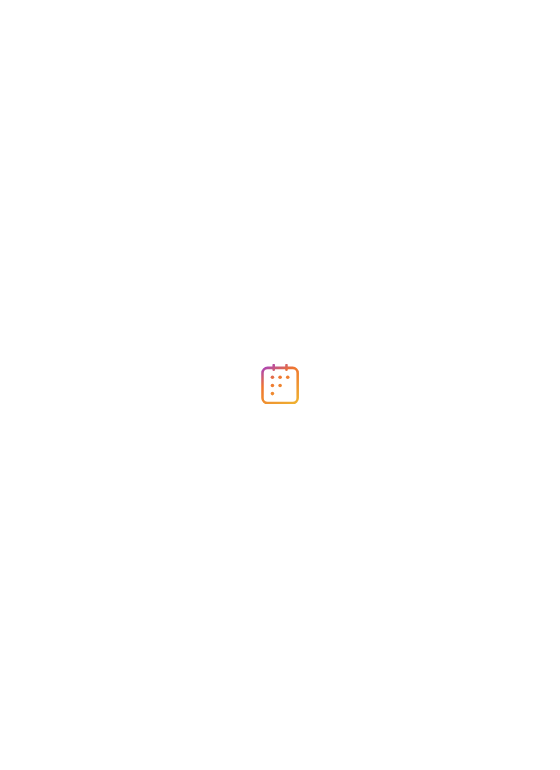 scroll, scrollTop: 0, scrollLeft: 0, axis: both 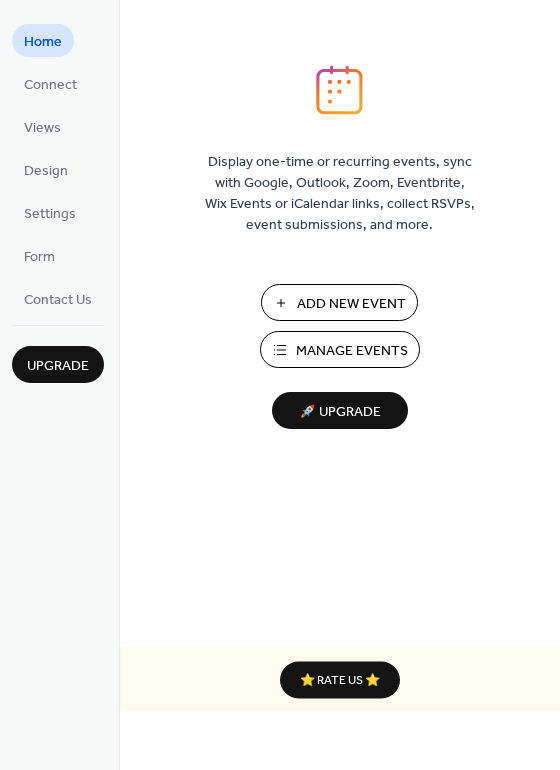 click on "Manage Events" at bounding box center (352, 351) 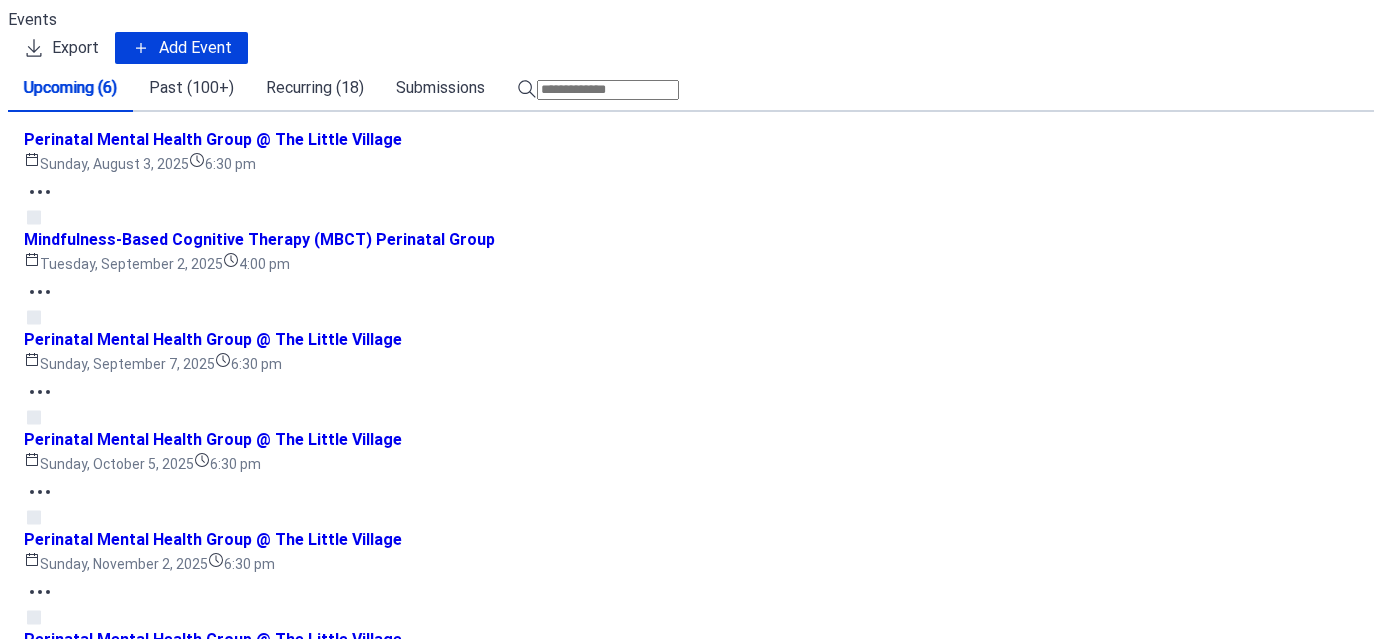 scroll, scrollTop: 0, scrollLeft: 0, axis: both 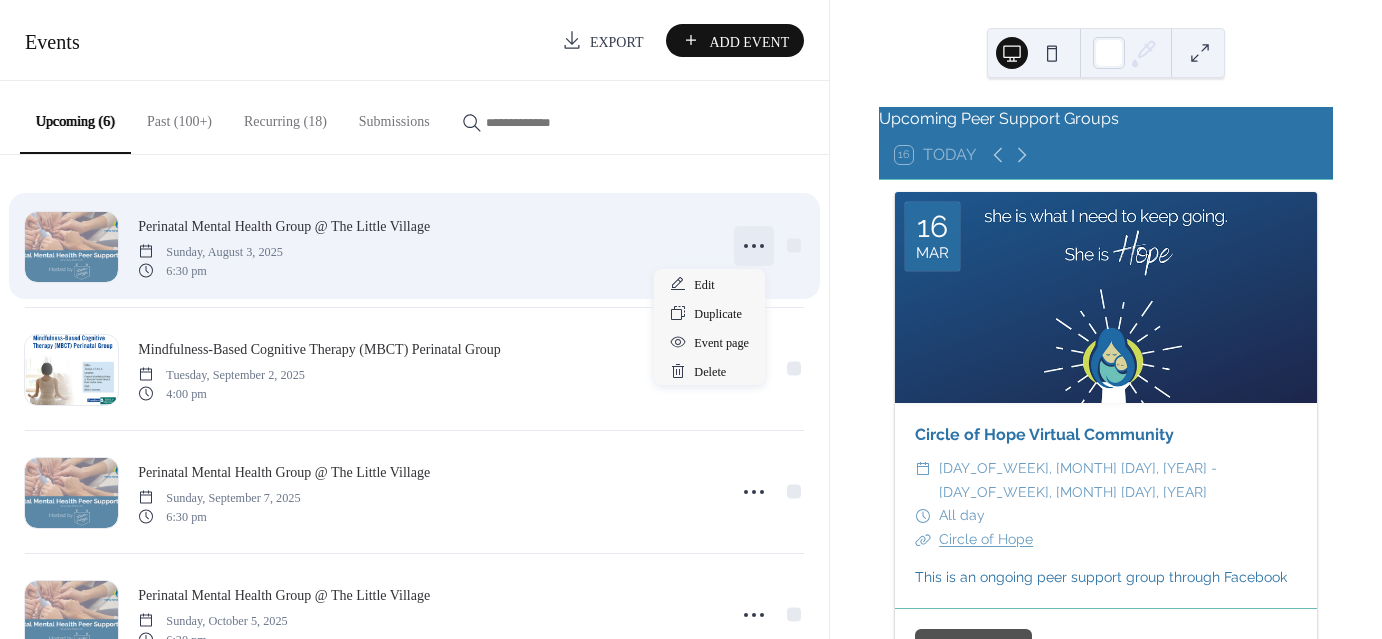 click at bounding box center (754, 246) 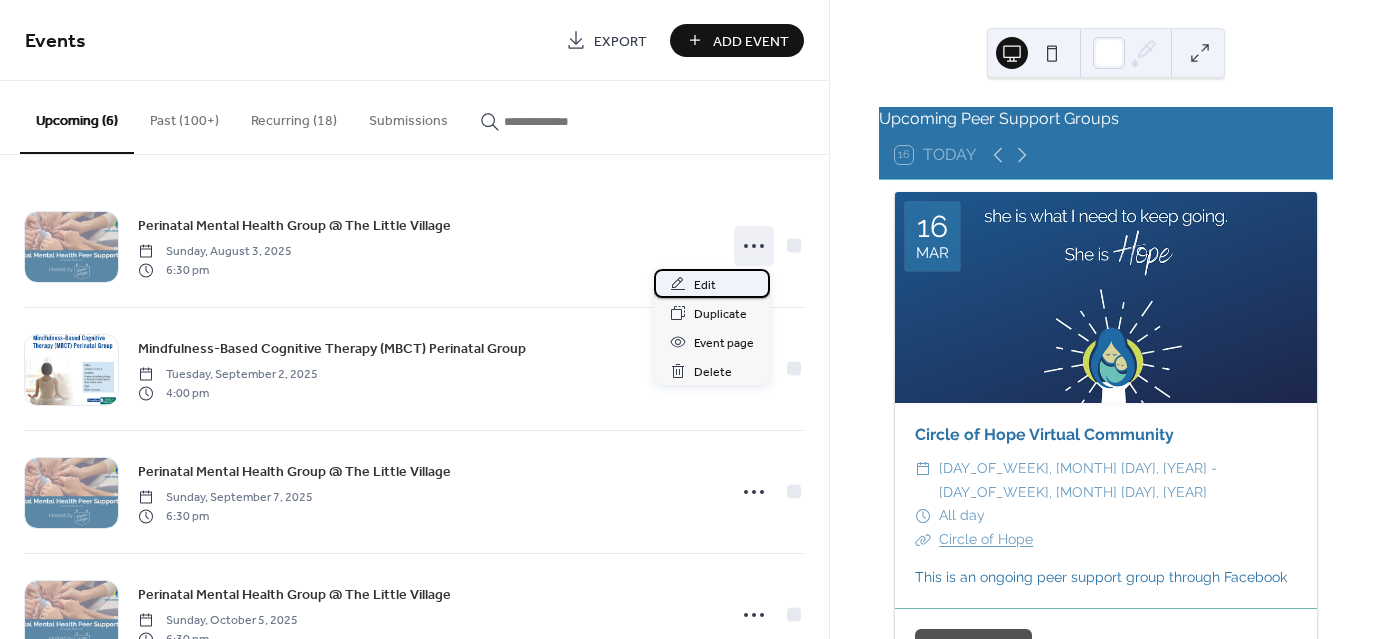 click on "Edit" at bounding box center (712, 283) 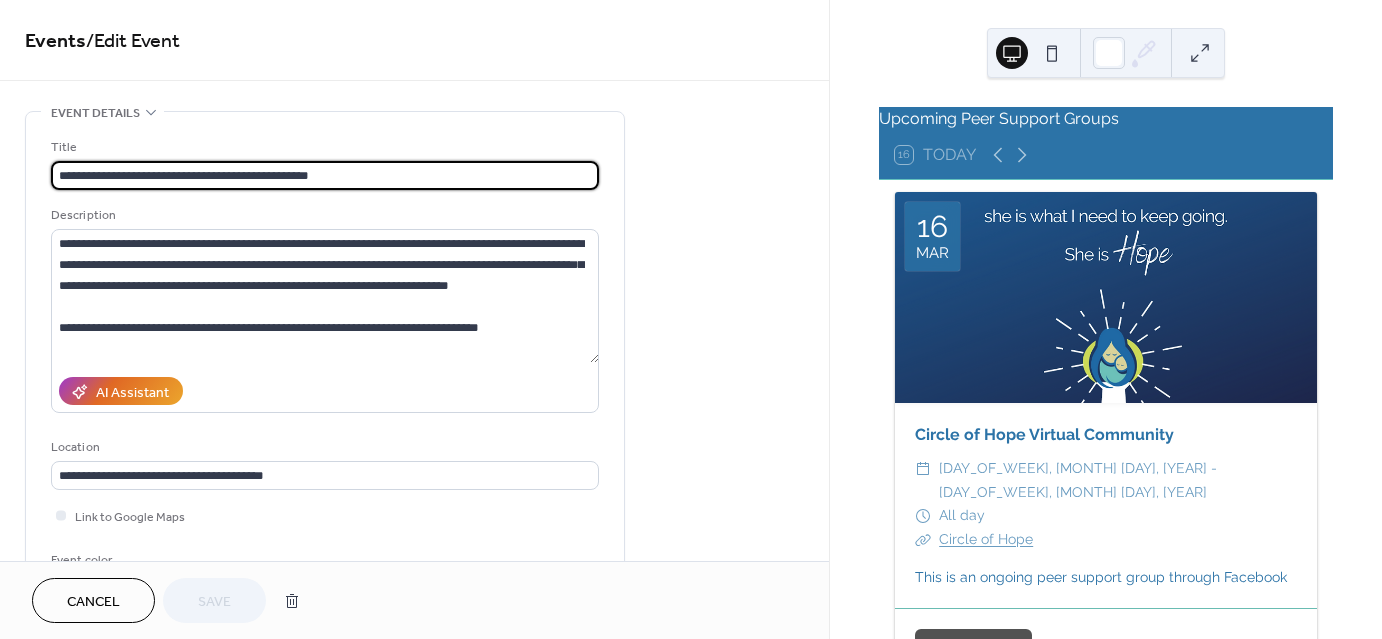 drag, startPoint x: 340, startPoint y: 166, endPoint x: 232, endPoint y: 170, distance: 108.07405 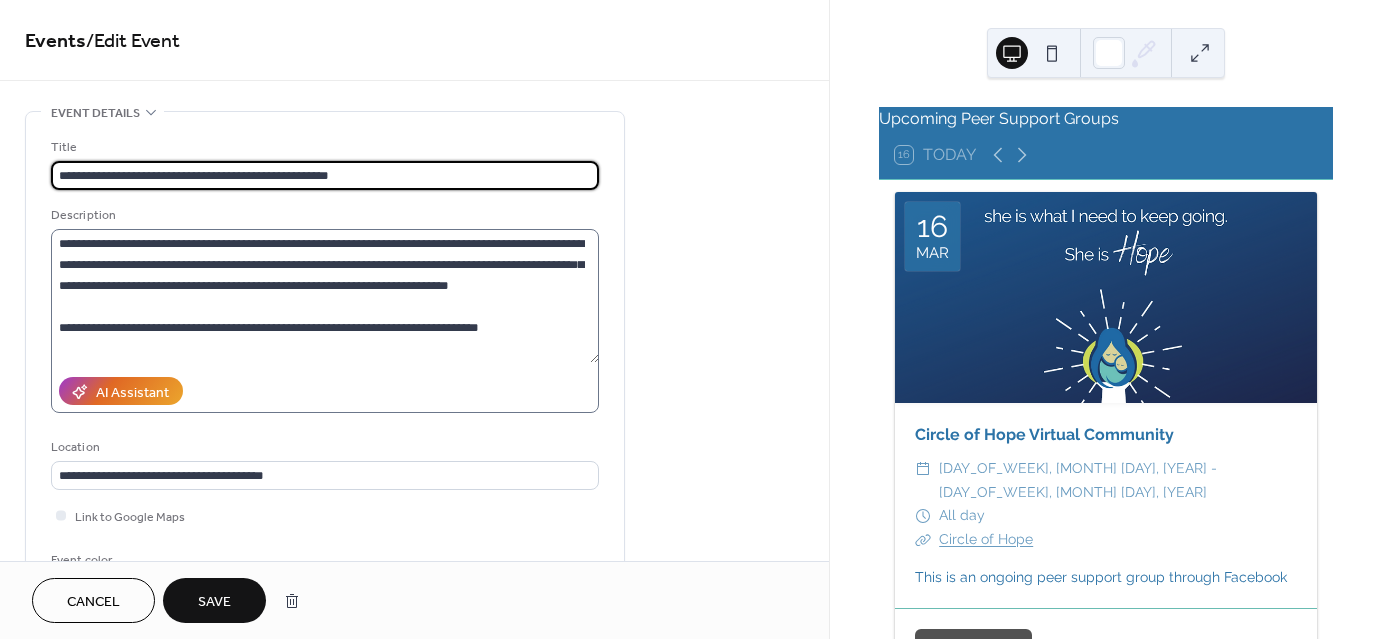 scroll, scrollTop: 62, scrollLeft: 0, axis: vertical 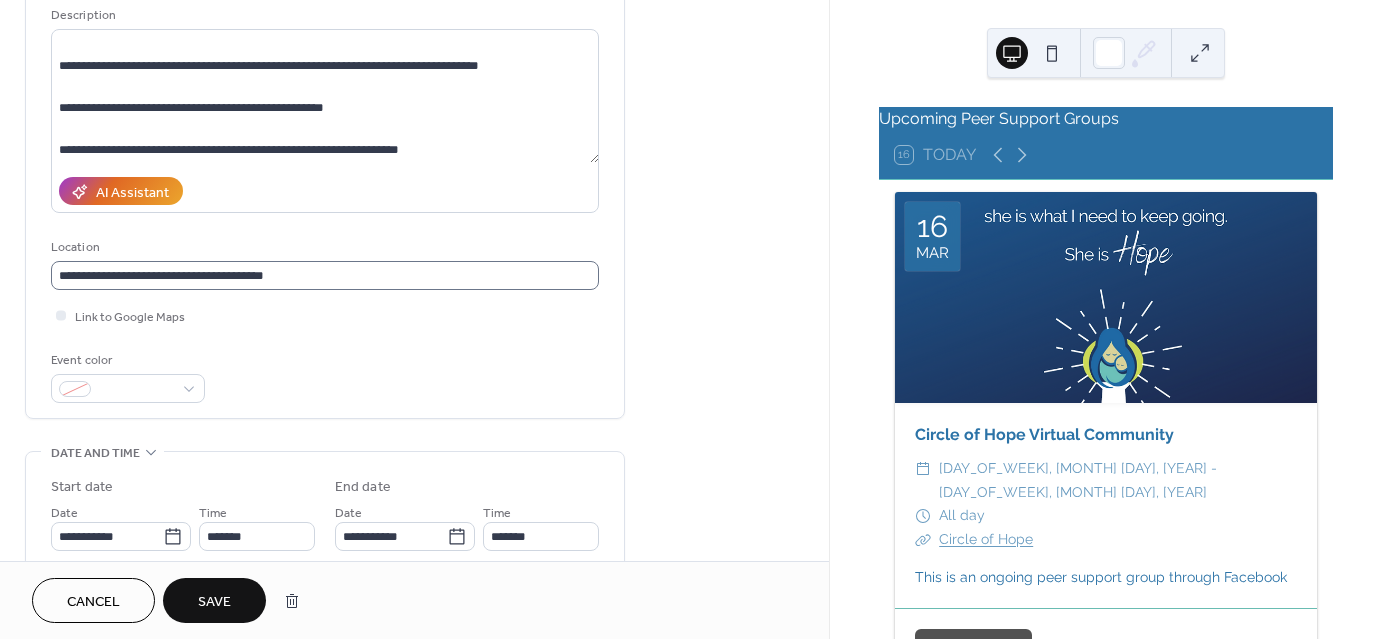 type on "**********" 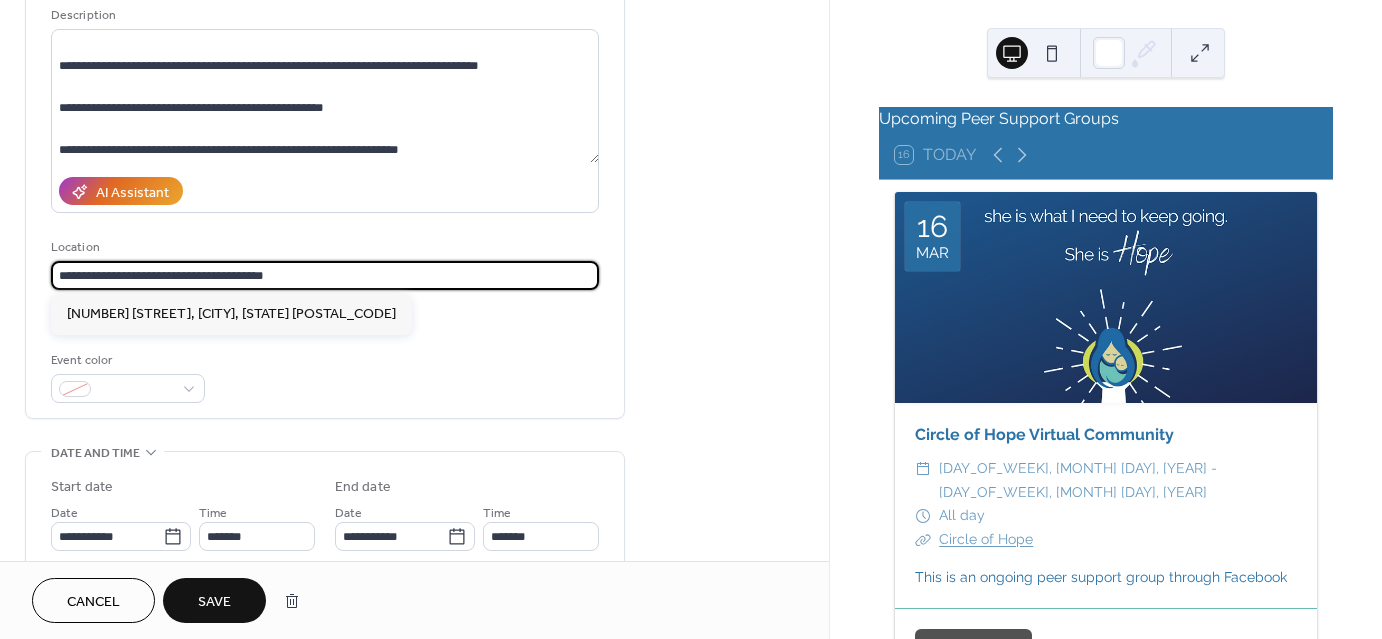 click on "**********" at bounding box center [325, 275] 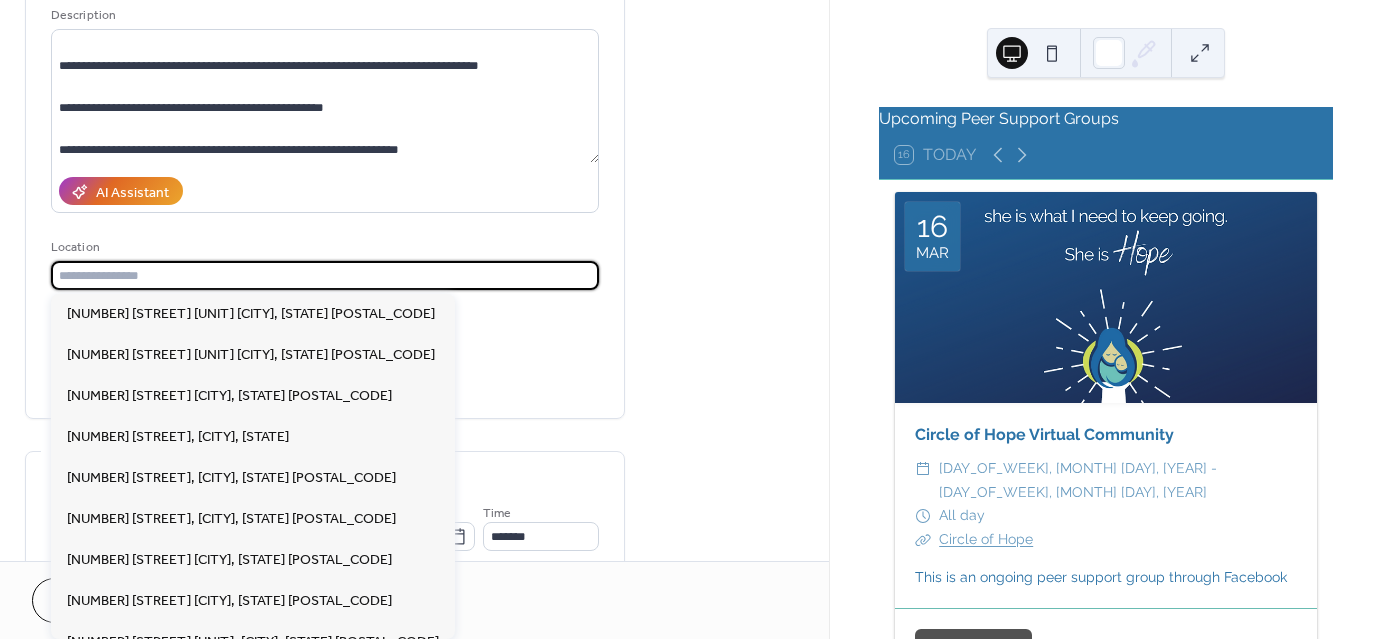 paste on "**********" 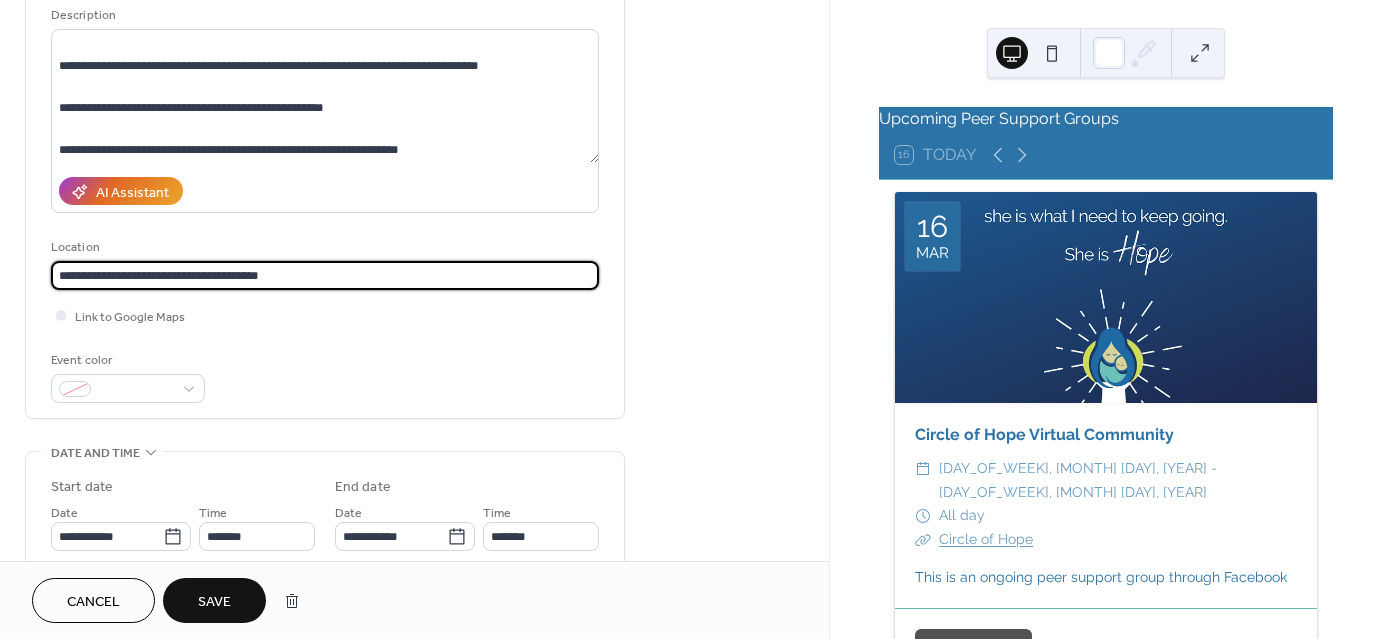 scroll, scrollTop: 300, scrollLeft: 0, axis: vertical 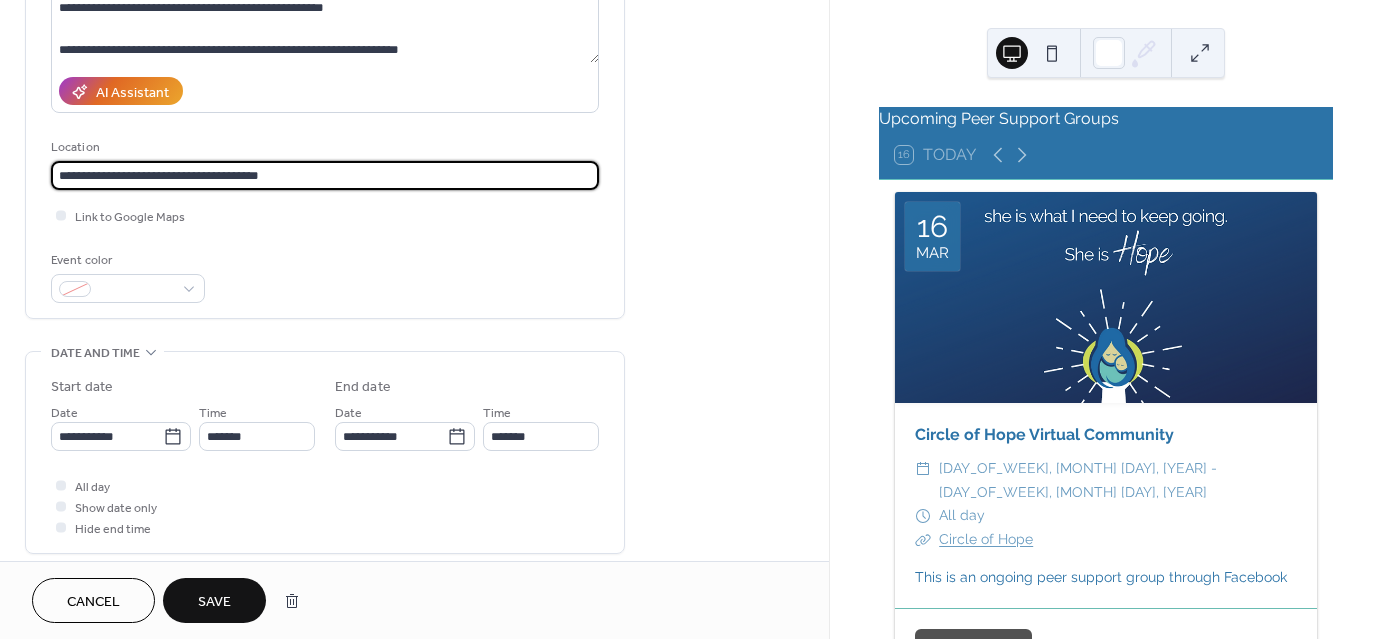 type on "**********" 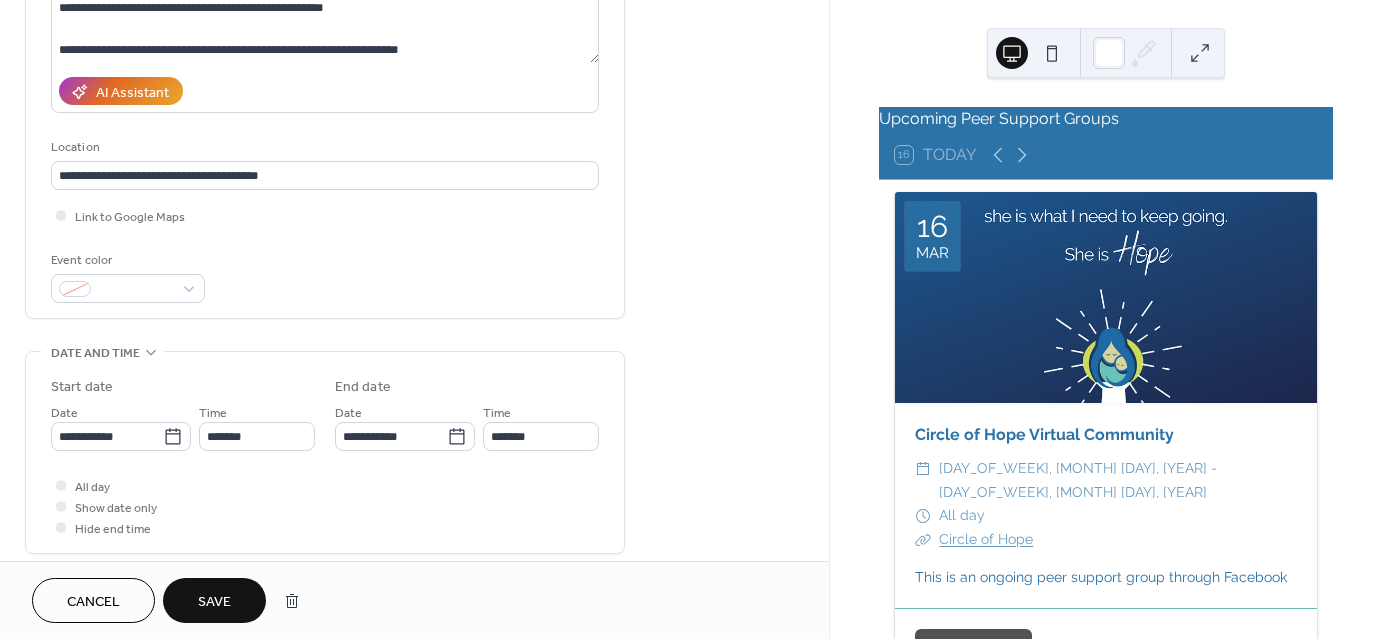 click on "**********" at bounding box center (325, 563) 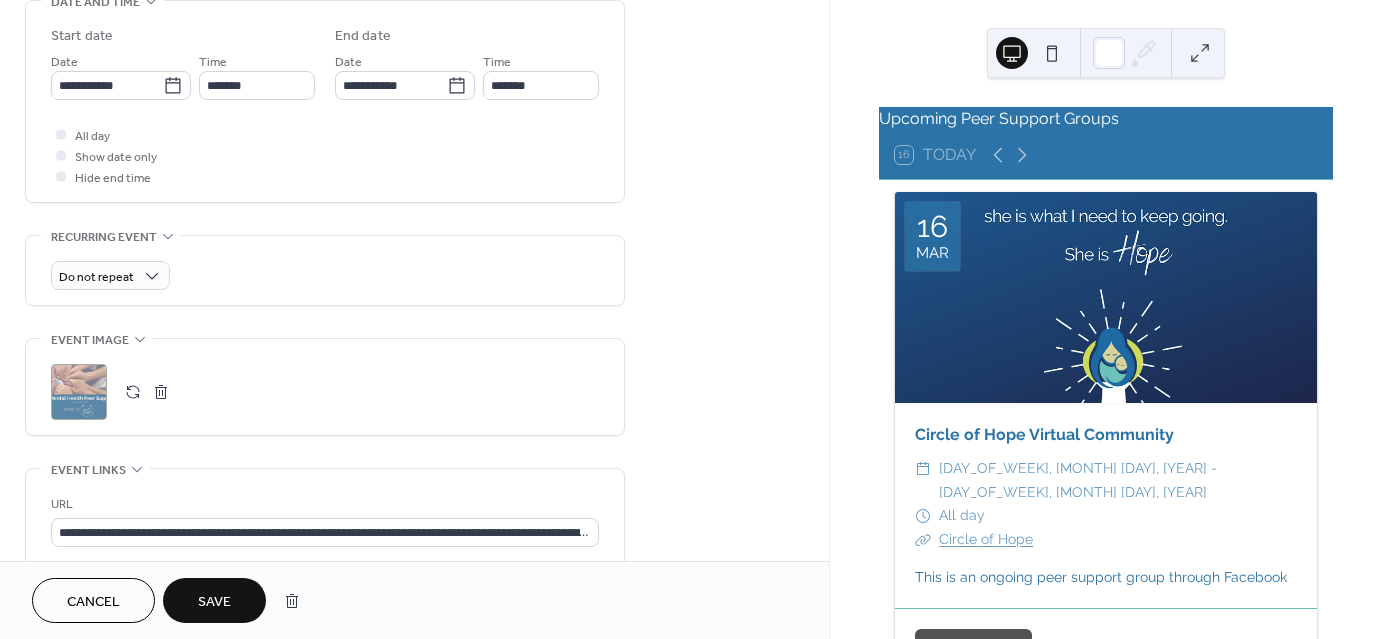 scroll, scrollTop: 700, scrollLeft: 0, axis: vertical 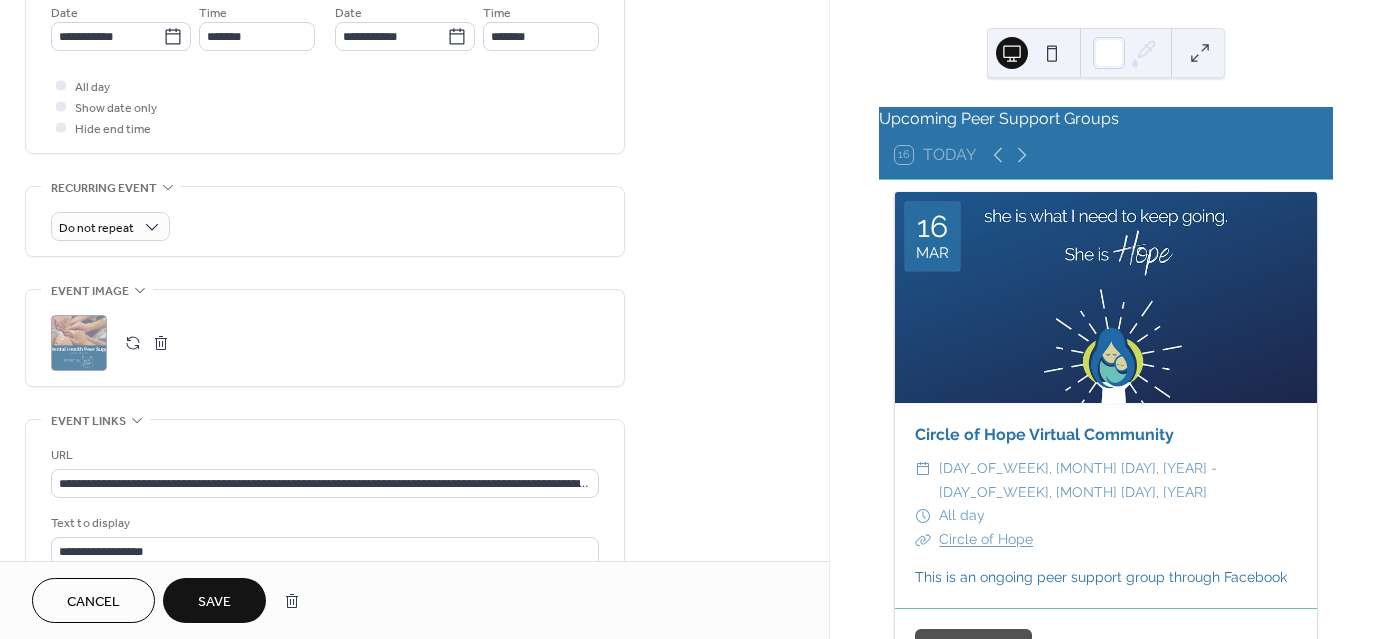 click at bounding box center [133, 343] 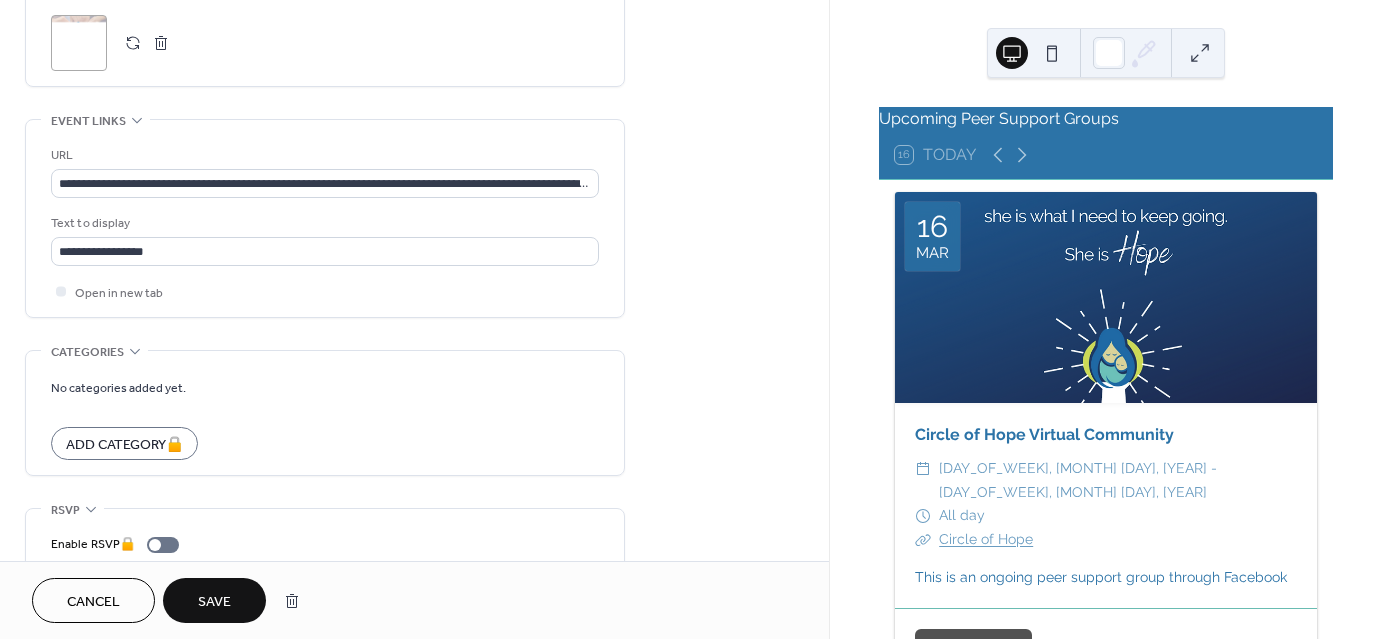 scroll, scrollTop: 1072, scrollLeft: 0, axis: vertical 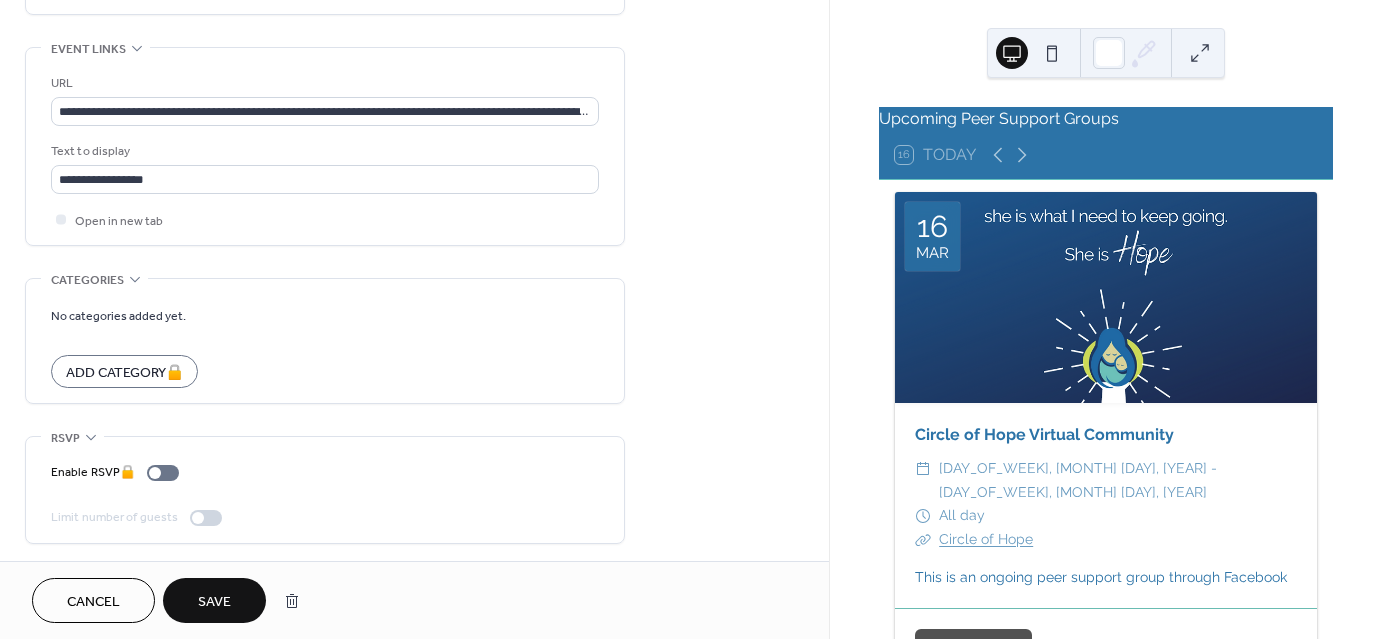 click on "Save" at bounding box center [214, 602] 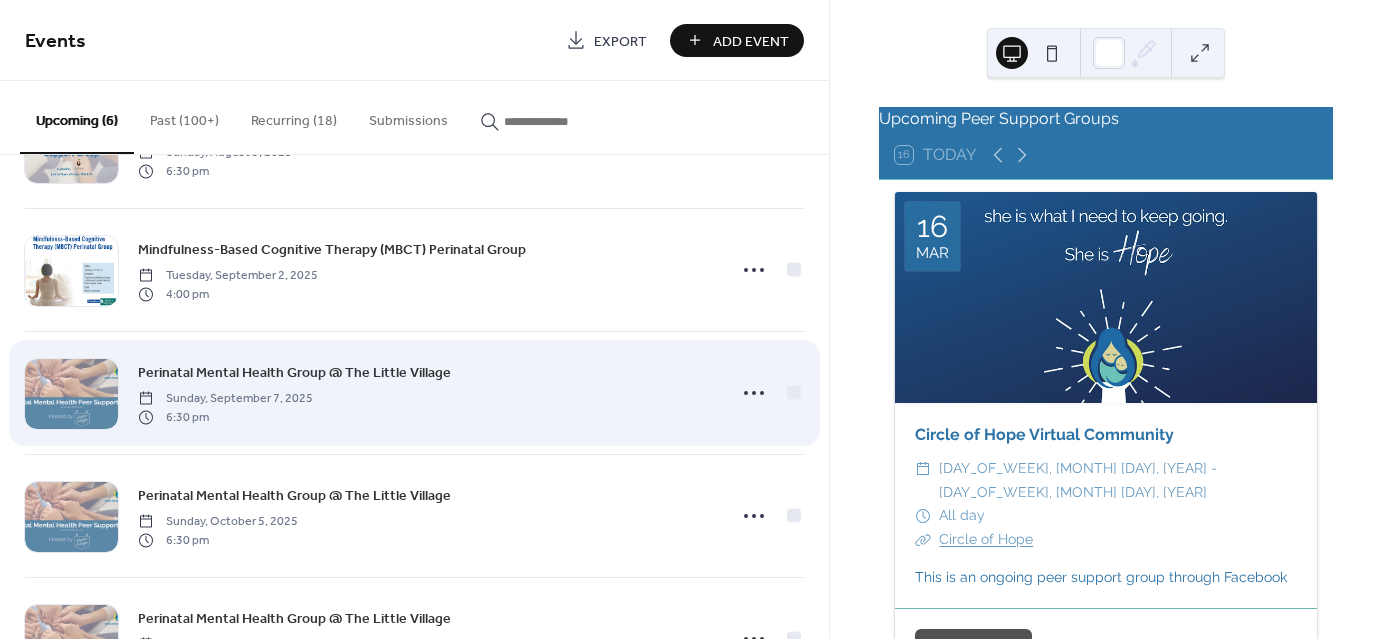 scroll, scrollTop: 100, scrollLeft: 0, axis: vertical 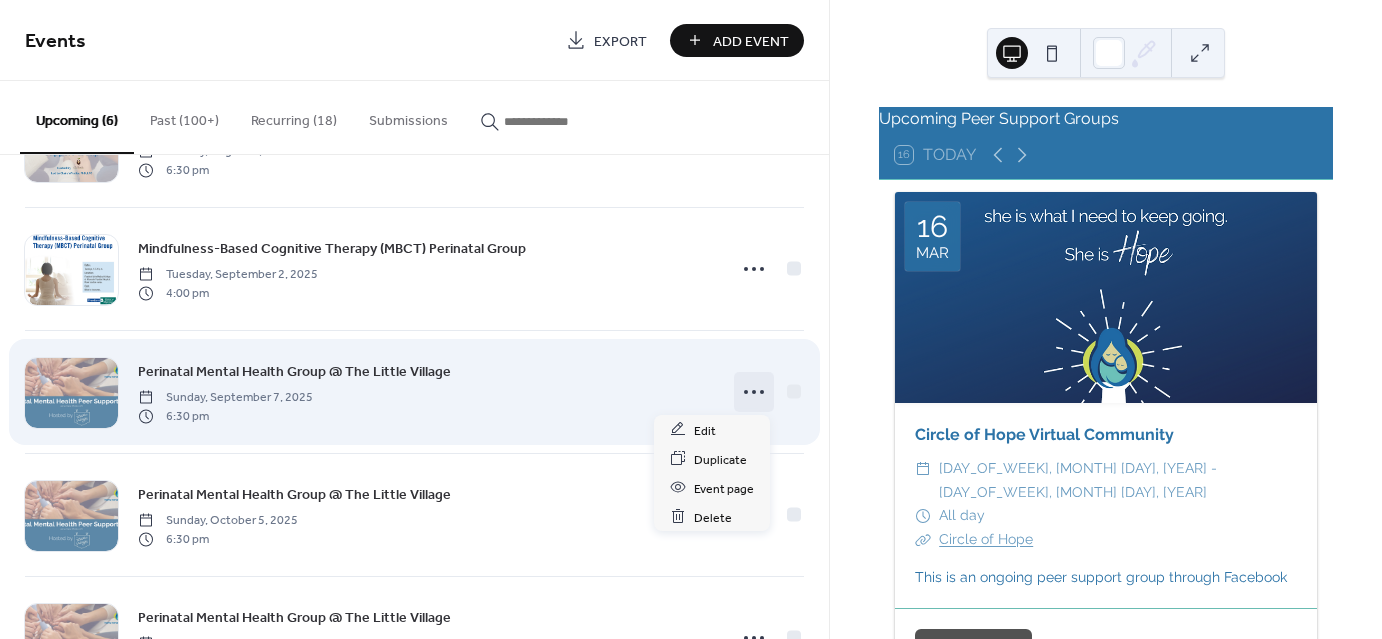 click 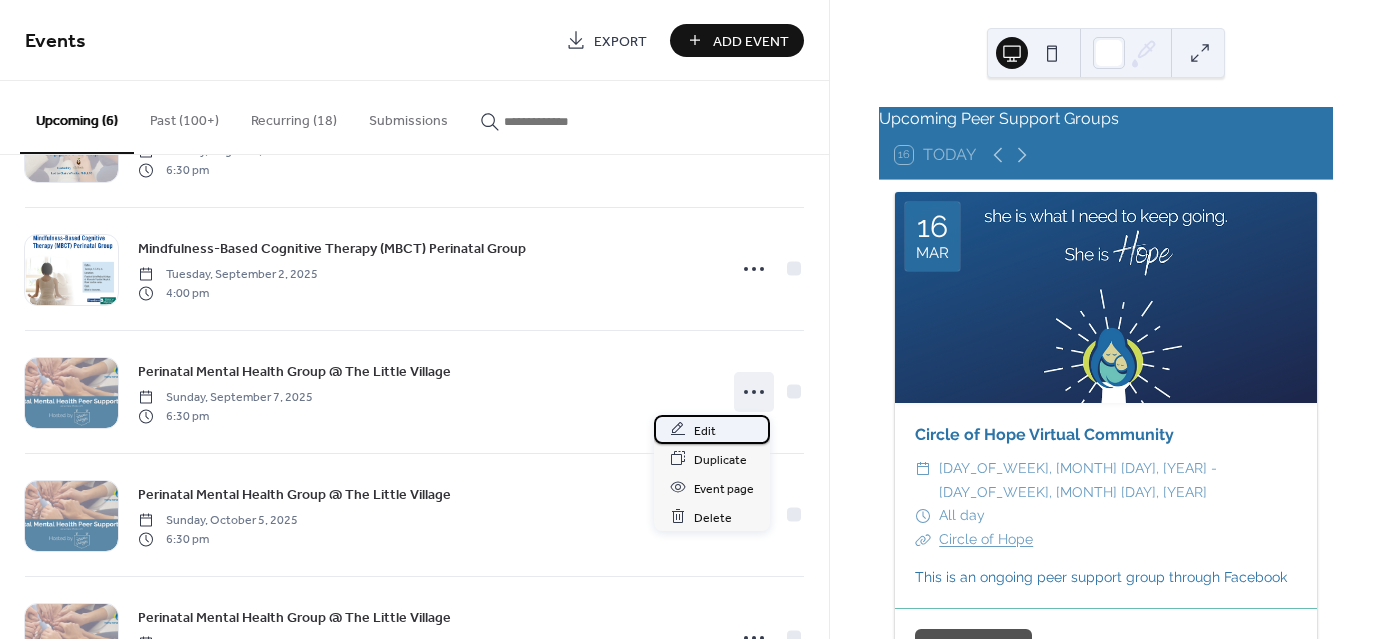 click on "Edit" at bounding box center (705, 430) 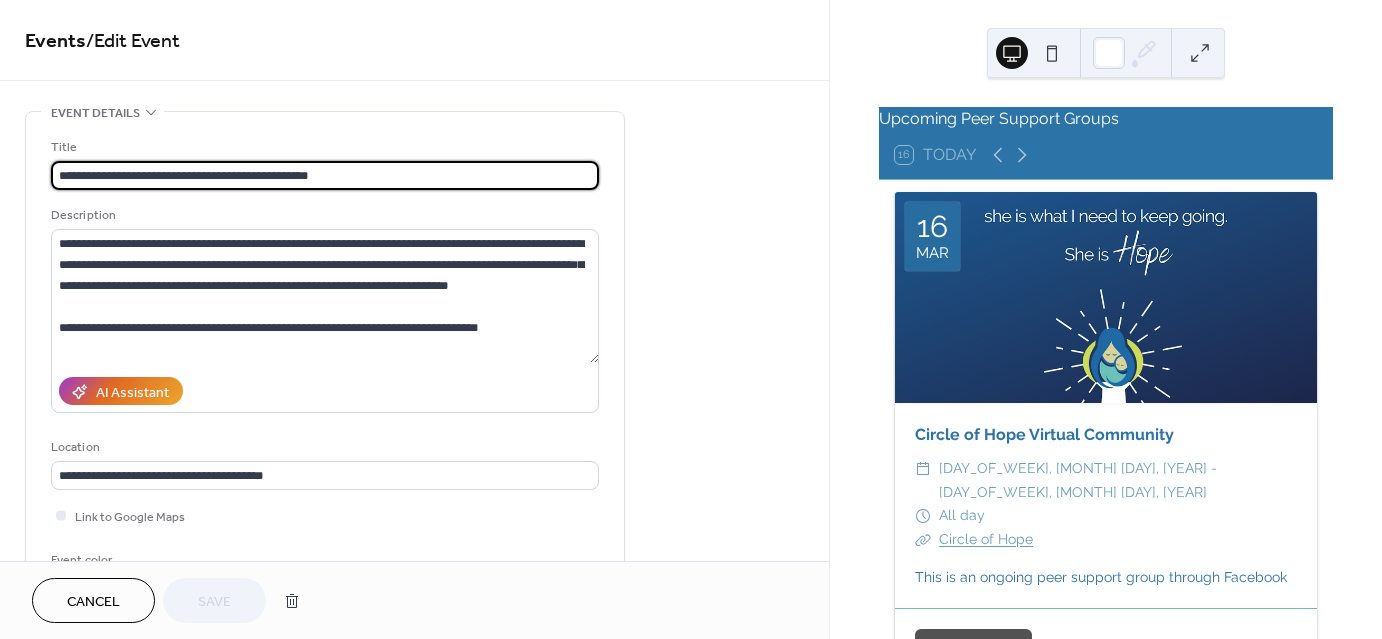 scroll, scrollTop: 0, scrollLeft: 0, axis: both 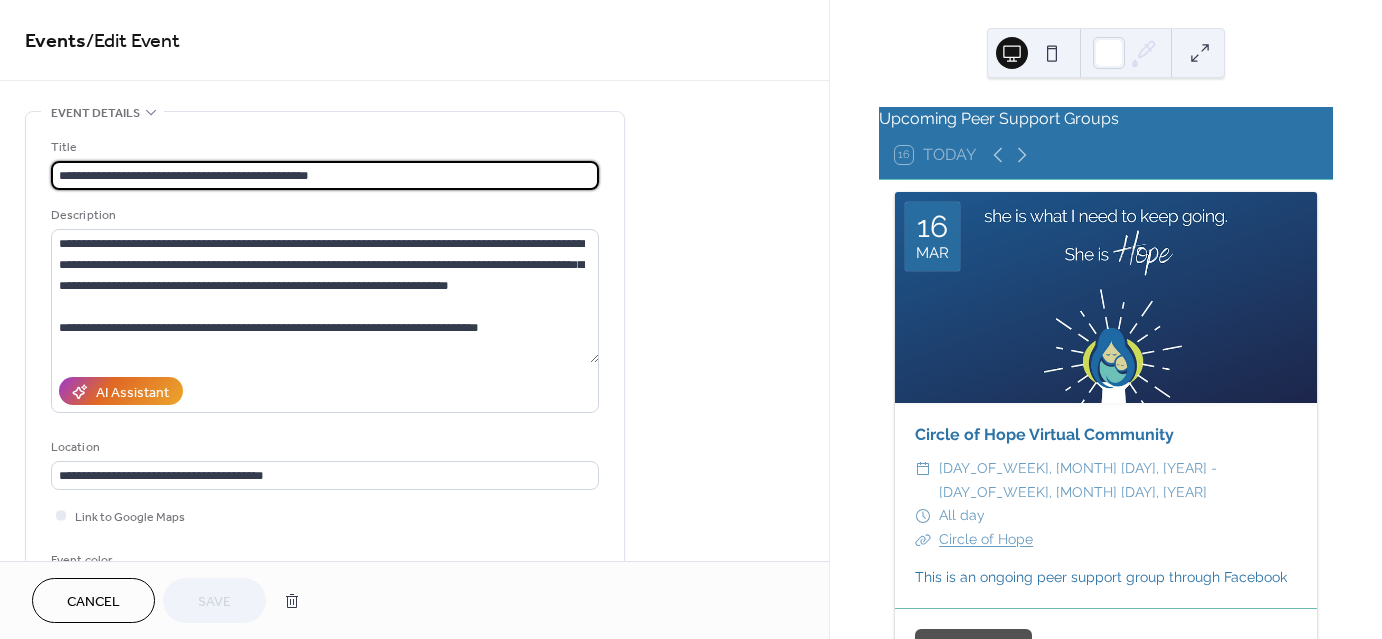 drag, startPoint x: 358, startPoint y: 179, endPoint x: 233, endPoint y: 175, distance: 125.06398 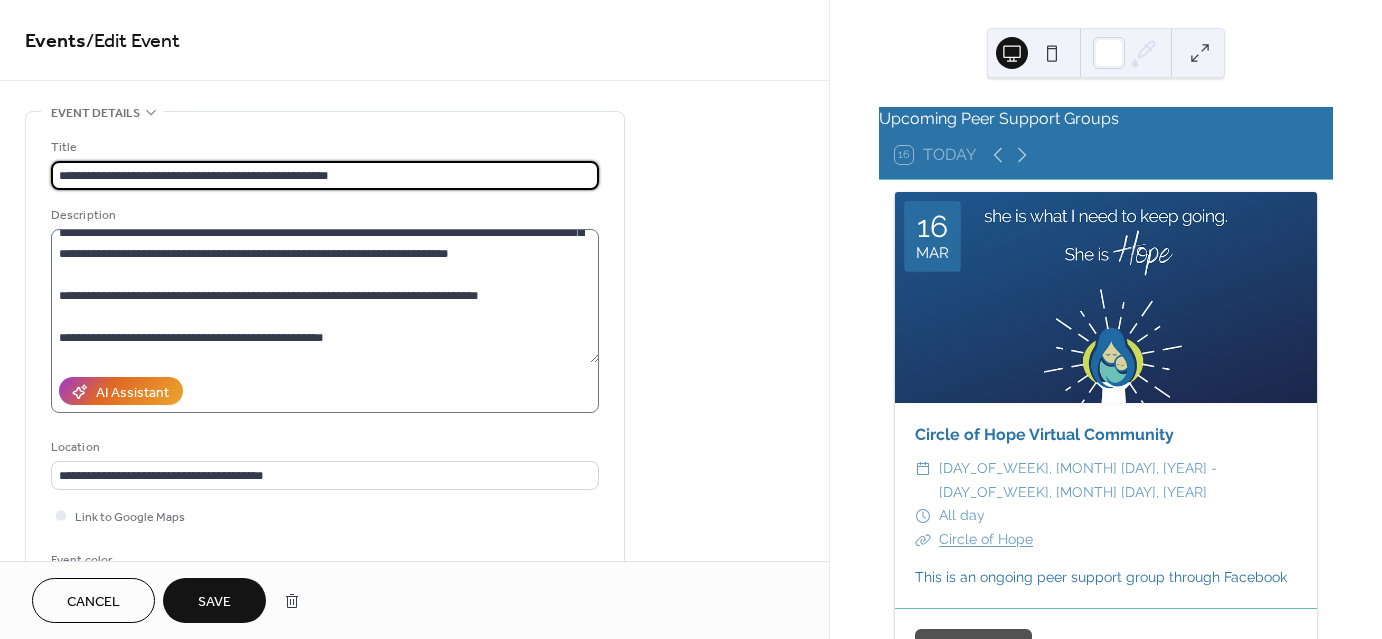 scroll, scrollTop: 62, scrollLeft: 0, axis: vertical 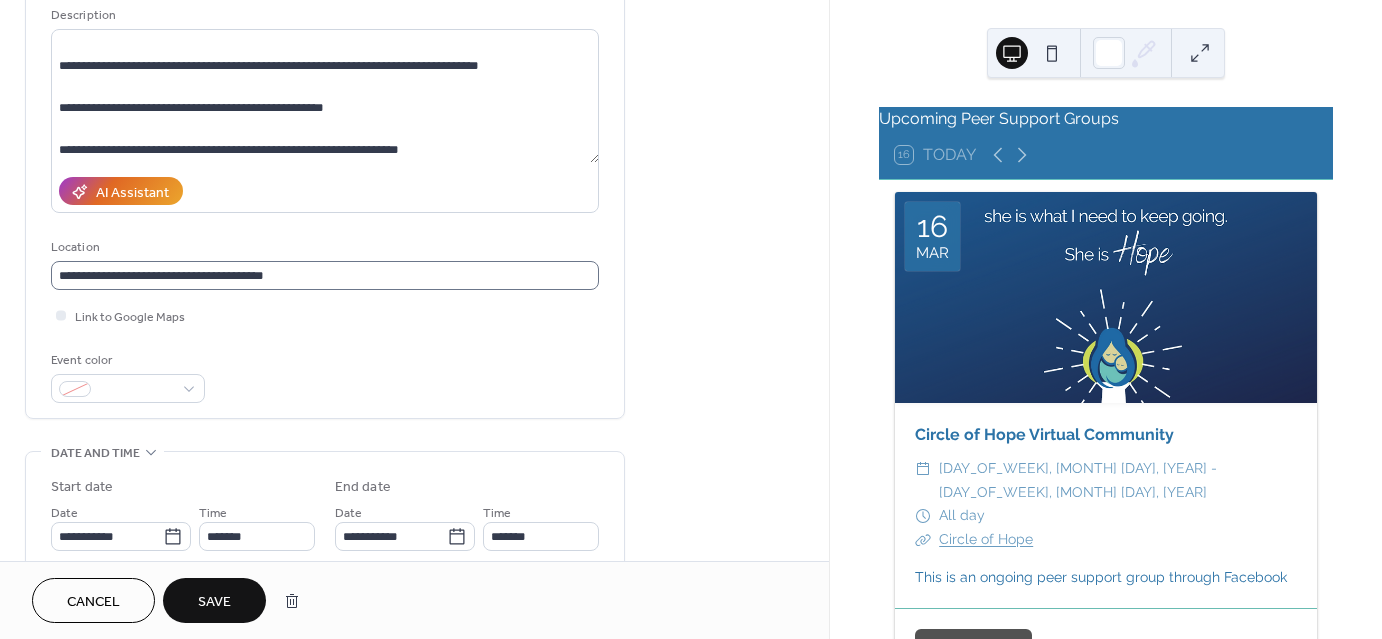 type on "**********" 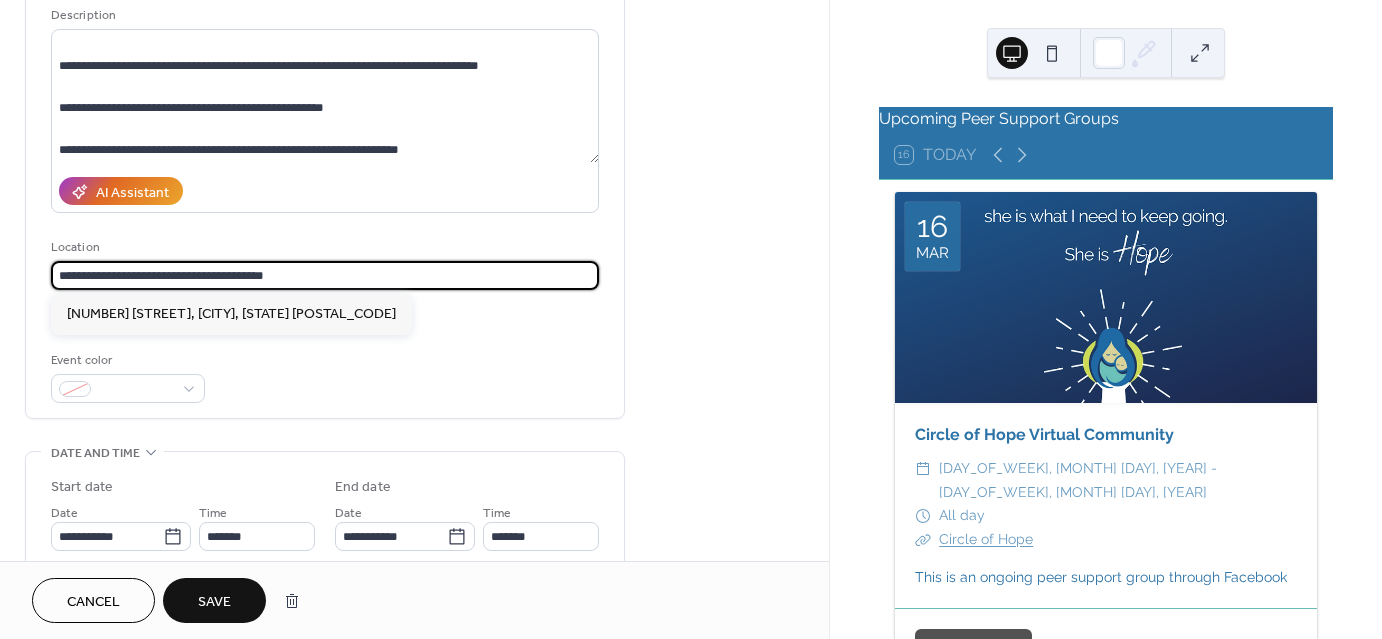 click on "**********" at bounding box center [325, 275] 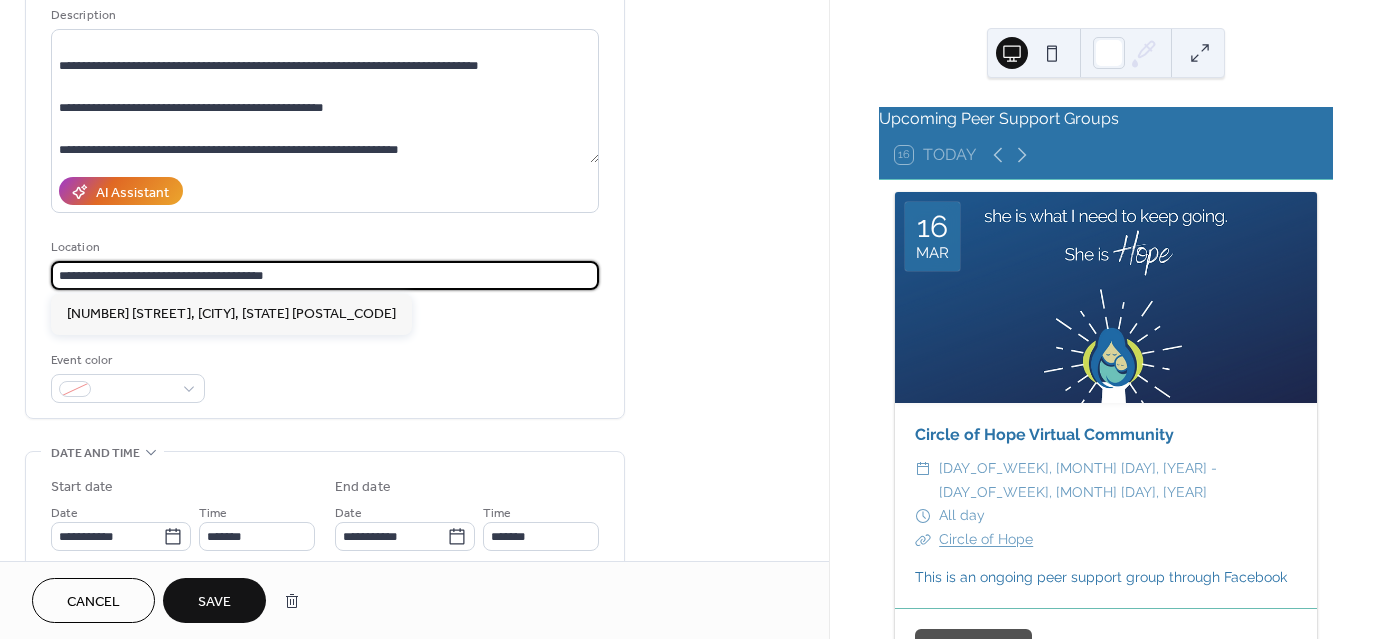 click on "**********" at bounding box center [325, 275] 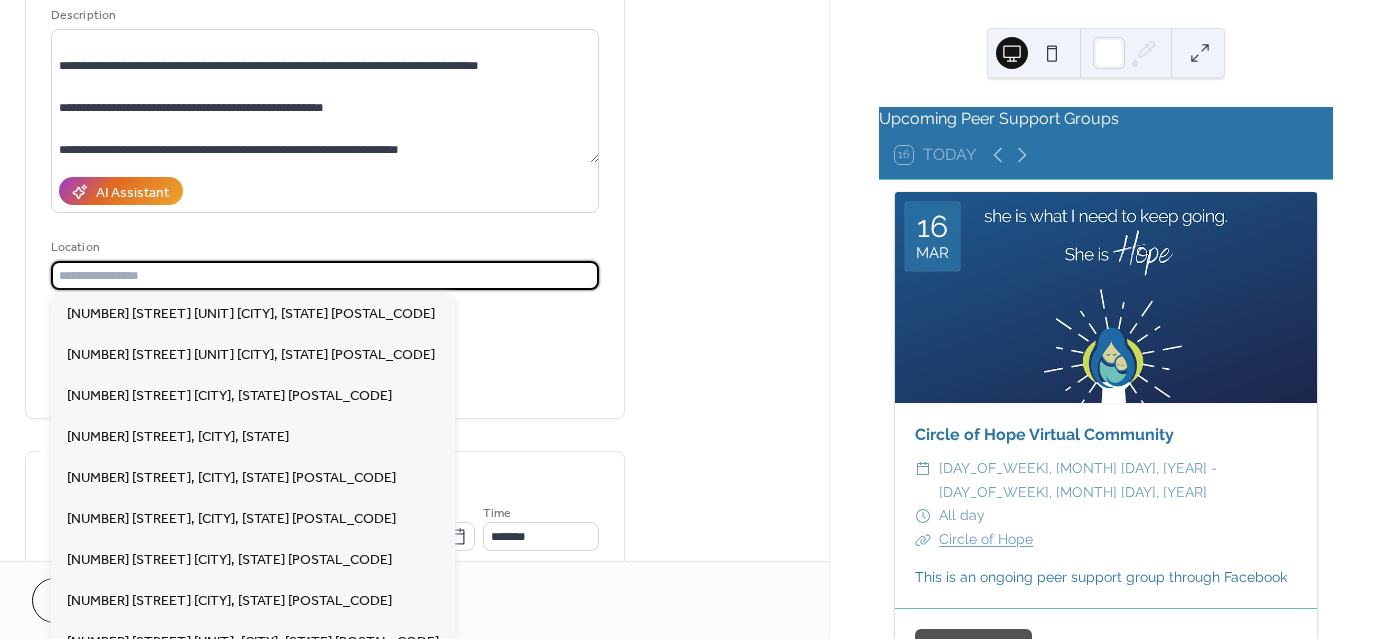 paste on "**********" 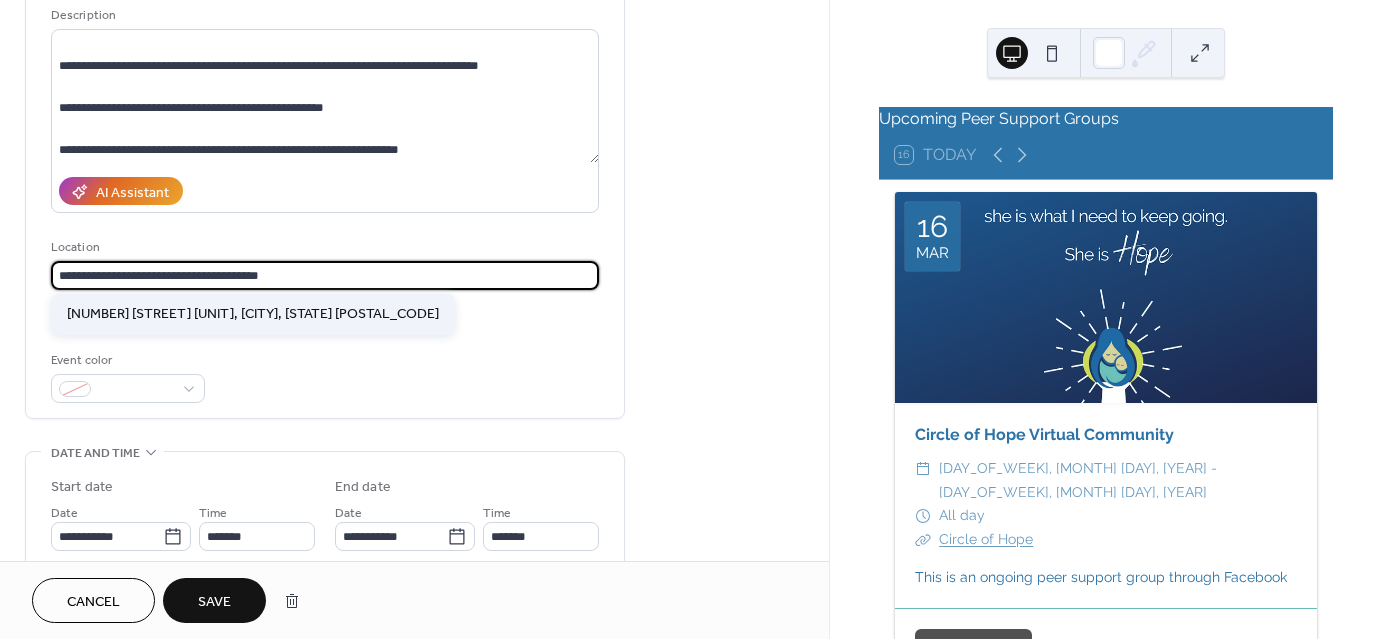 type on "**********" 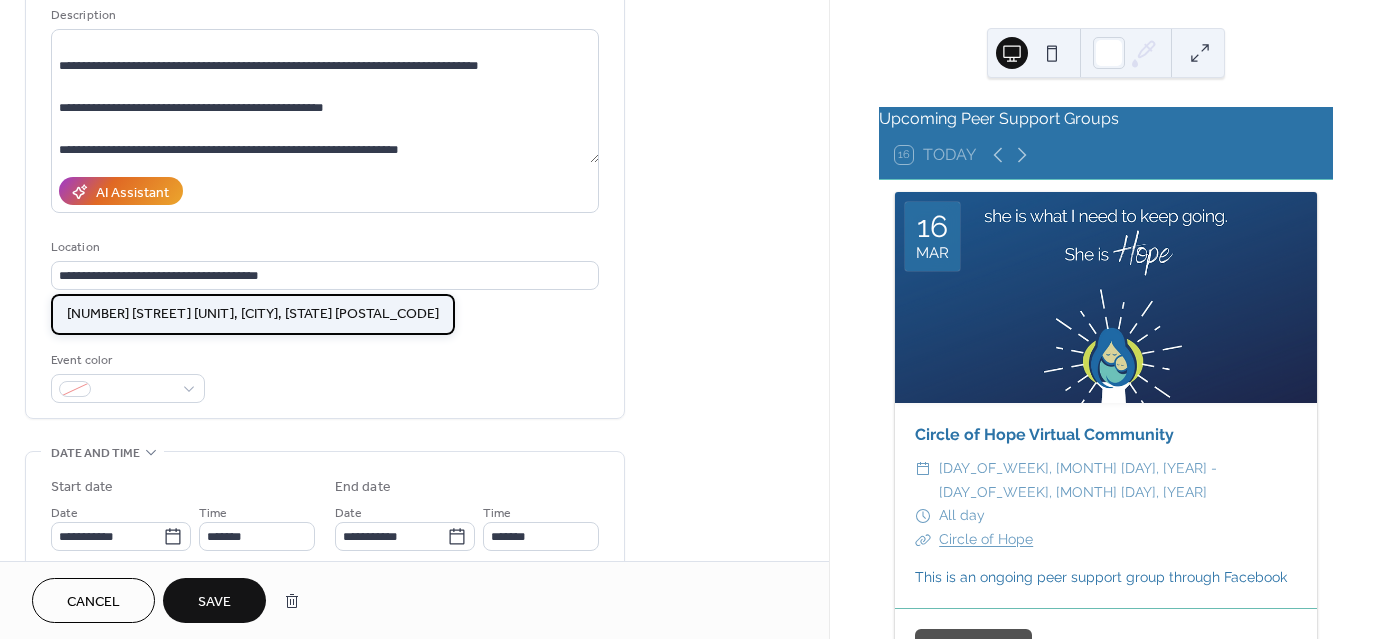 click on "[NUMBER] [STREET] [UNIT], [CITY], [STATE] [POSTAL_CODE]" at bounding box center [253, 313] 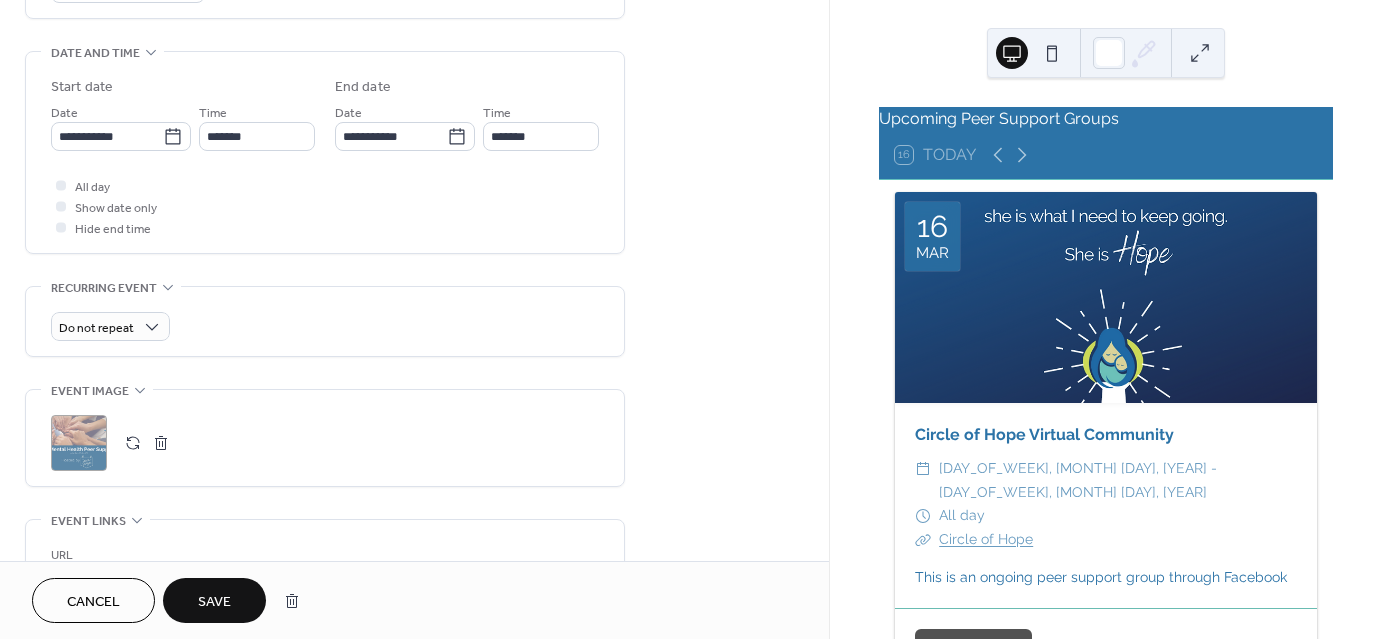 scroll, scrollTop: 700, scrollLeft: 0, axis: vertical 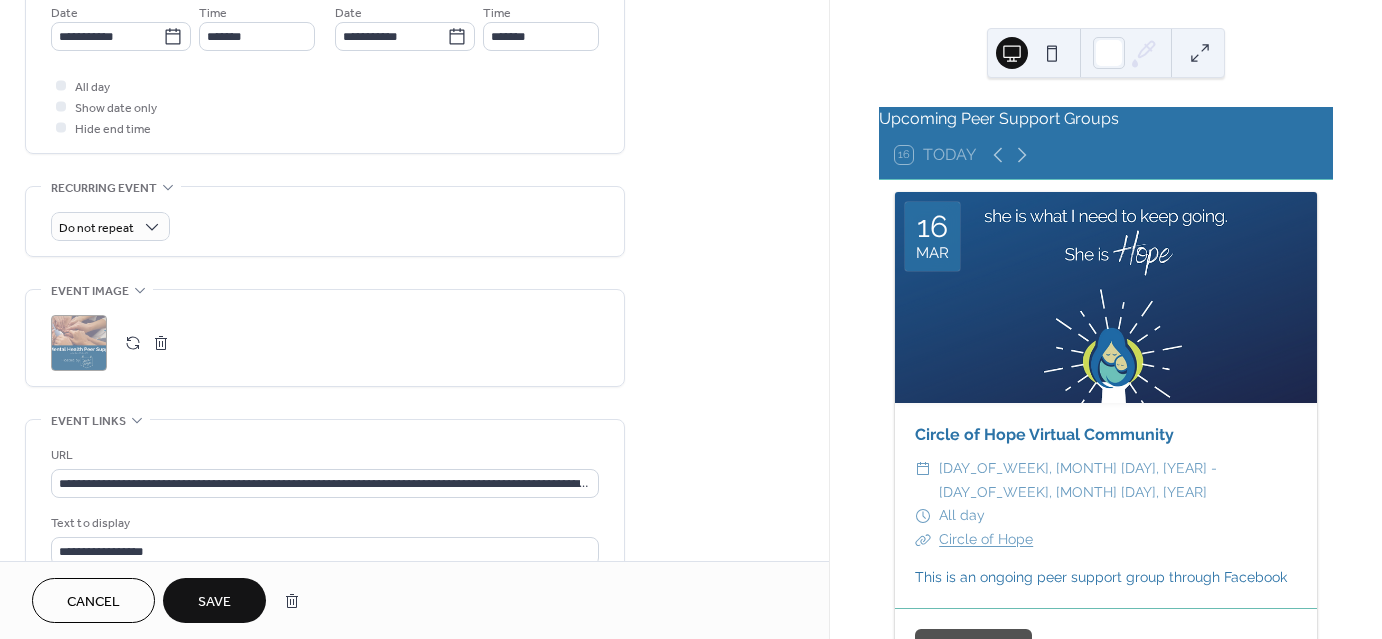 click at bounding box center [133, 343] 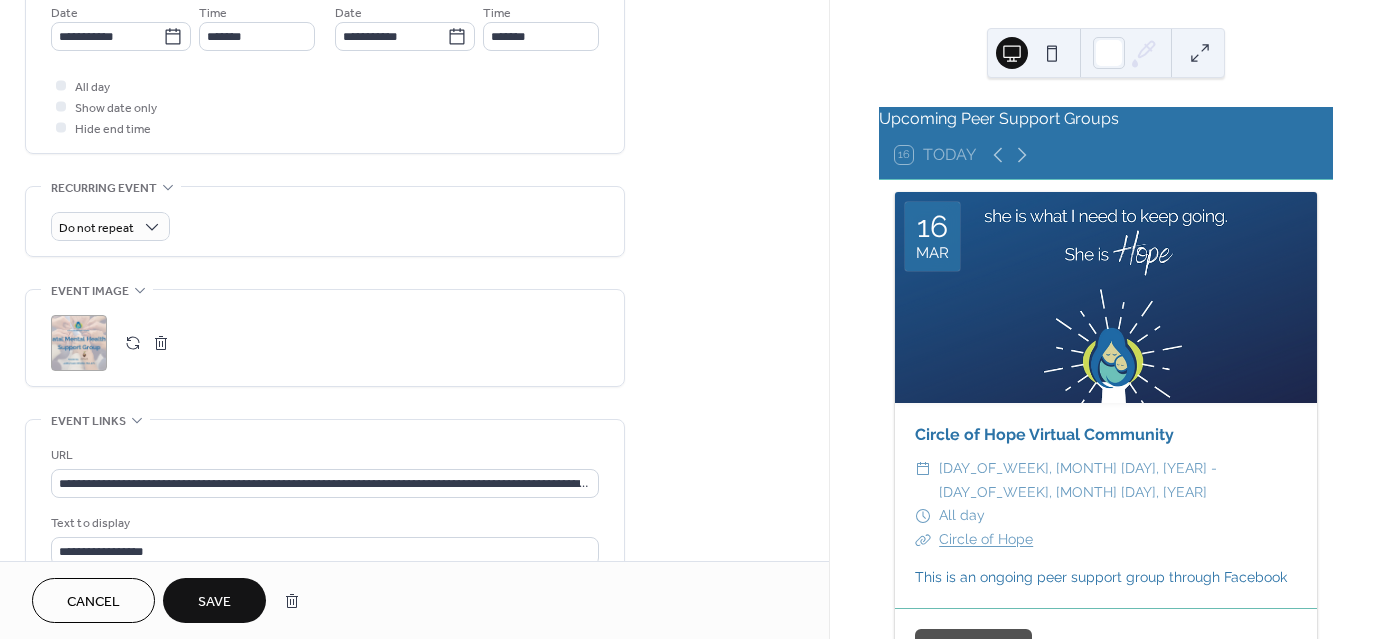 click on "Save" at bounding box center [214, 602] 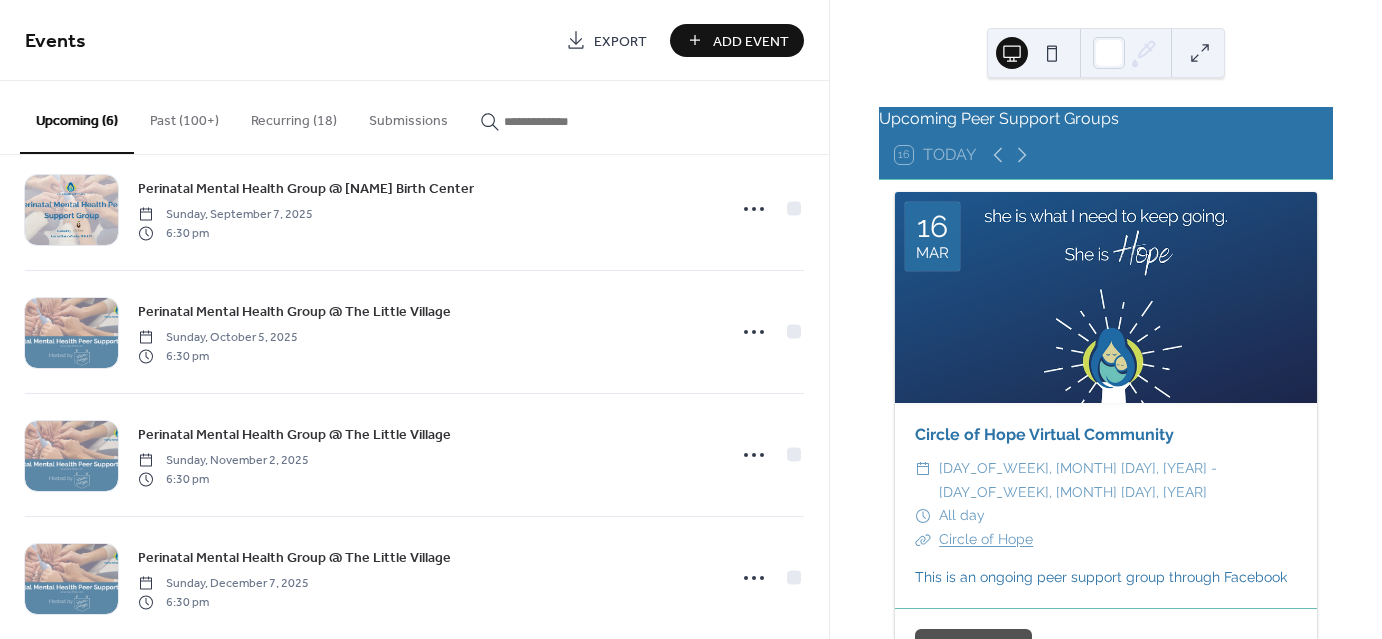 scroll, scrollTop: 300, scrollLeft: 0, axis: vertical 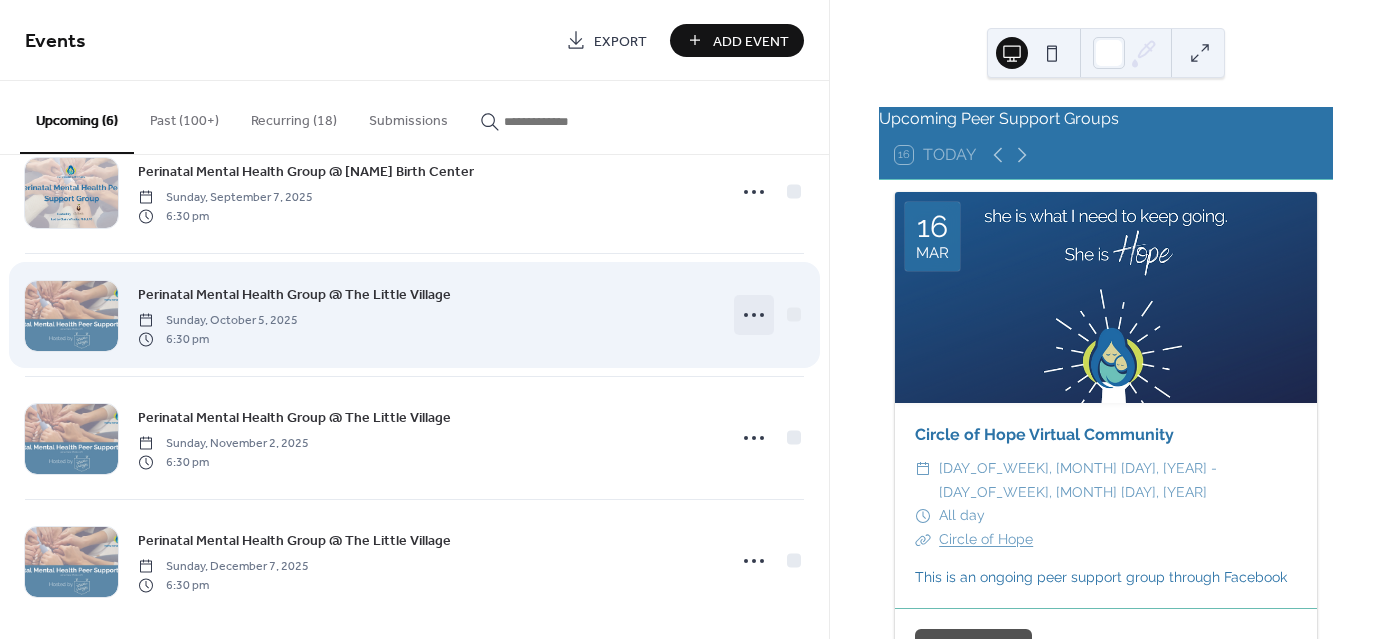 click 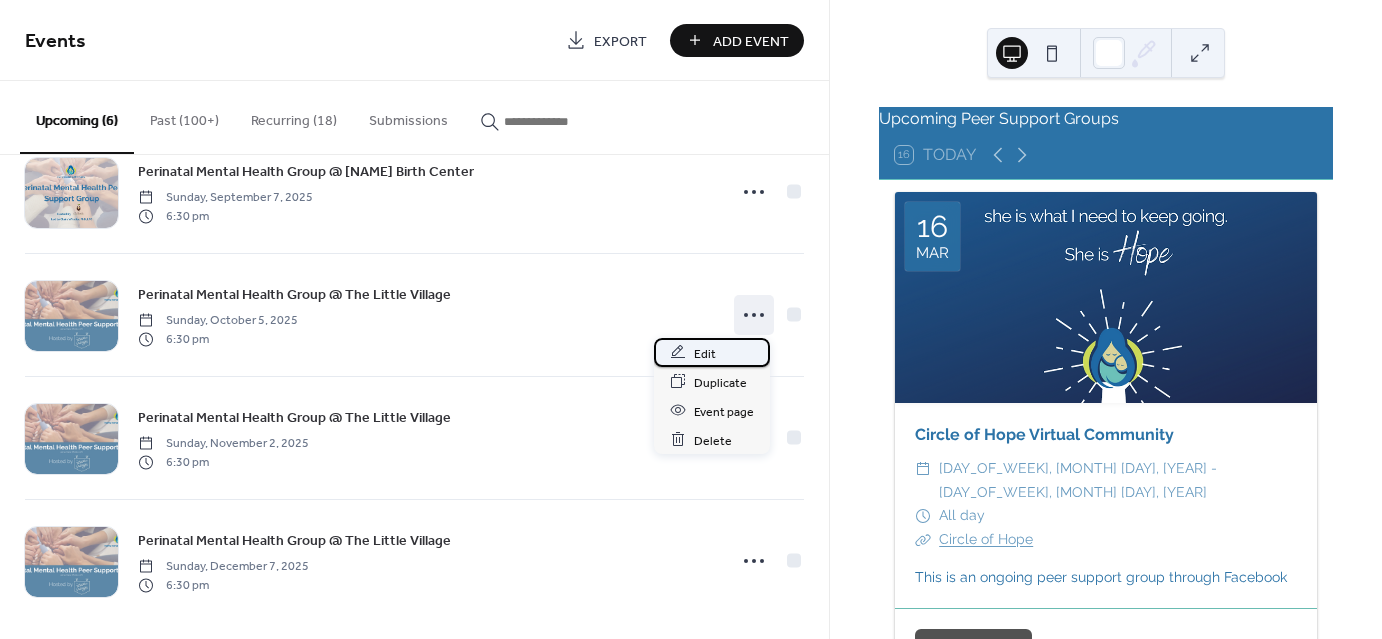 click on "Edit" at bounding box center (705, 353) 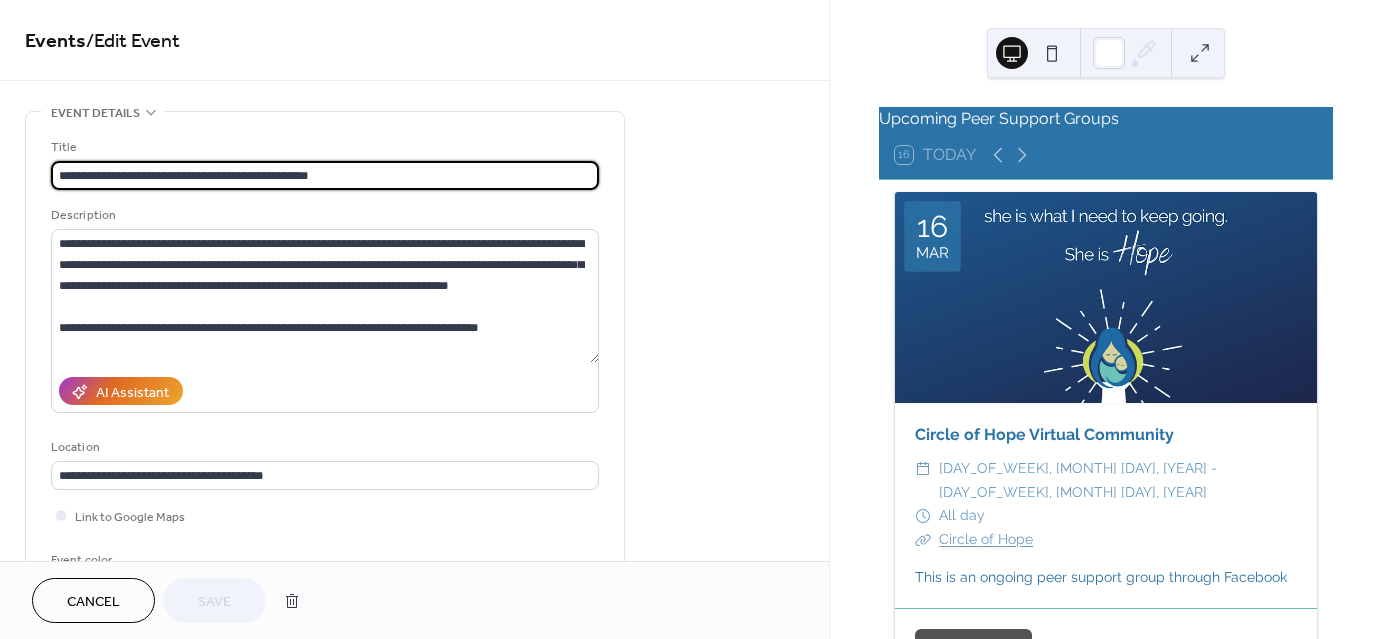 drag, startPoint x: 336, startPoint y: 175, endPoint x: 226, endPoint y: 153, distance: 112.17843 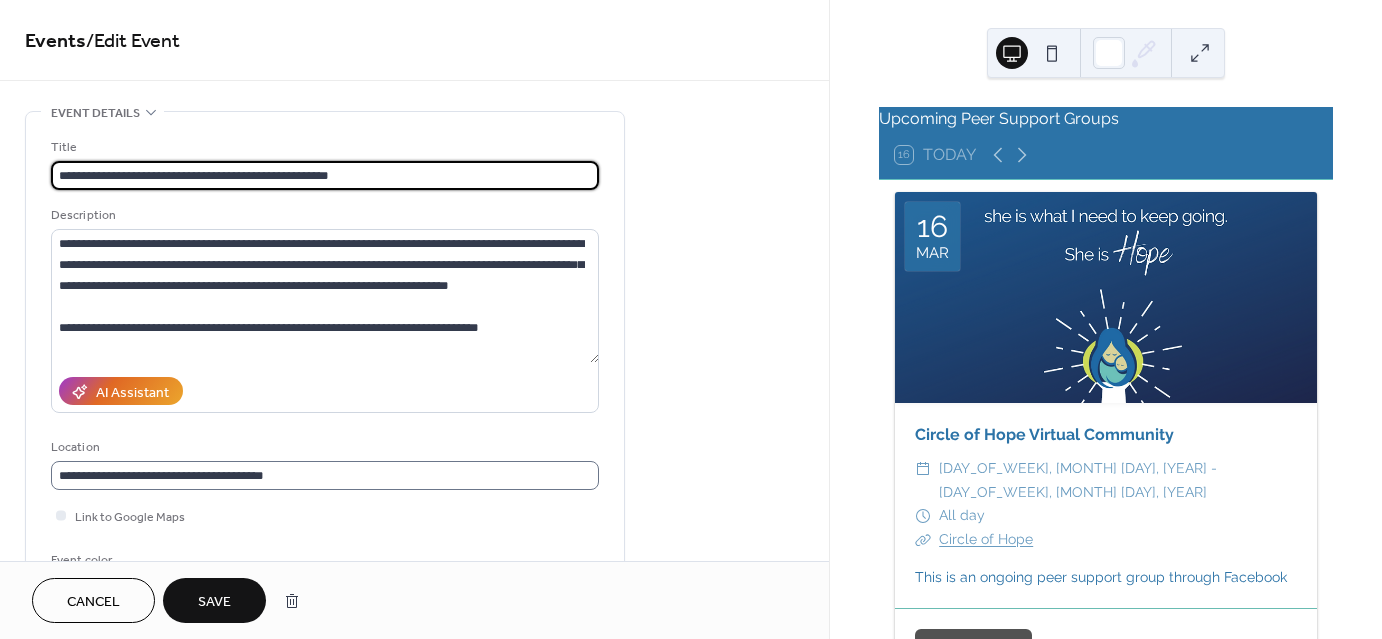 type on "**********" 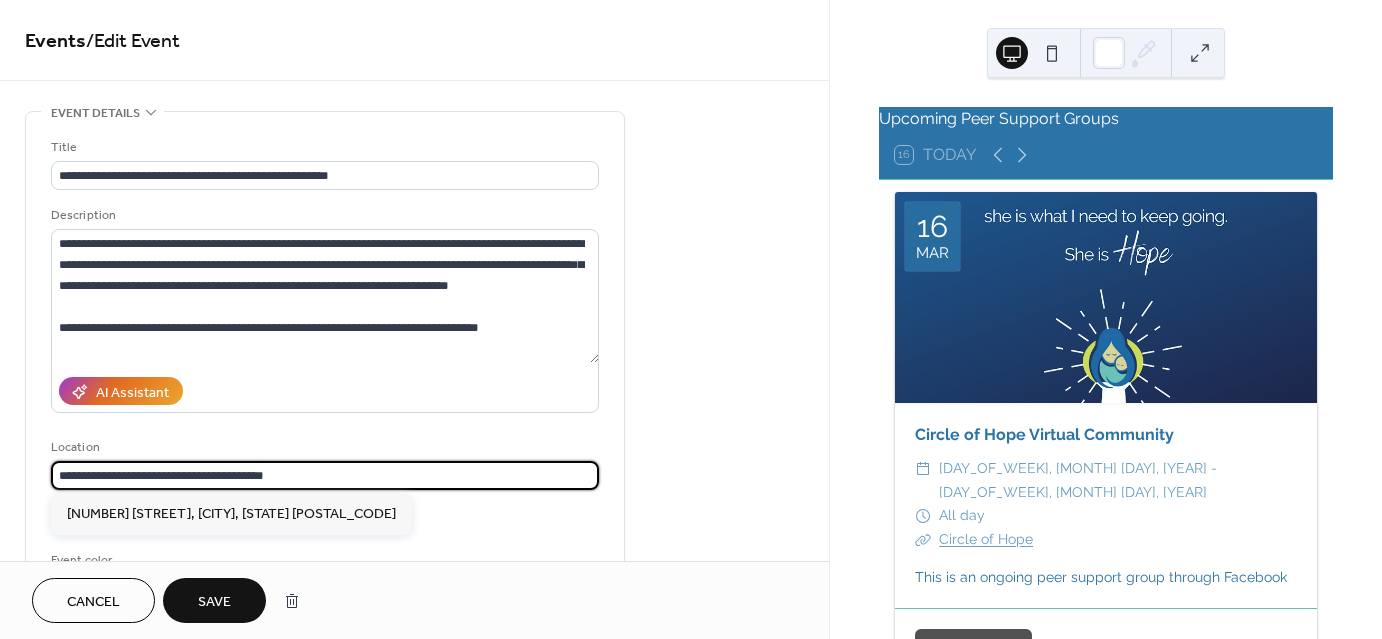 click on "**********" at bounding box center (325, 475) 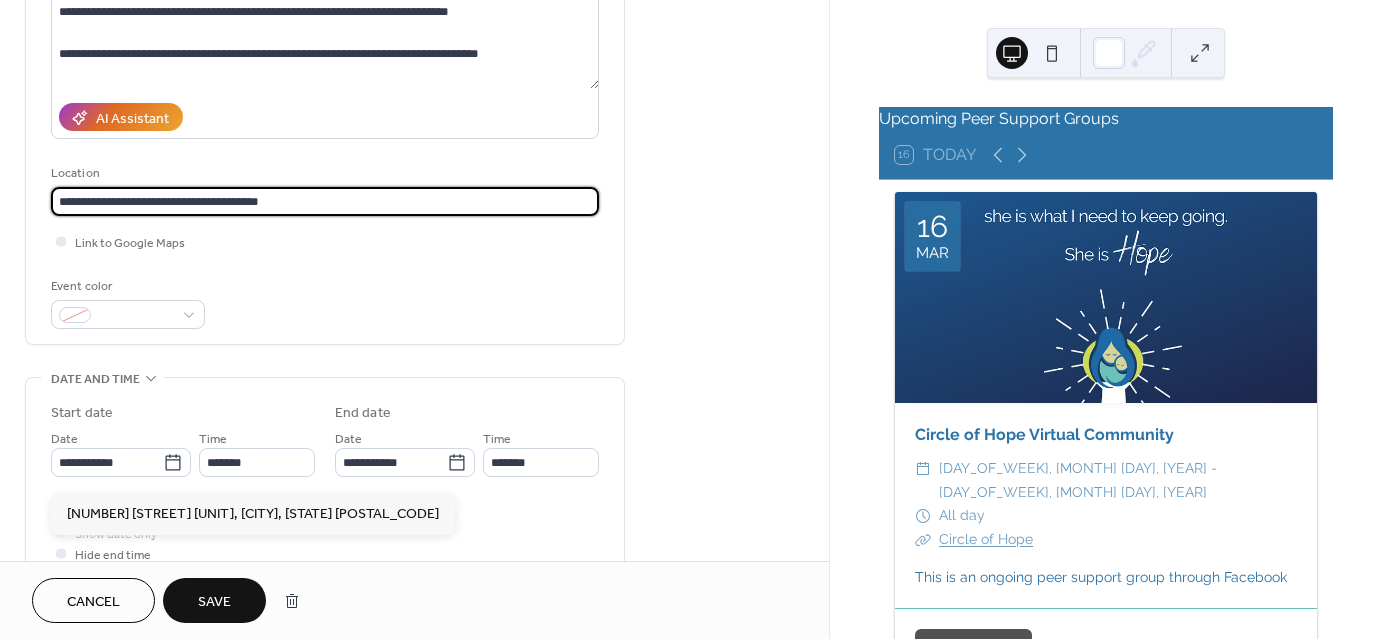 scroll, scrollTop: 300, scrollLeft: 0, axis: vertical 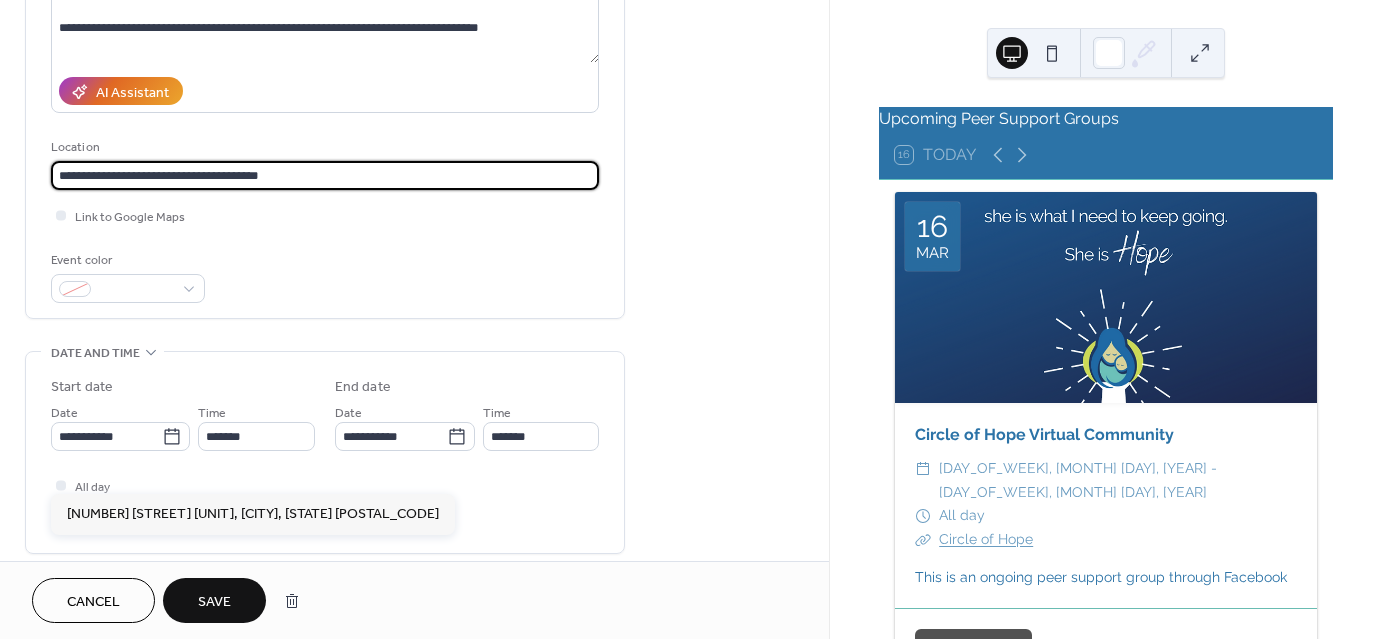 type on "**********" 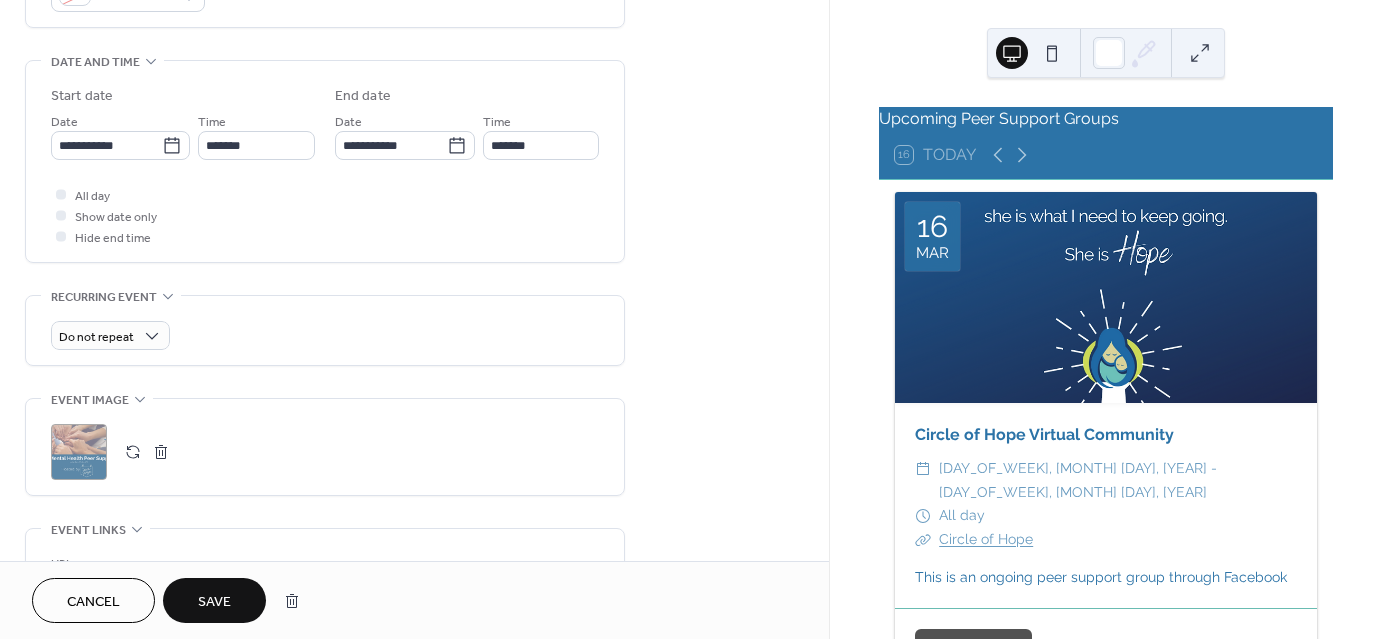 scroll, scrollTop: 600, scrollLeft: 0, axis: vertical 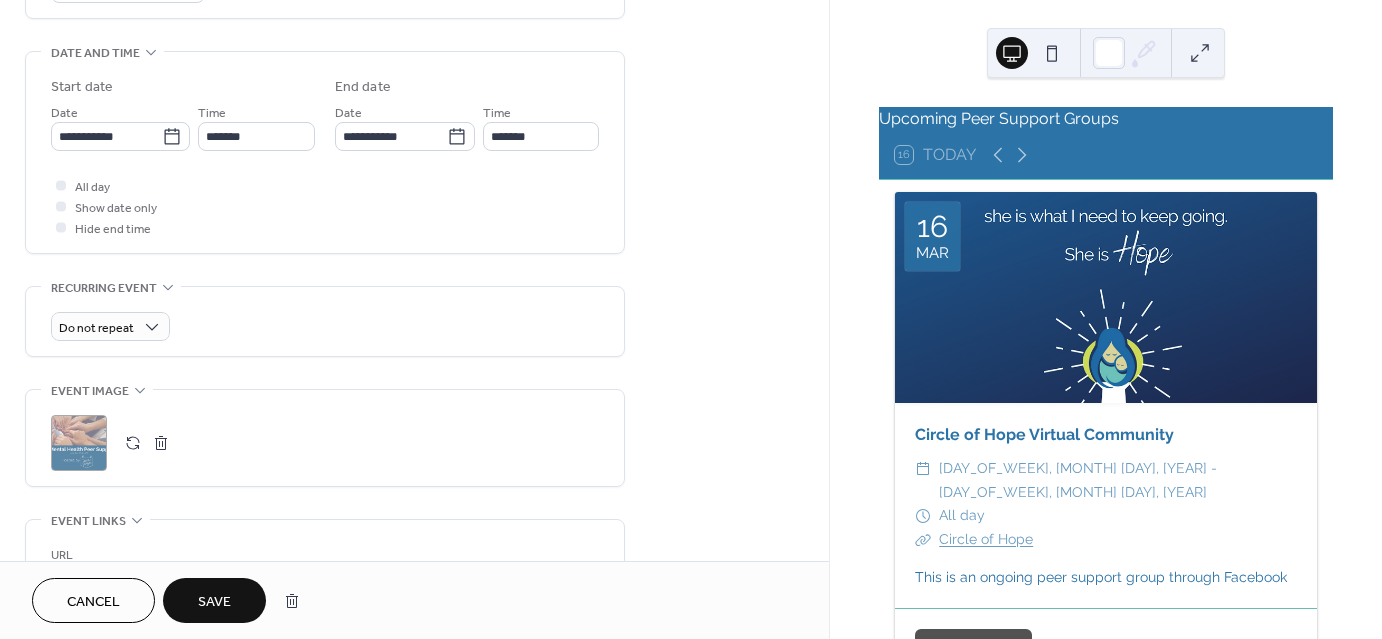 click at bounding box center [133, 443] 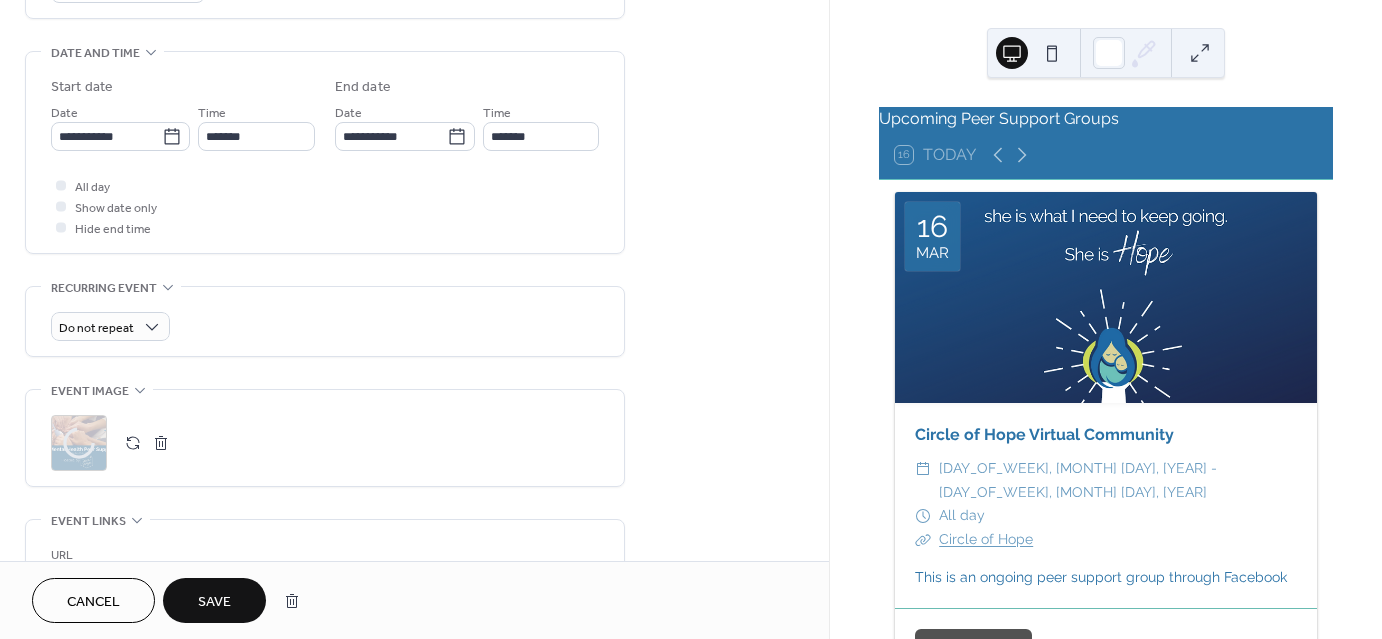 scroll, scrollTop: 700, scrollLeft: 0, axis: vertical 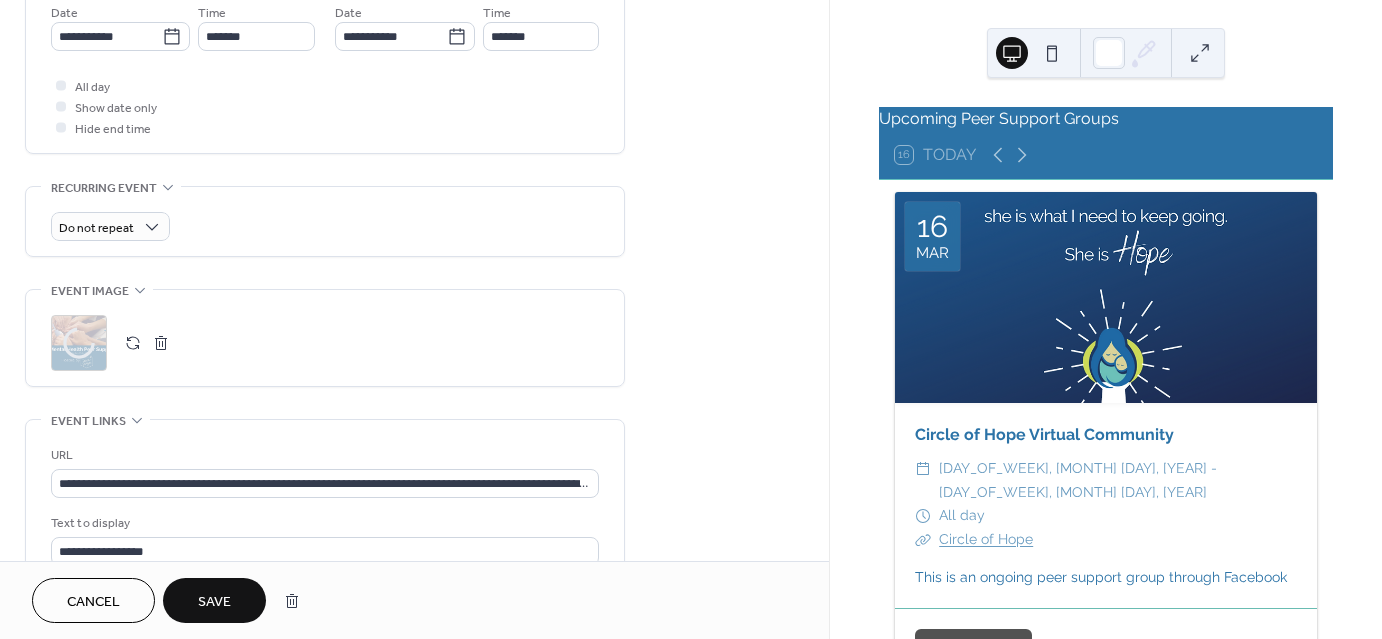 click on "Save" at bounding box center [214, 602] 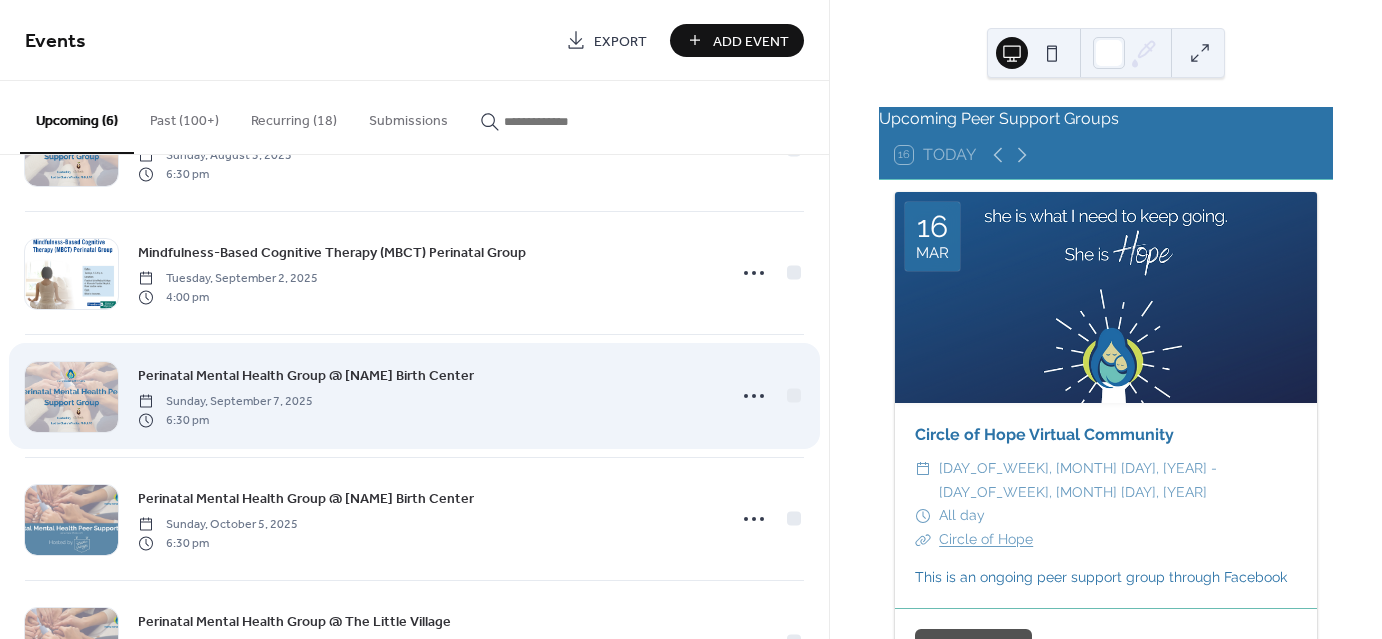 scroll, scrollTop: 100, scrollLeft: 0, axis: vertical 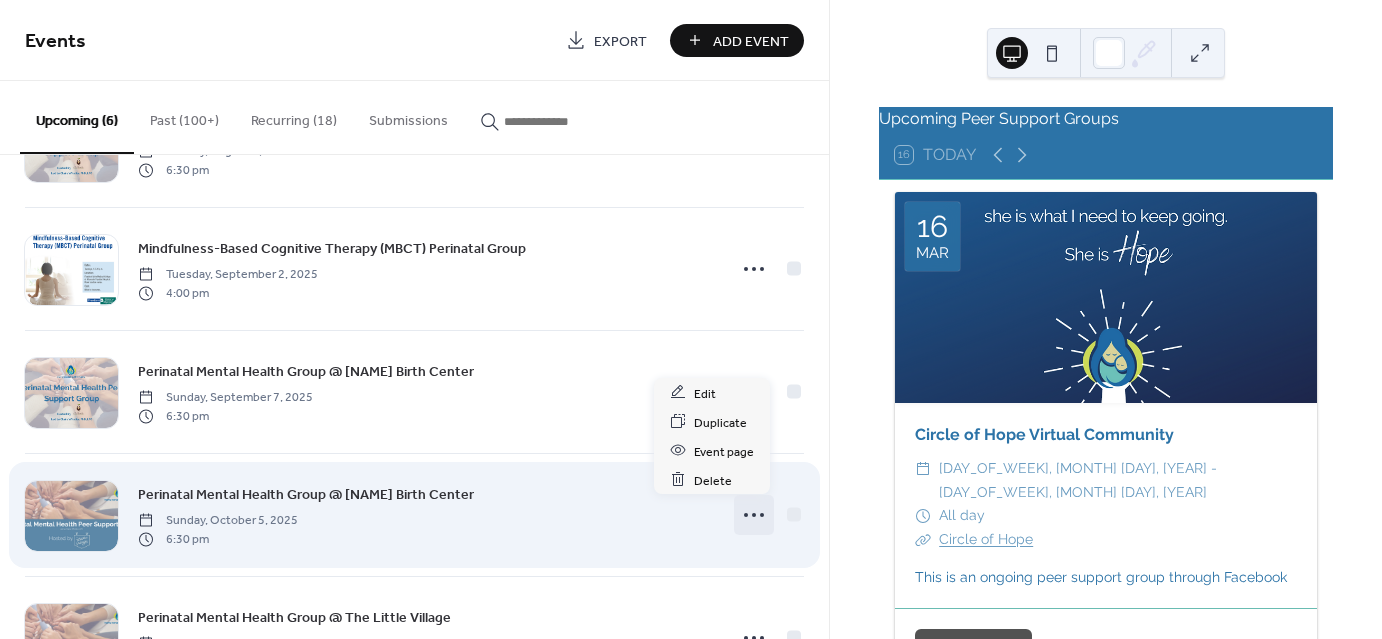 click 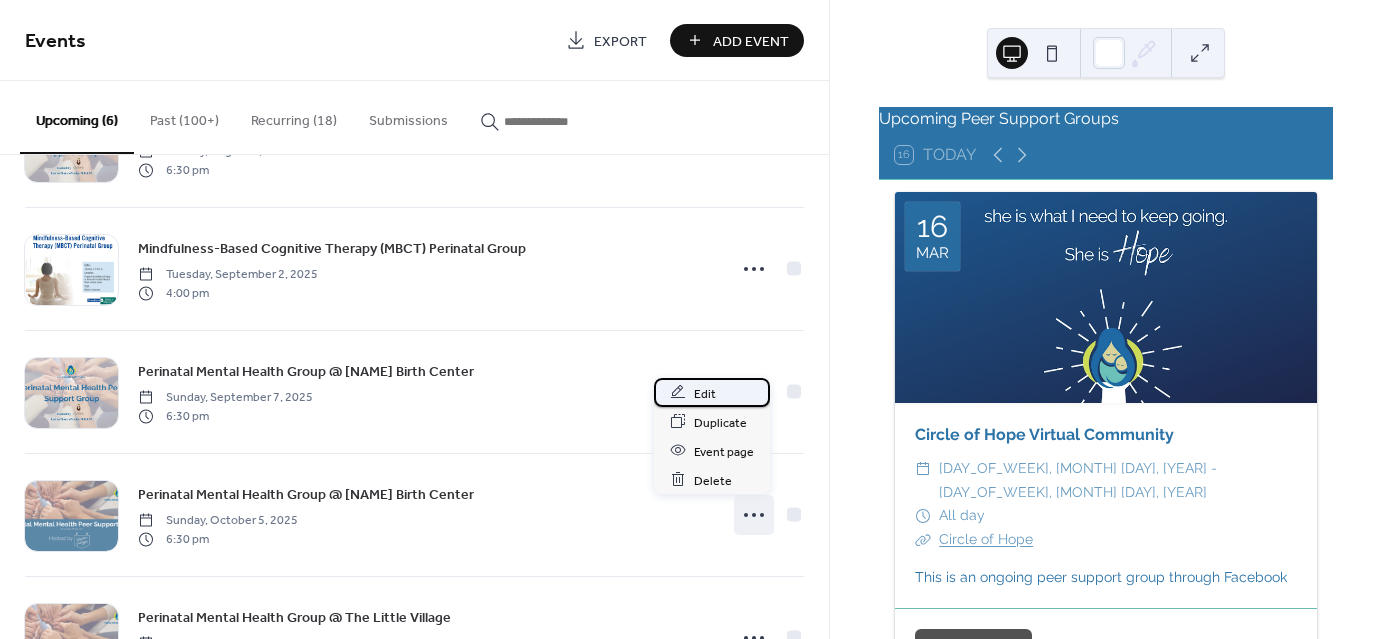 click on "Edit" at bounding box center [705, 393] 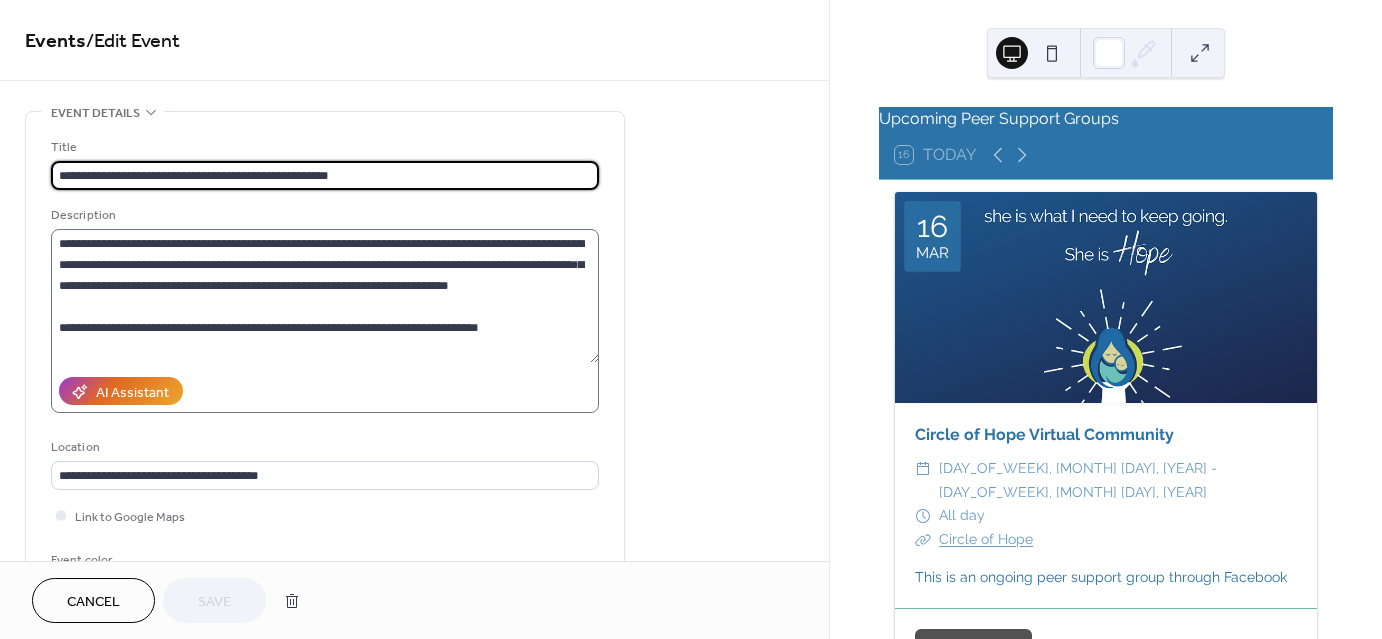 scroll, scrollTop: 62, scrollLeft: 0, axis: vertical 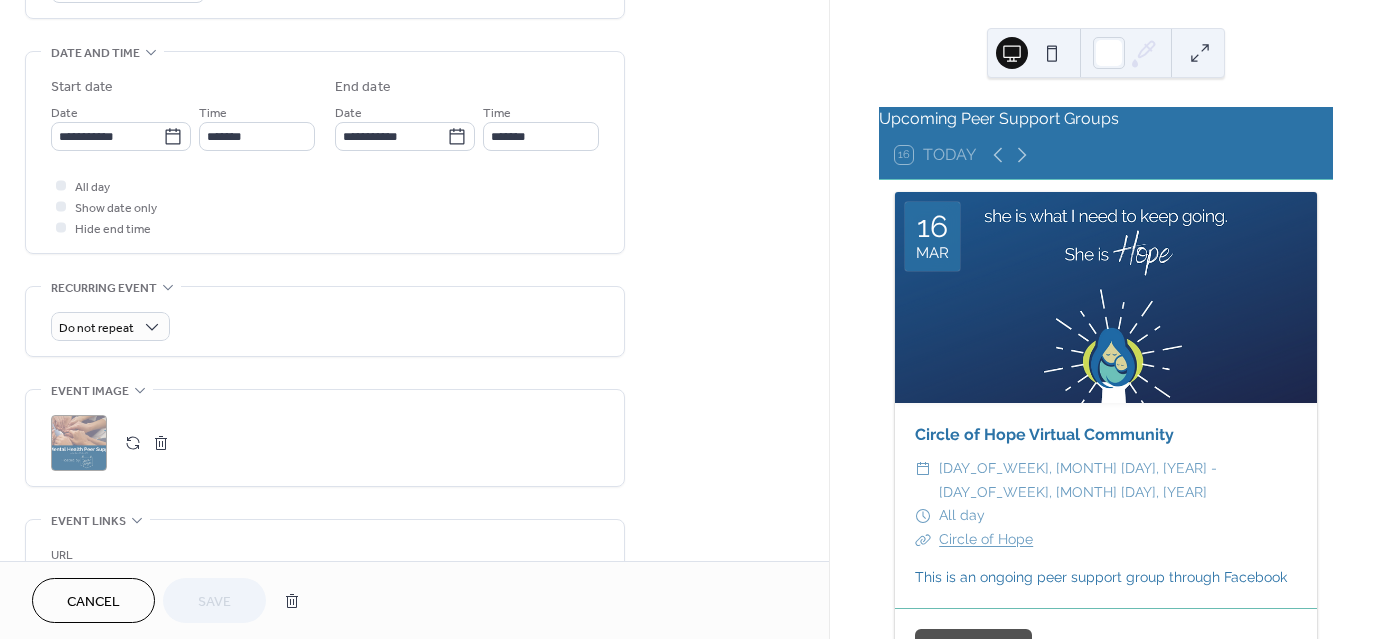 click at bounding box center [133, 443] 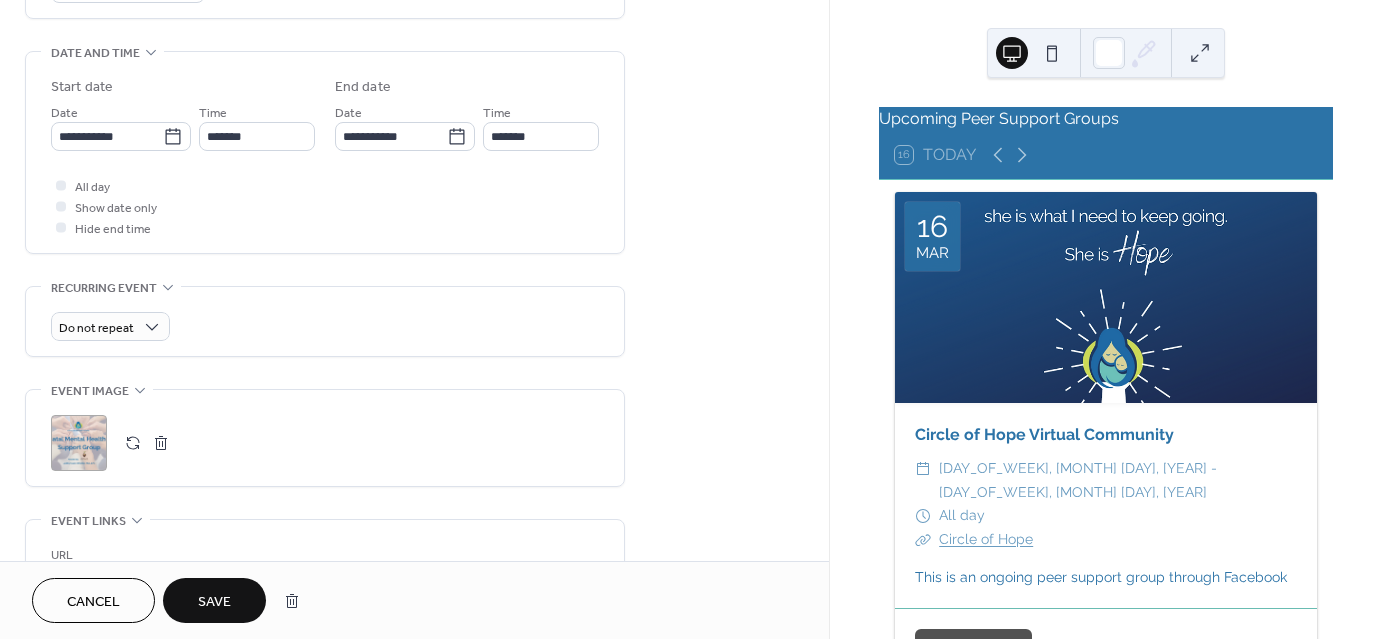 click on "Save" at bounding box center (214, 602) 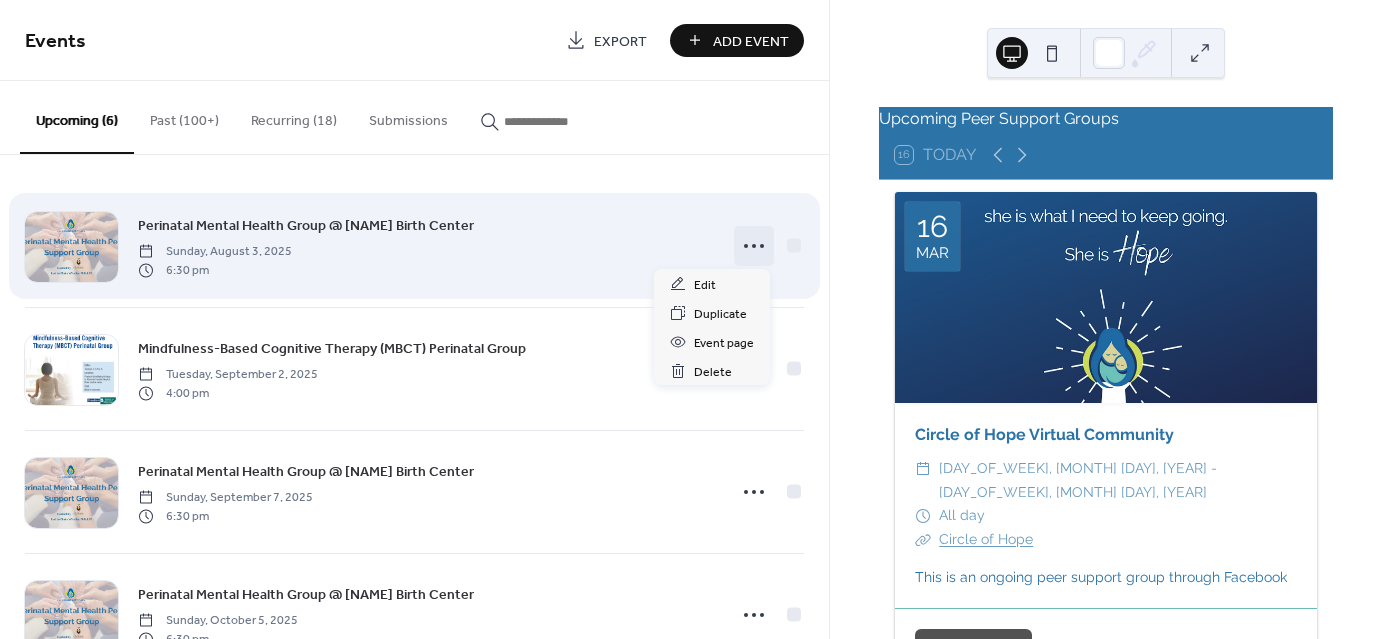 click 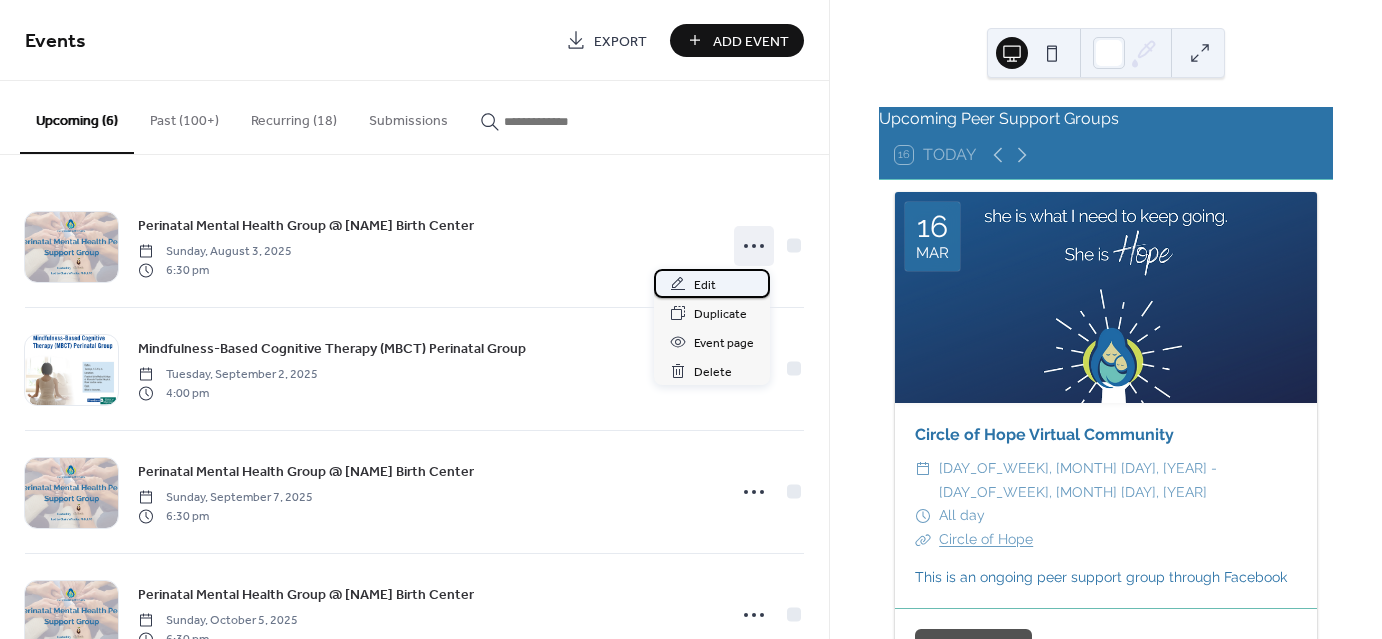 click on "Edit" at bounding box center [705, 285] 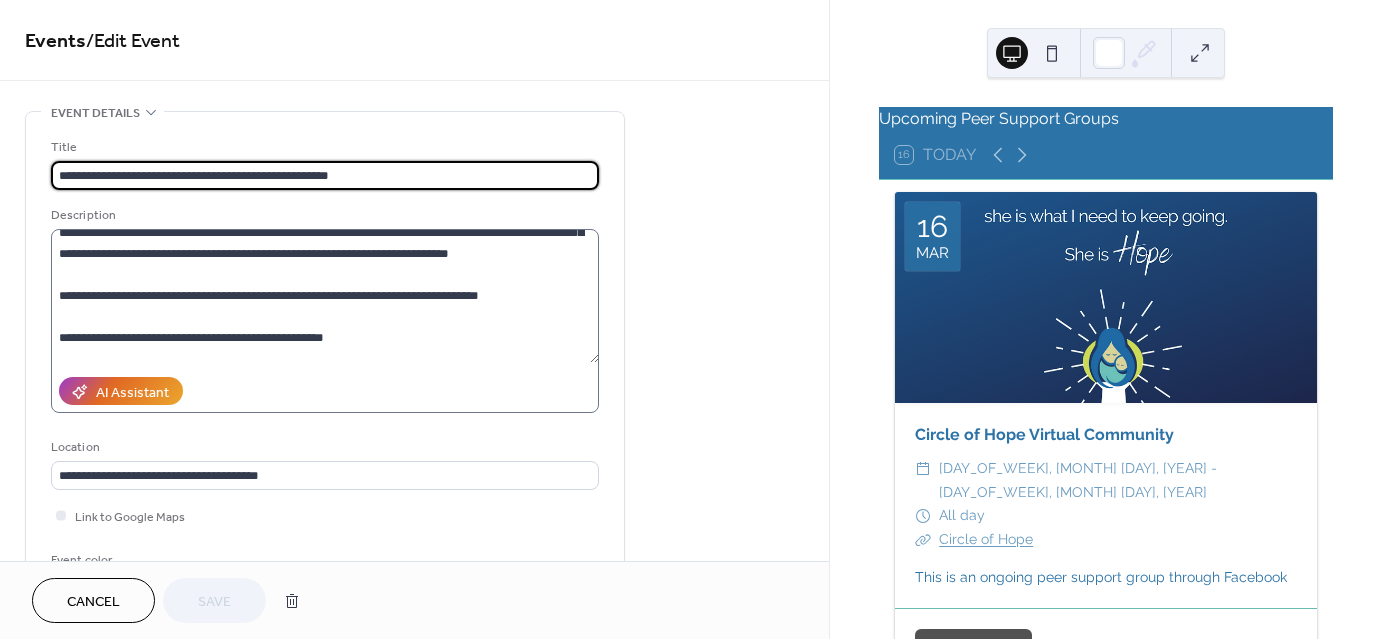 scroll, scrollTop: 62, scrollLeft: 0, axis: vertical 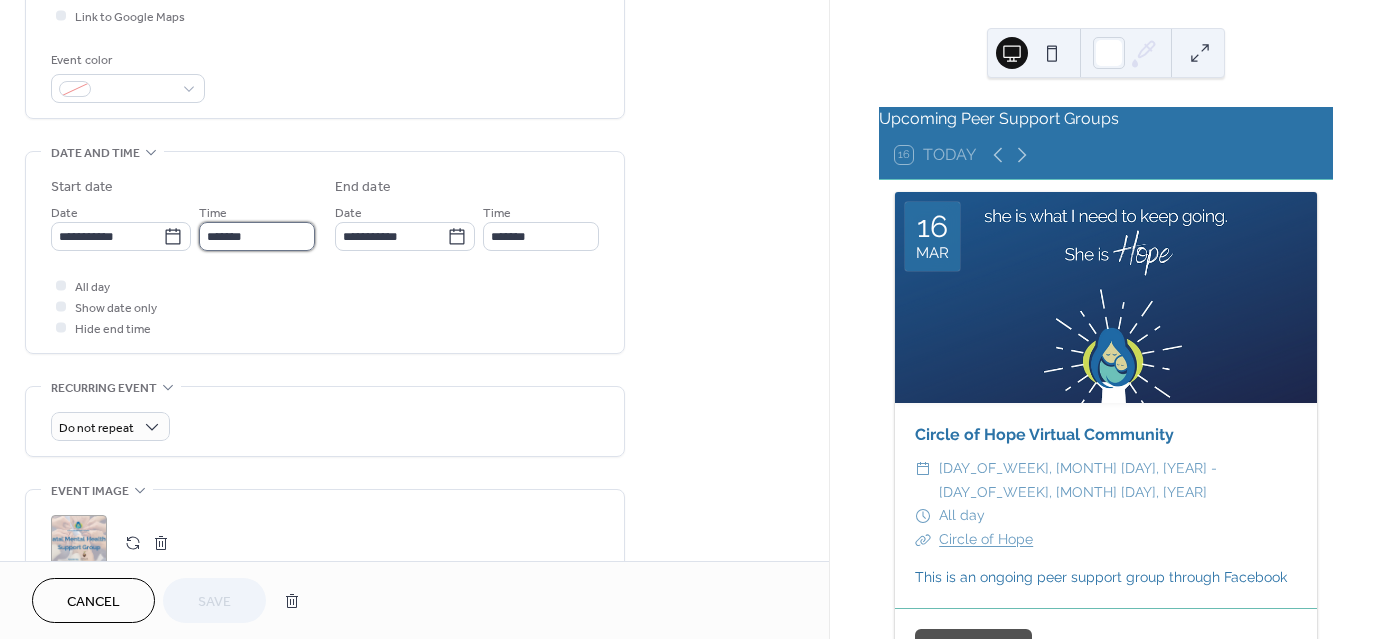click on "*******" at bounding box center (257, 236) 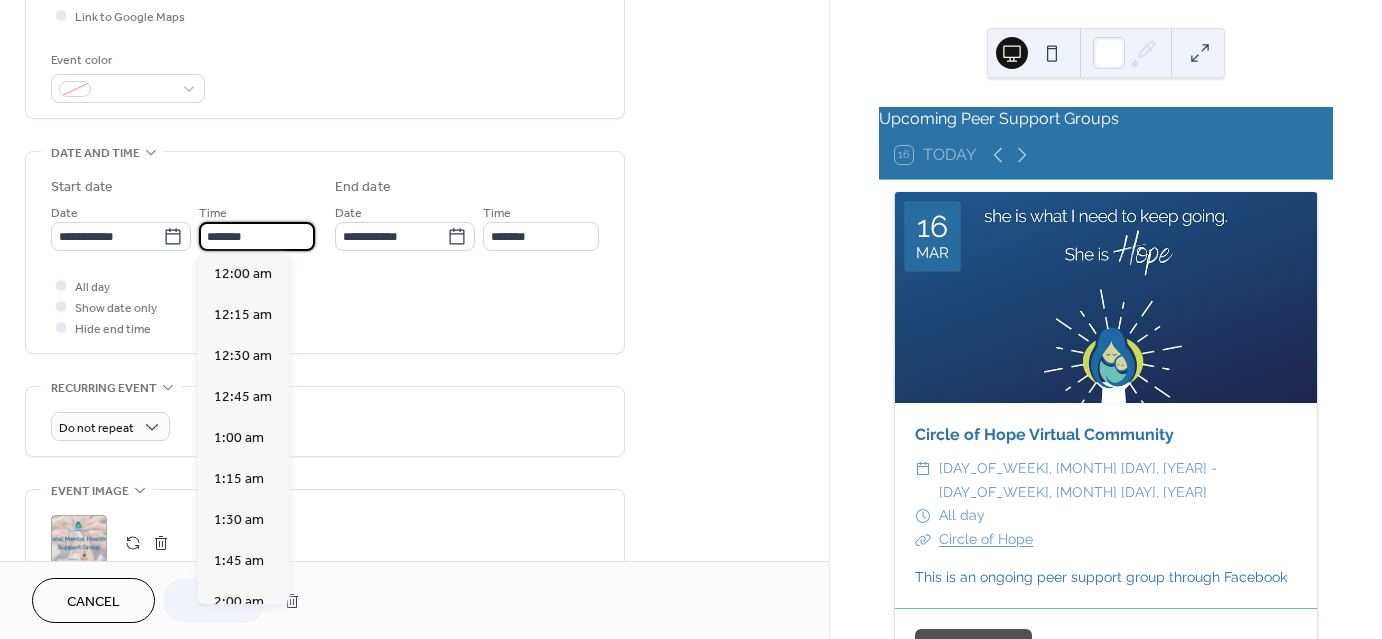 scroll, scrollTop: 3034, scrollLeft: 0, axis: vertical 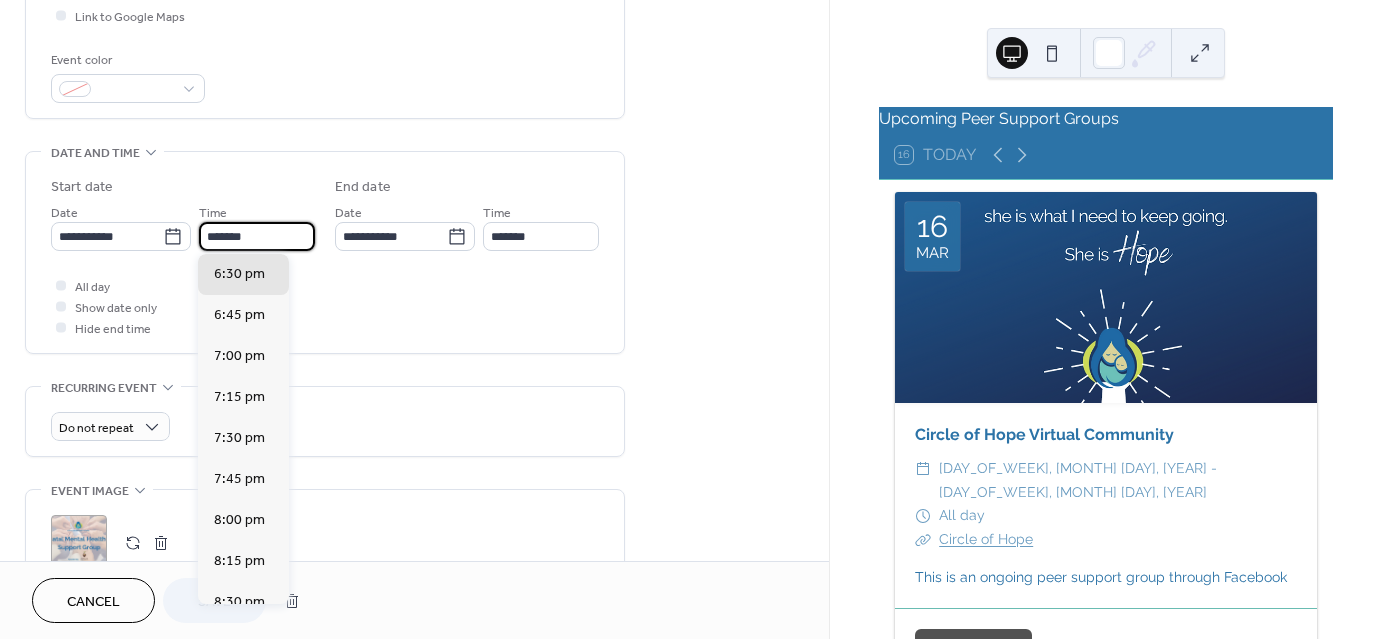 click on "*******" at bounding box center [257, 236] 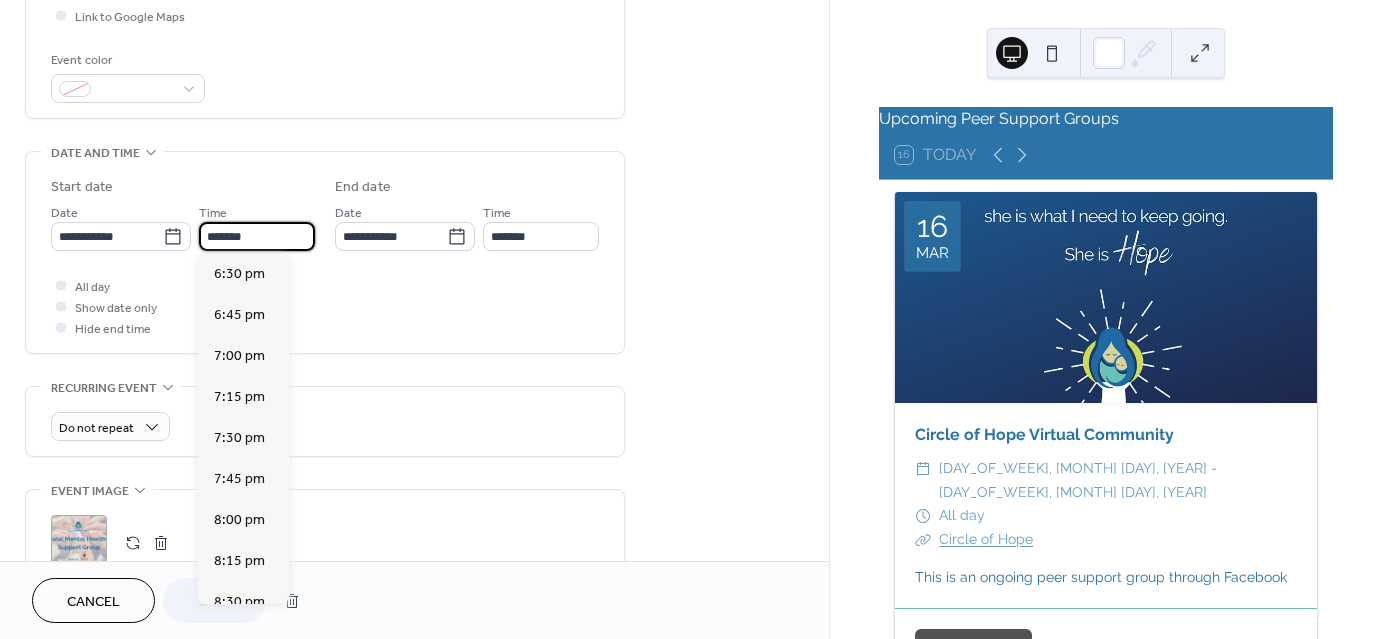 scroll, scrollTop: 2706, scrollLeft: 0, axis: vertical 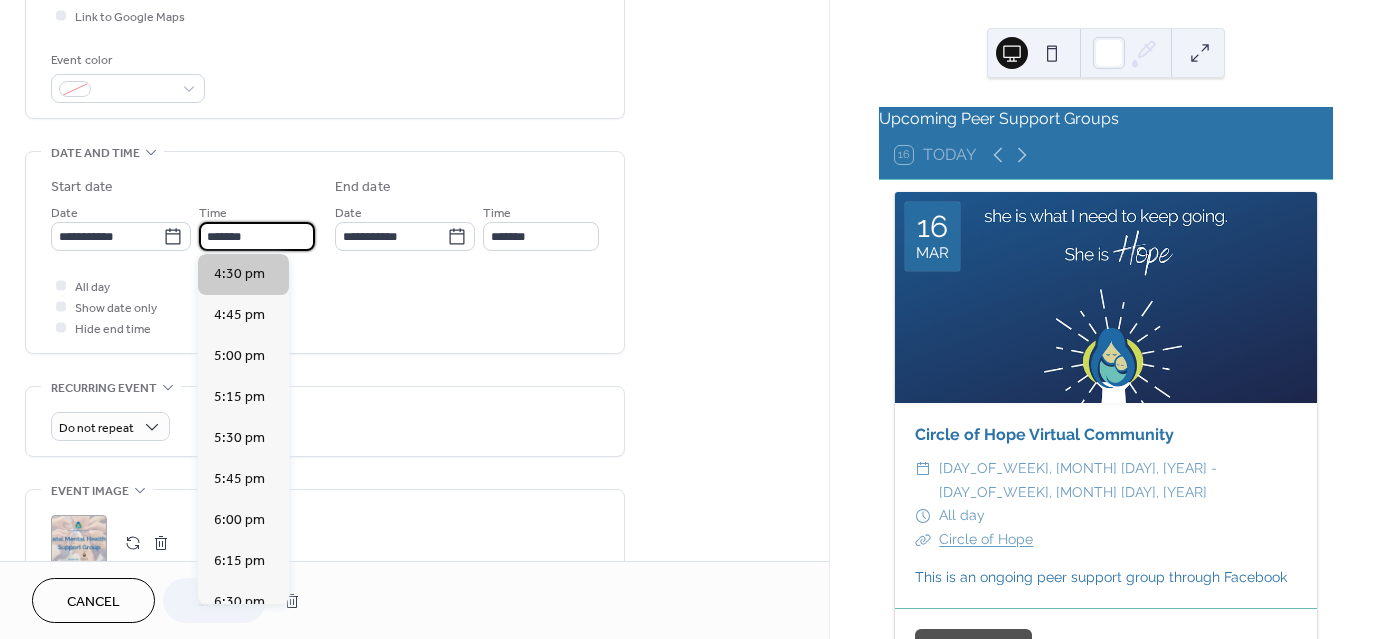 type on "*******" 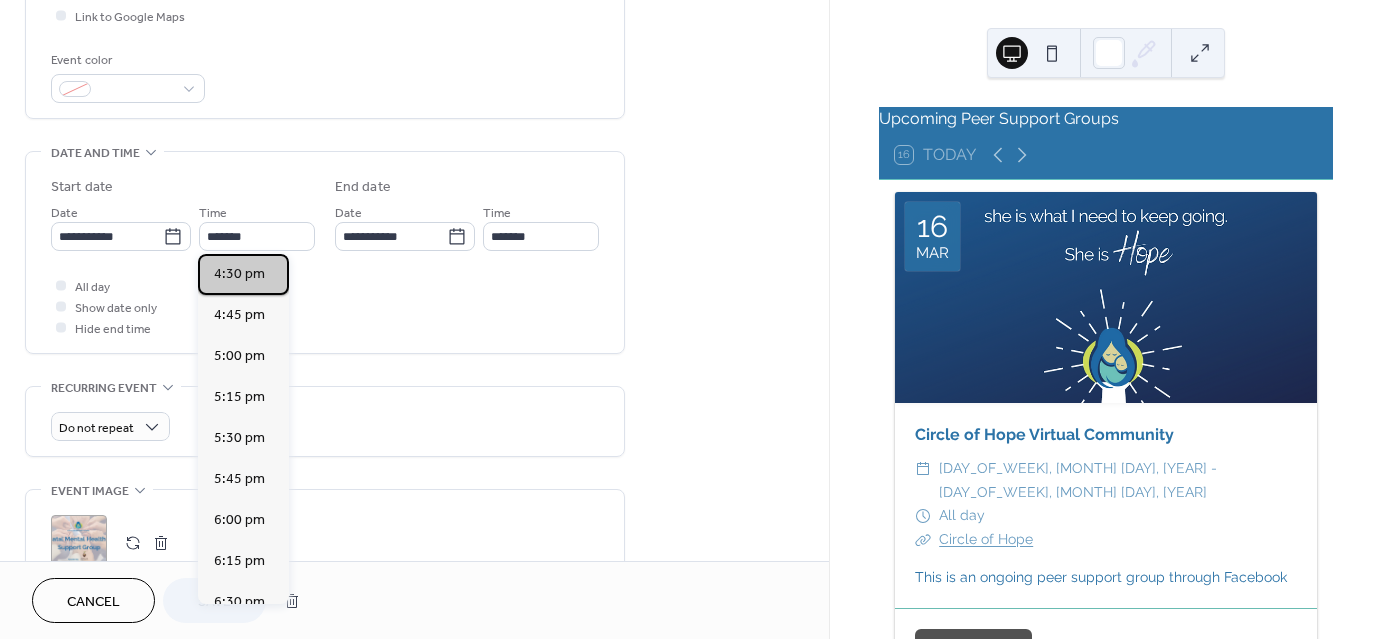 click on "4:30 pm" at bounding box center [239, 274] 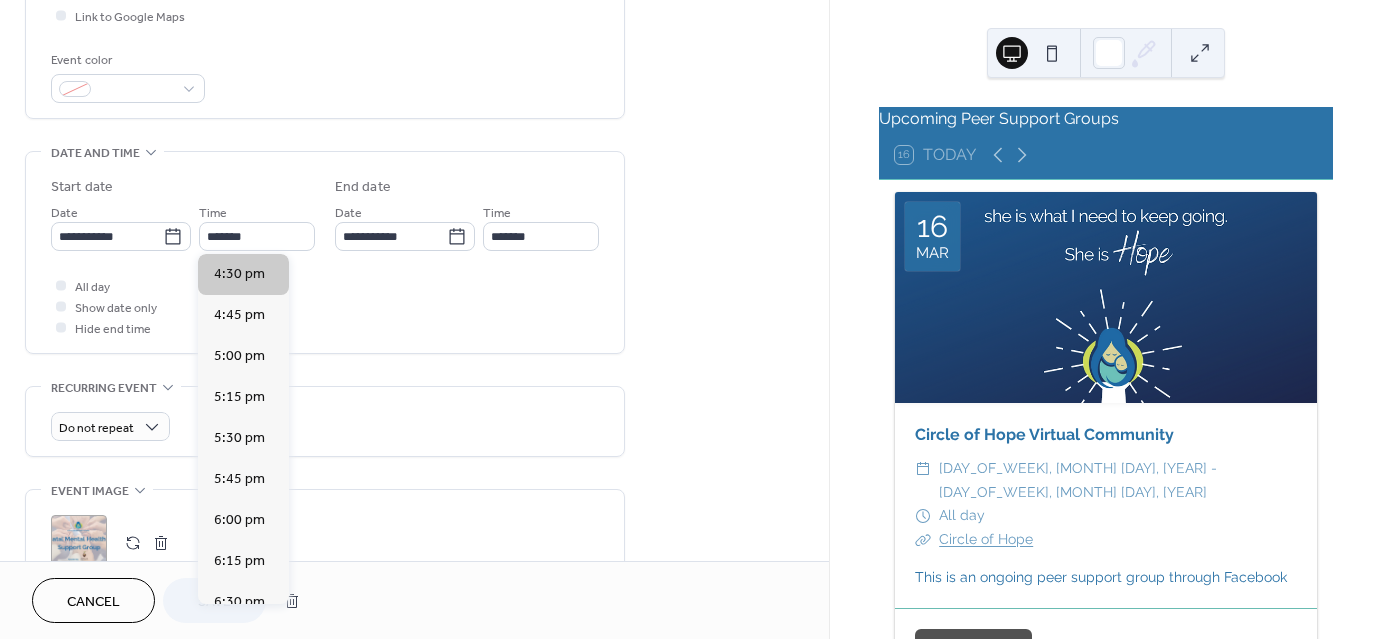 type on "*******" 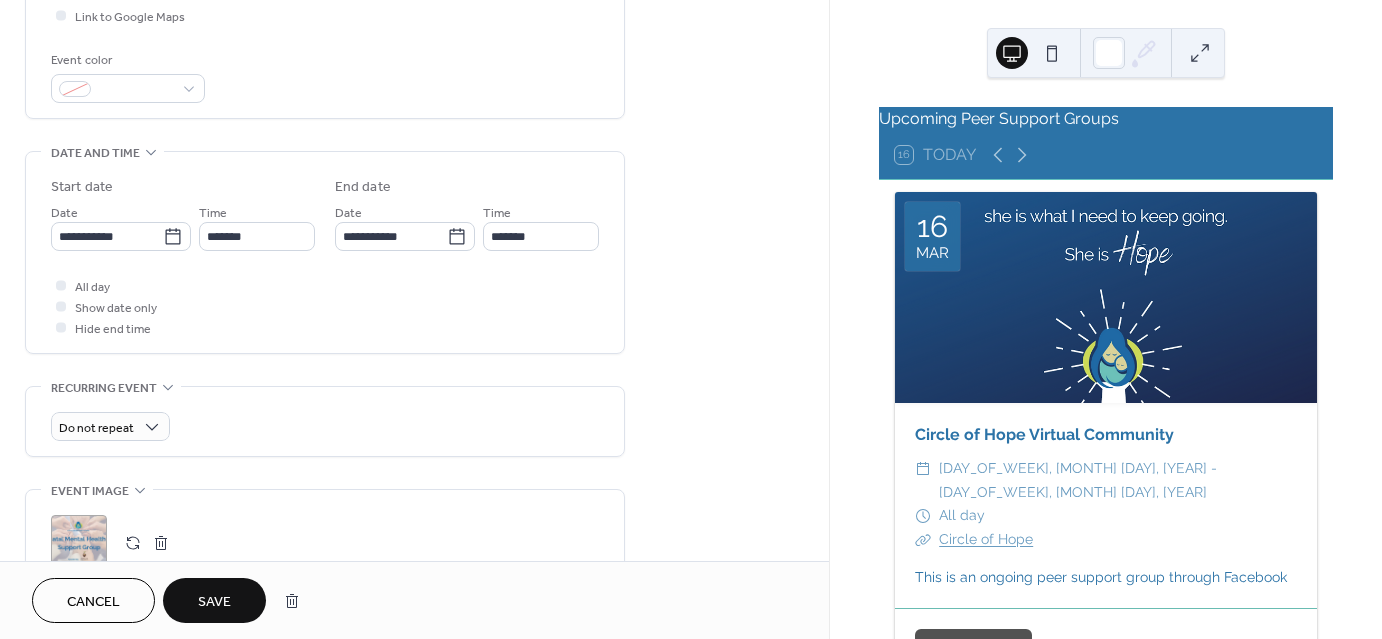 click on "Save" at bounding box center [214, 602] 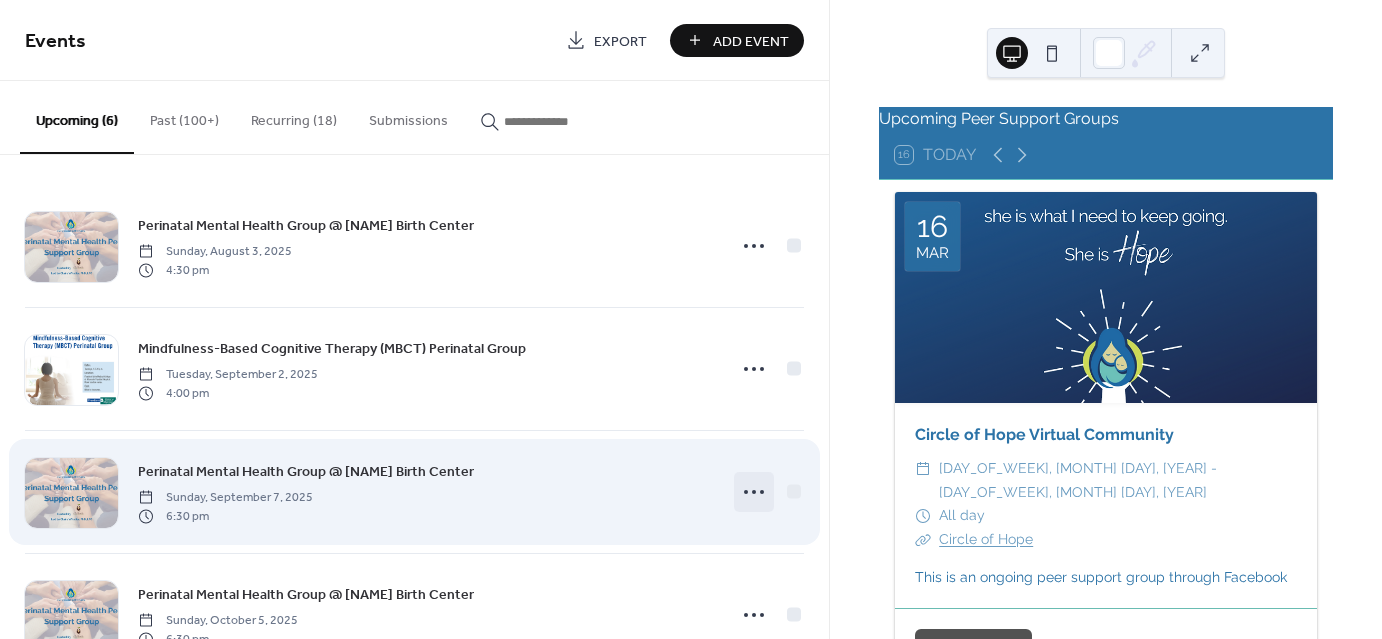 click 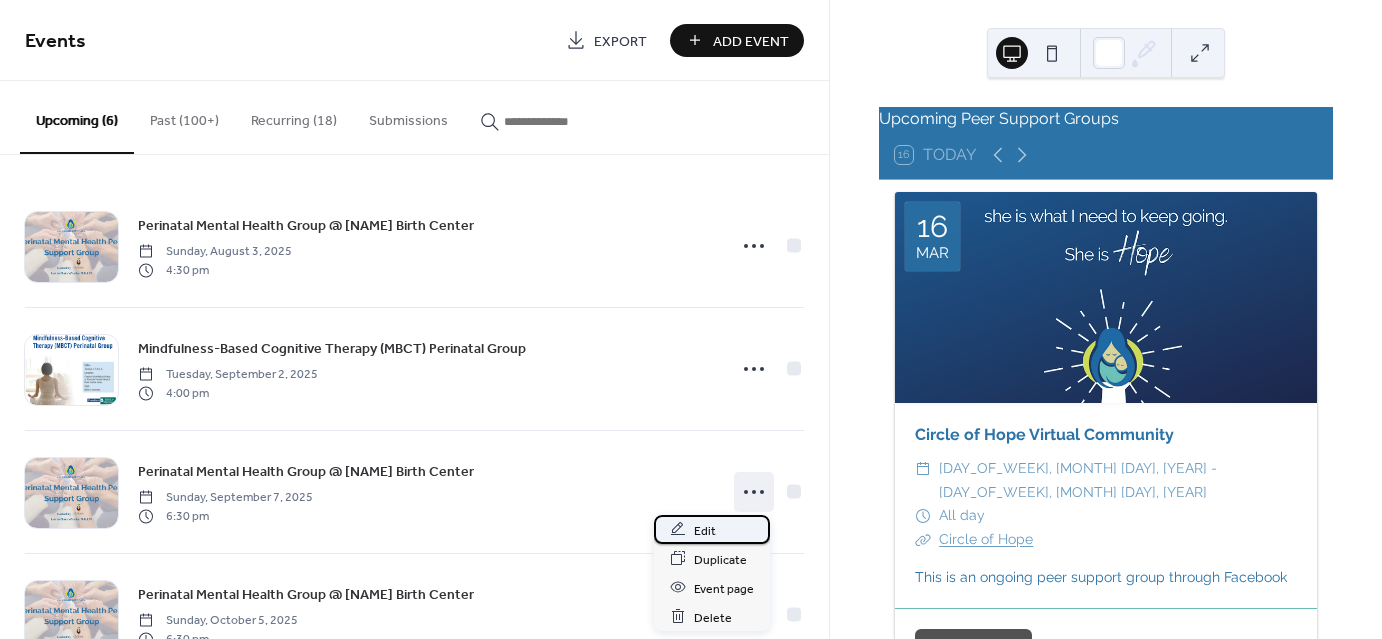 click 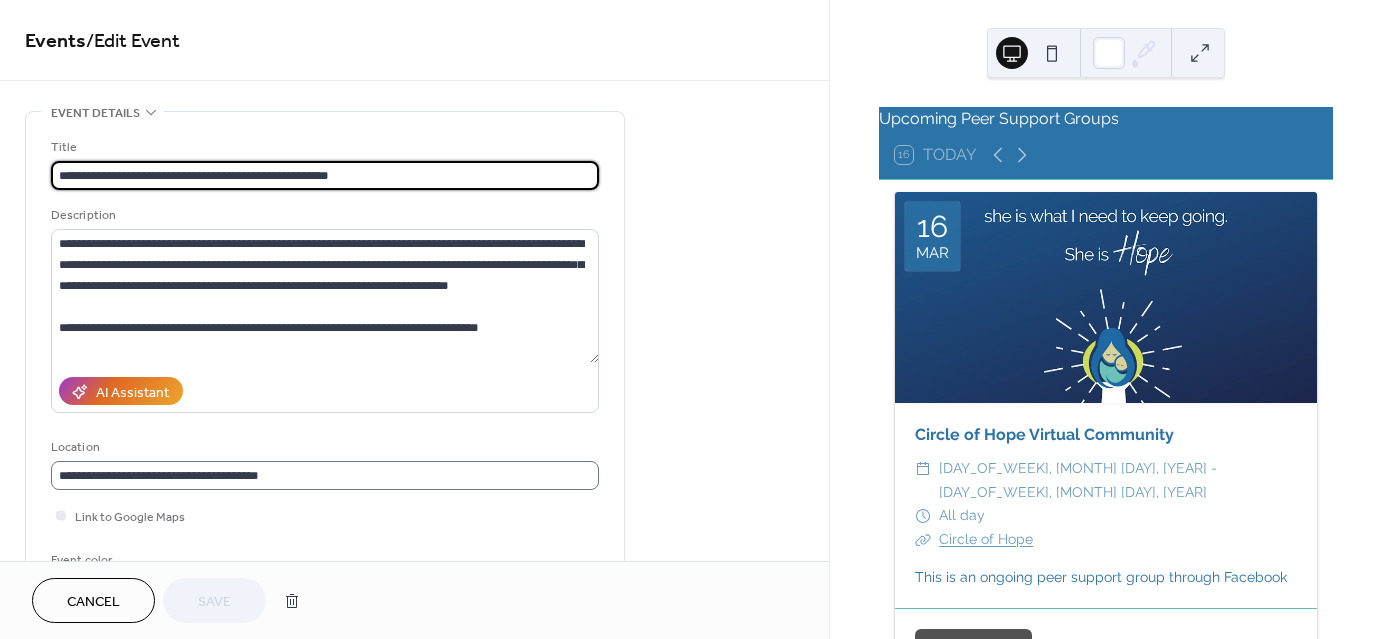 scroll, scrollTop: 1, scrollLeft: 0, axis: vertical 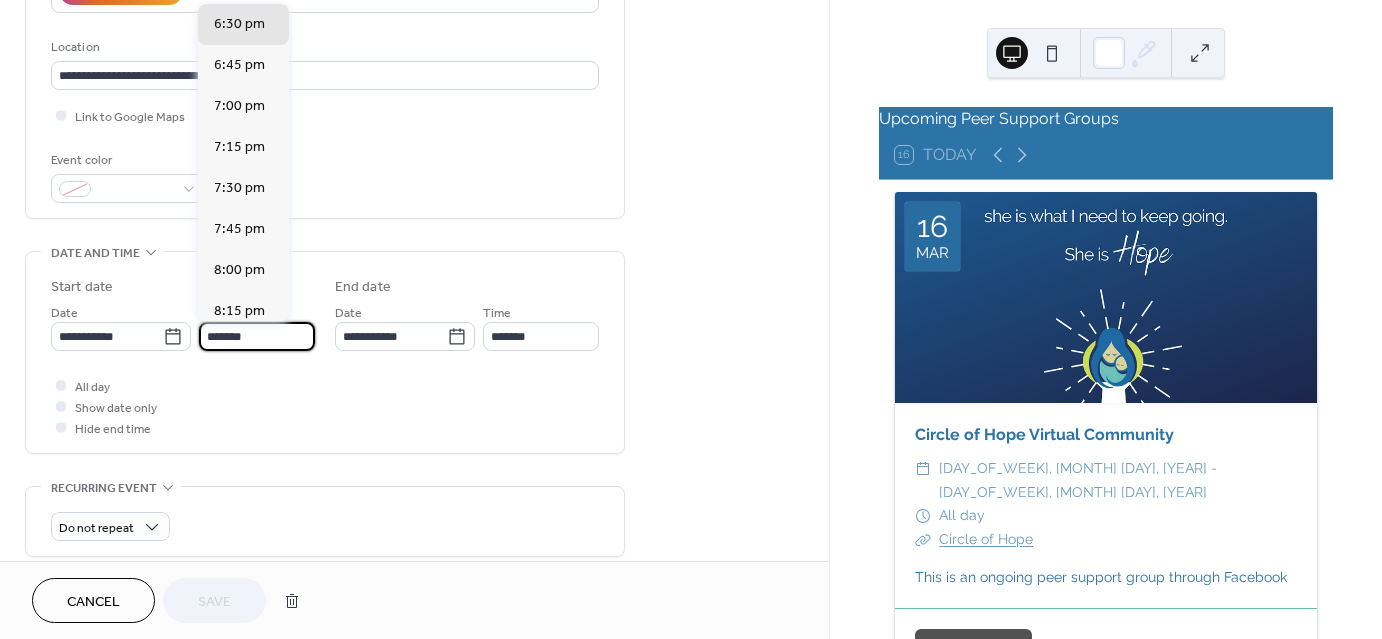 click on "*******" at bounding box center (257, 336) 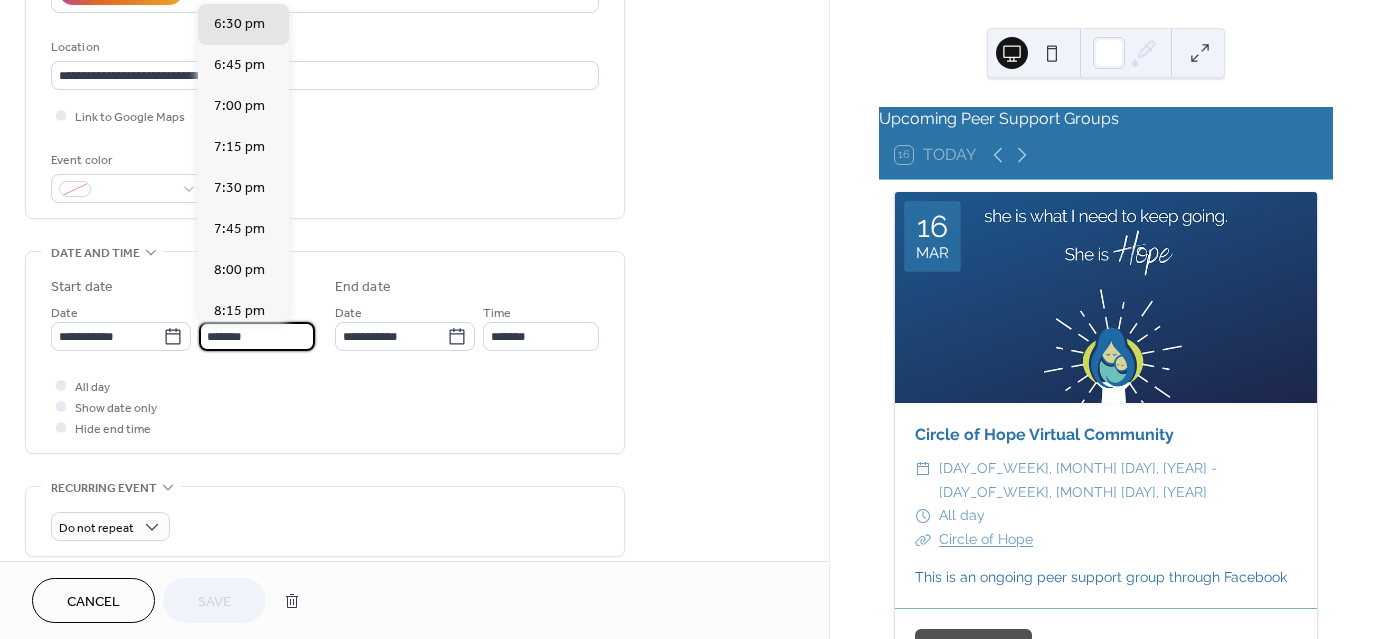 scroll, scrollTop: 2706, scrollLeft: 0, axis: vertical 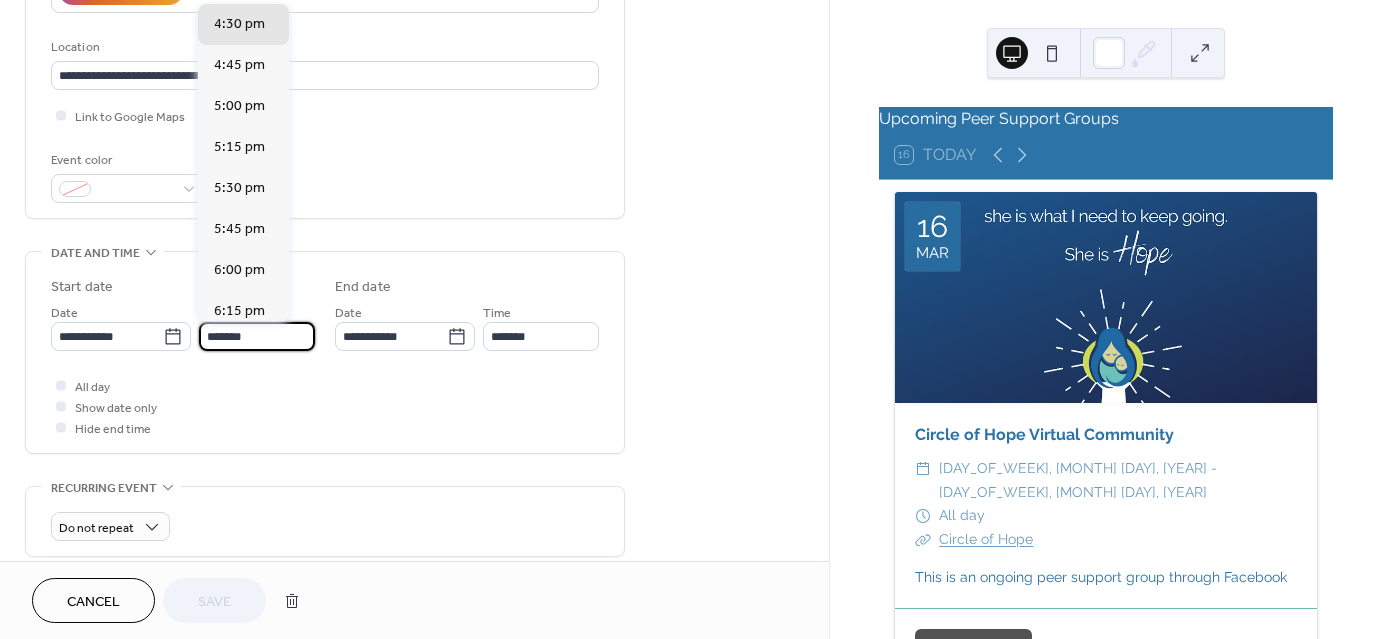 type on "*******" 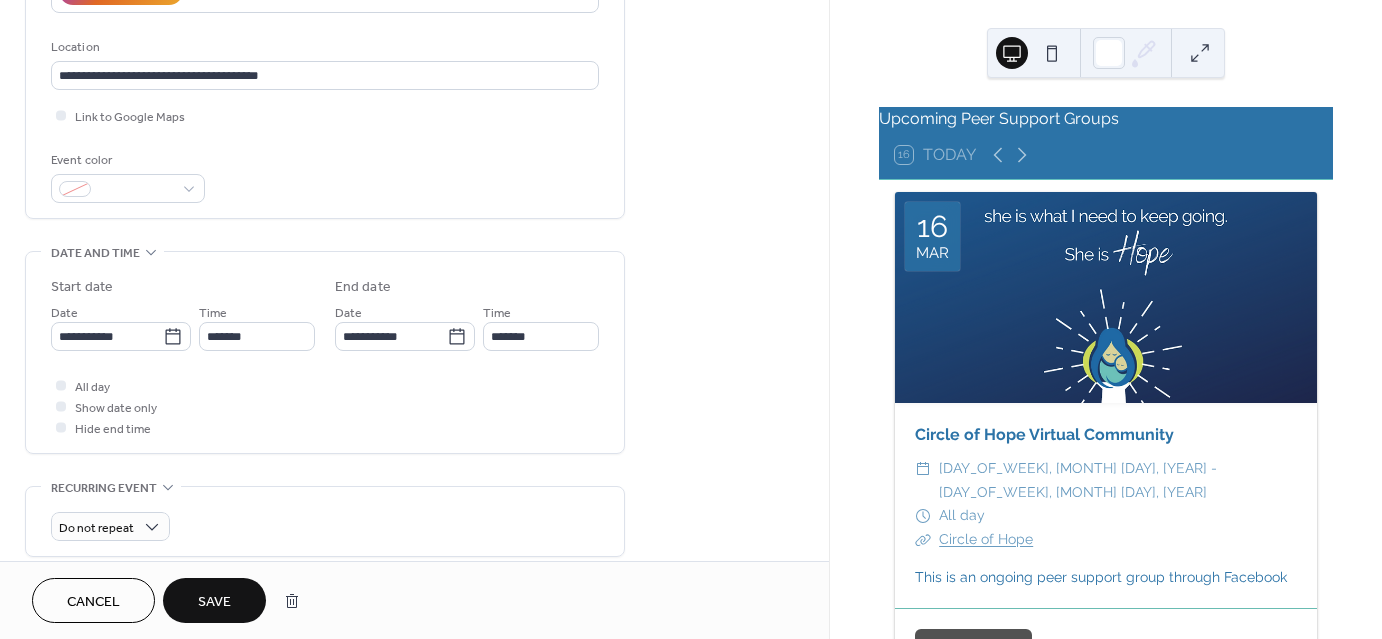 type on "*******" 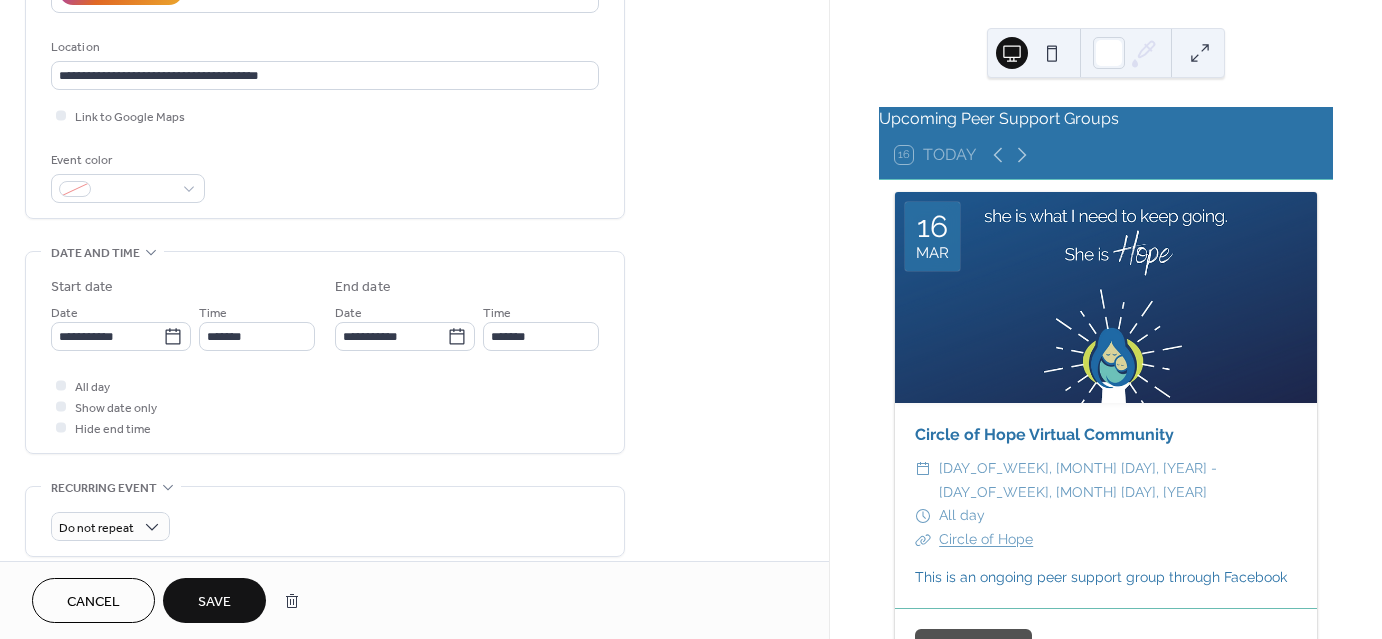 click on "All day Show date only Hide end time" at bounding box center (325, 406) 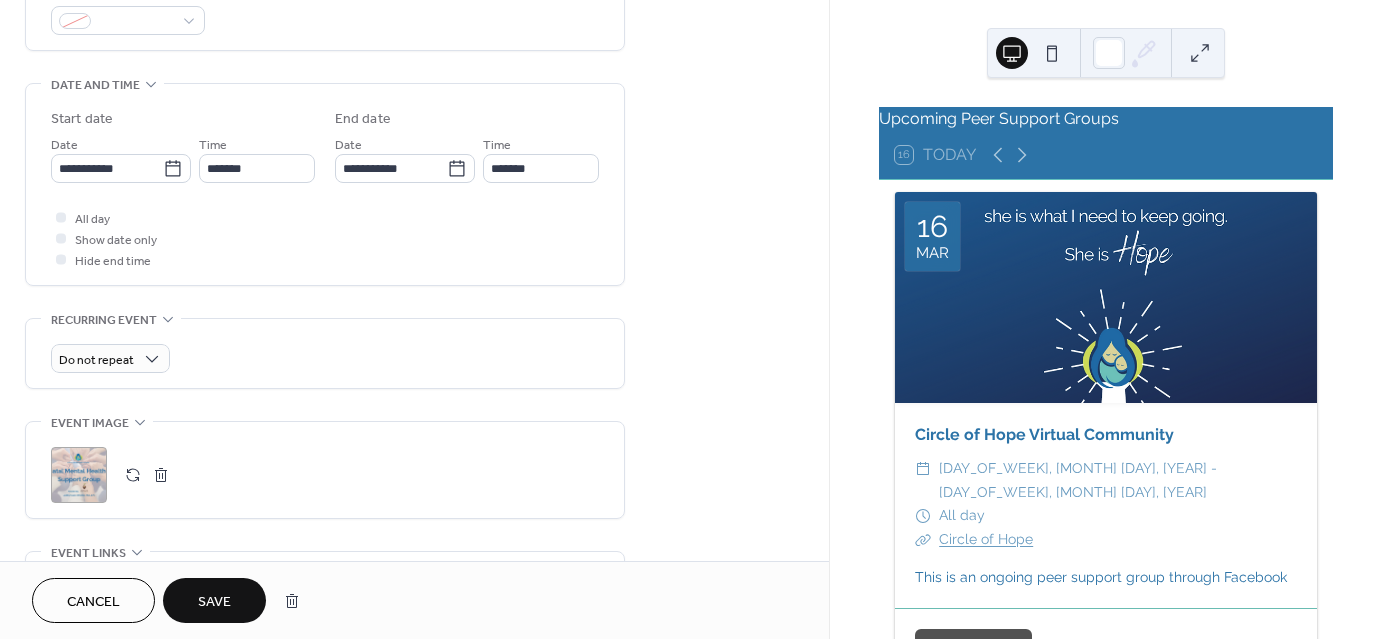 scroll, scrollTop: 600, scrollLeft: 0, axis: vertical 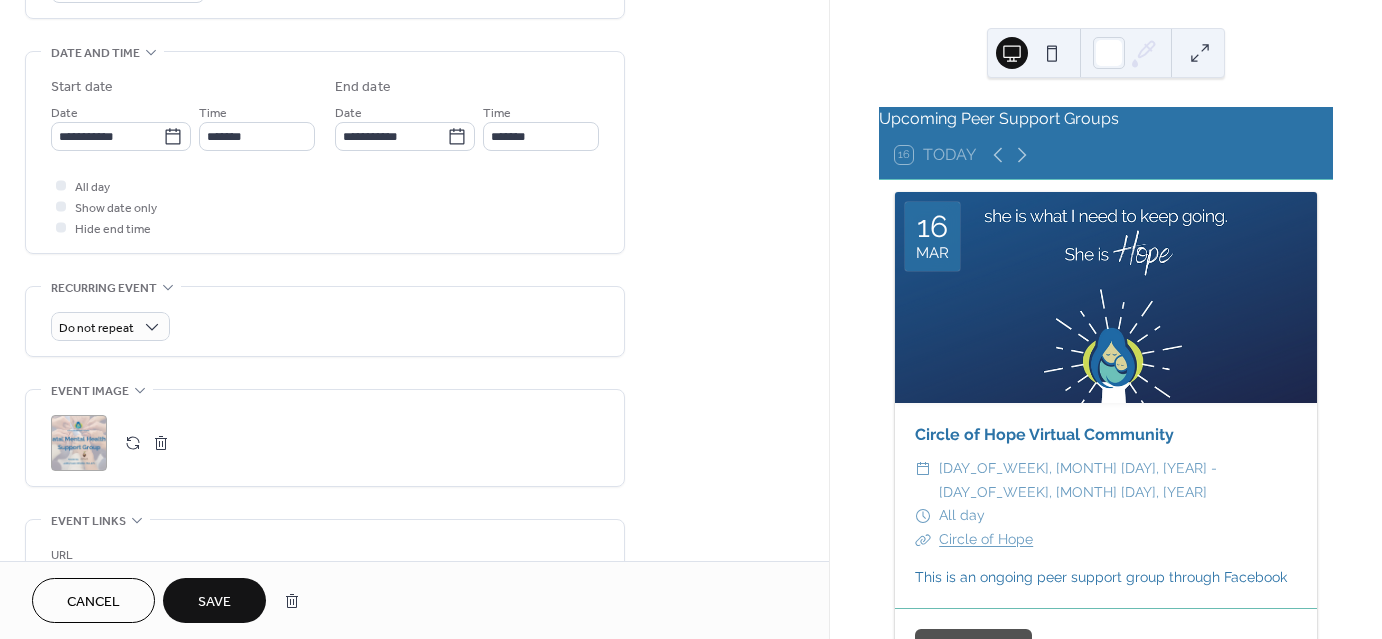 click on "Save" at bounding box center [214, 602] 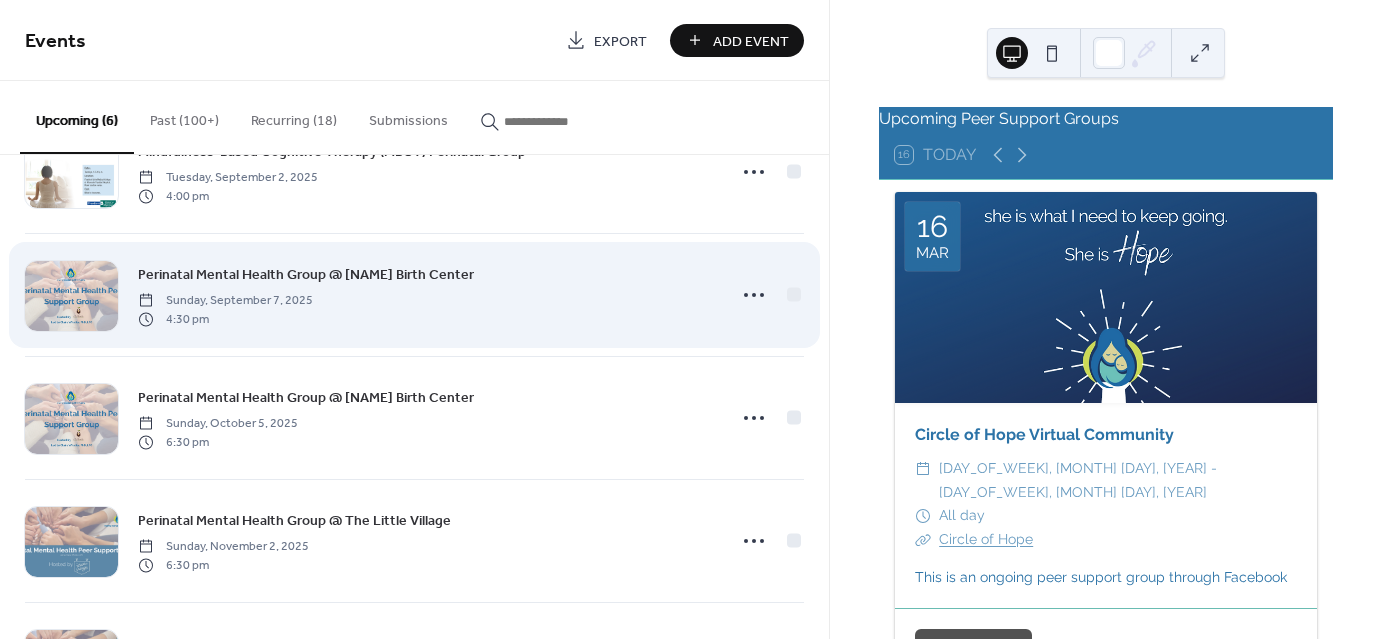 scroll, scrollTop: 200, scrollLeft: 0, axis: vertical 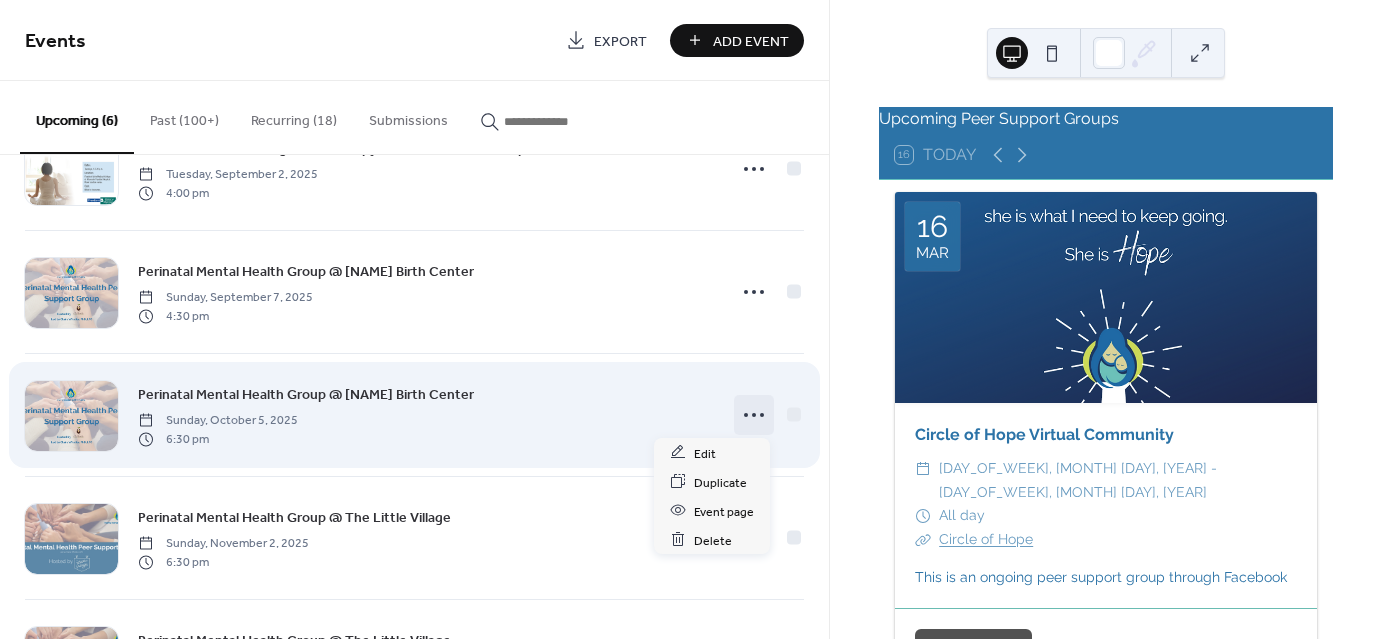 click 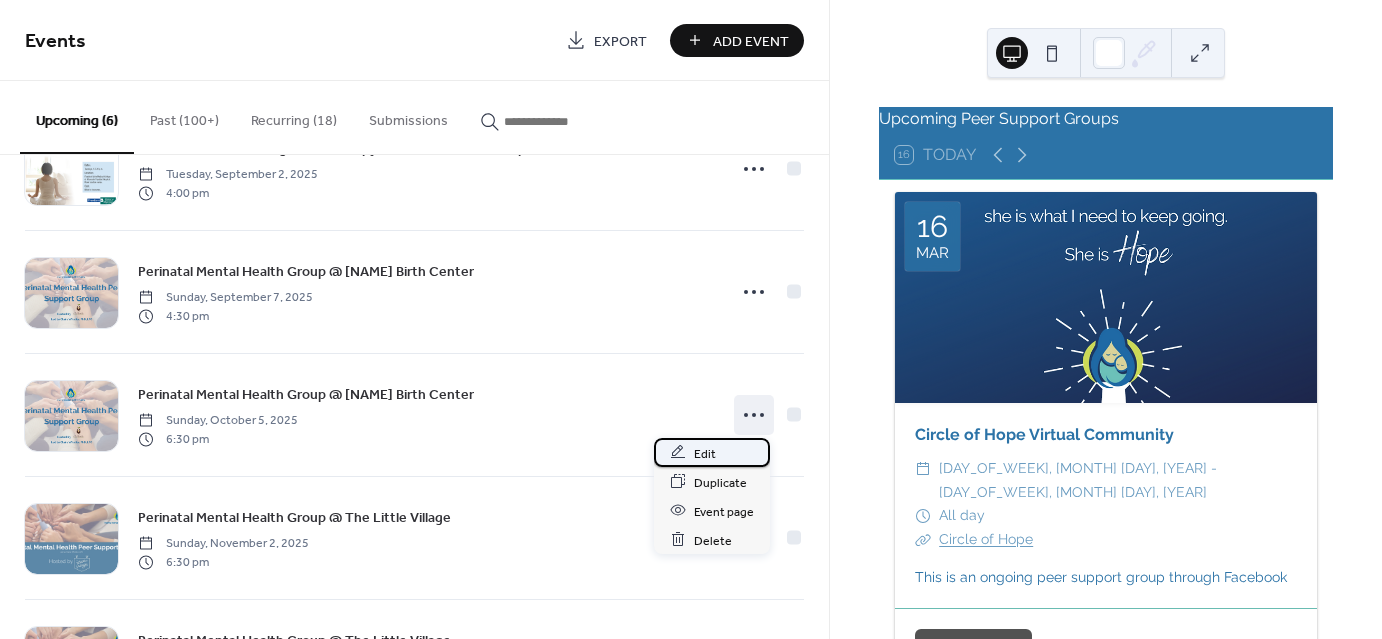 click on "Edit" at bounding box center [705, 453] 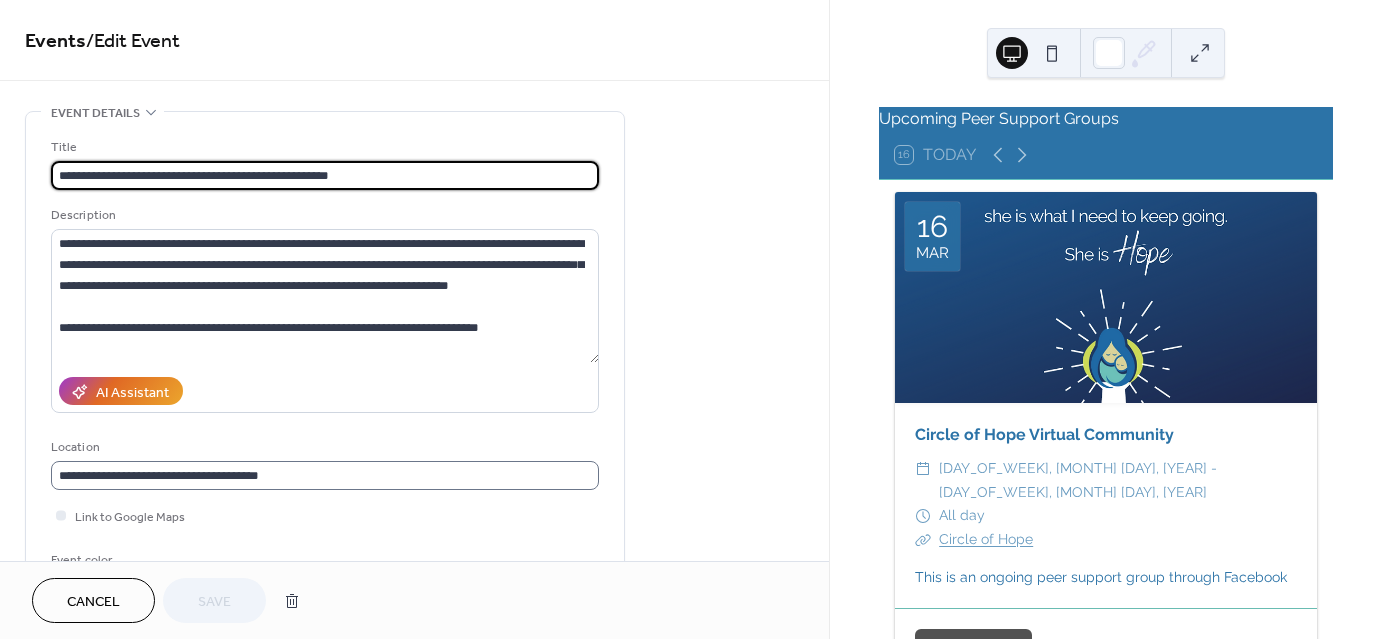 scroll, scrollTop: 1, scrollLeft: 0, axis: vertical 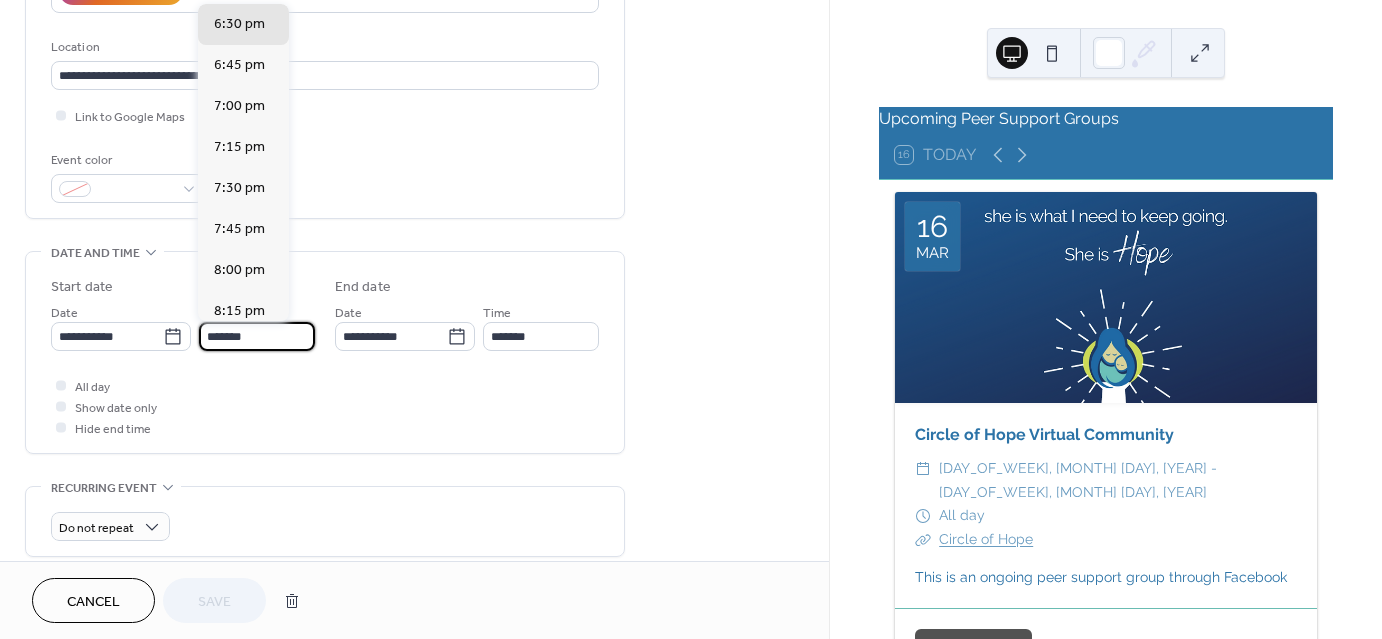 click on "*******" at bounding box center [257, 336] 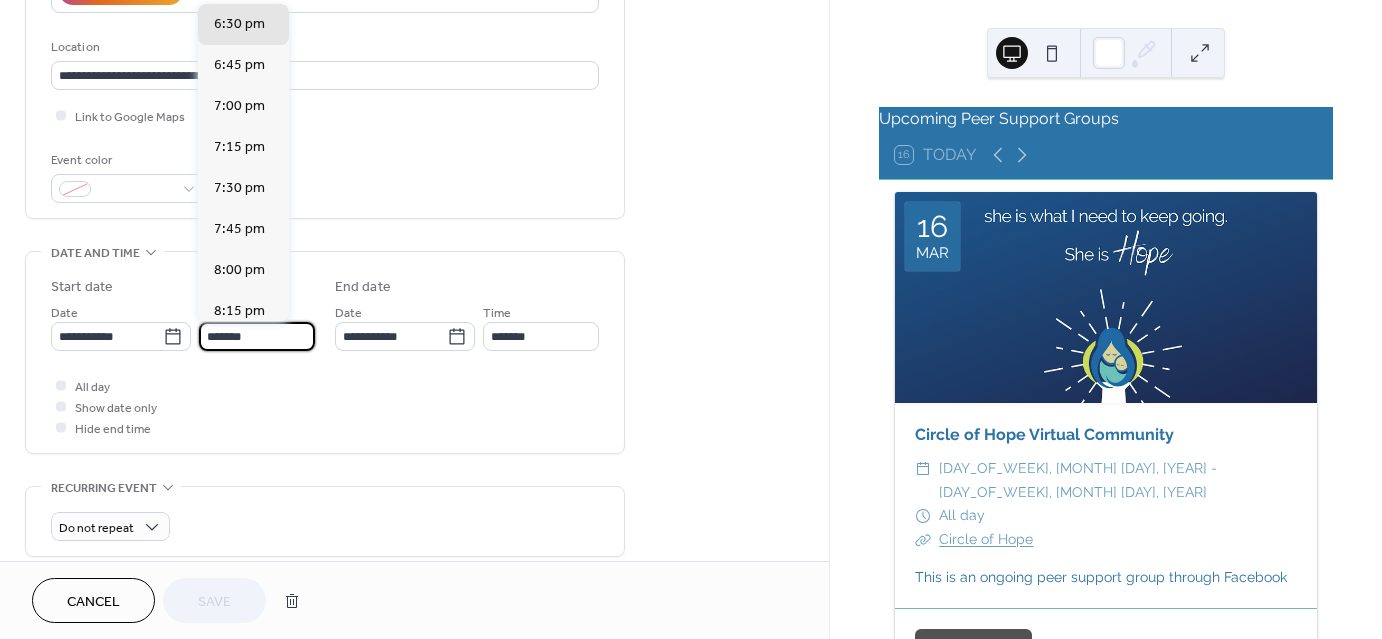 scroll, scrollTop: 2706, scrollLeft: 0, axis: vertical 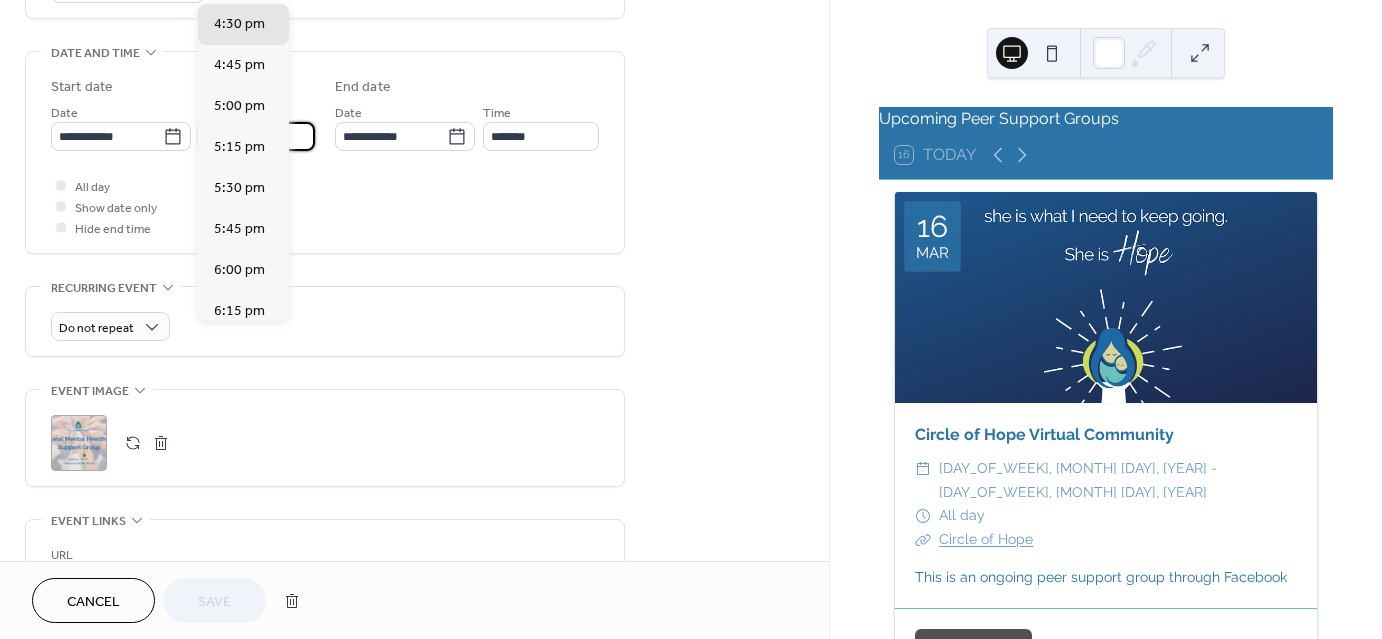 type on "*******" 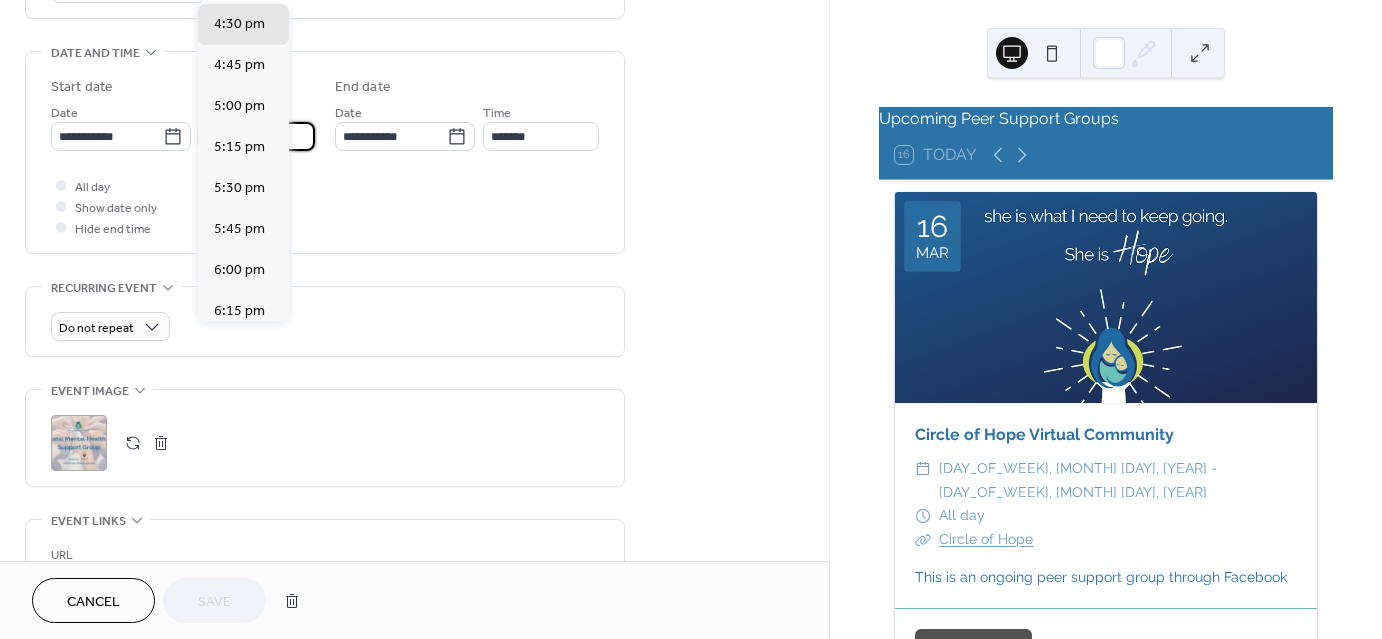 type on "*******" 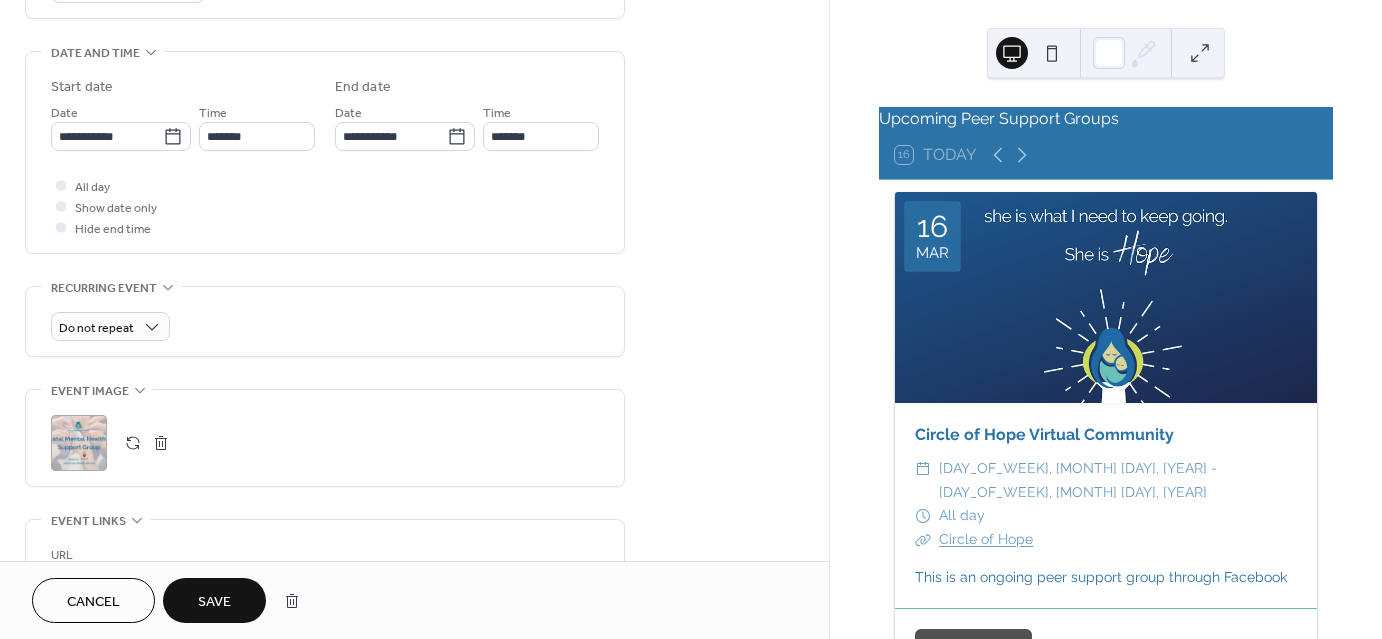 click on "Save" at bounding box center [214, 602] 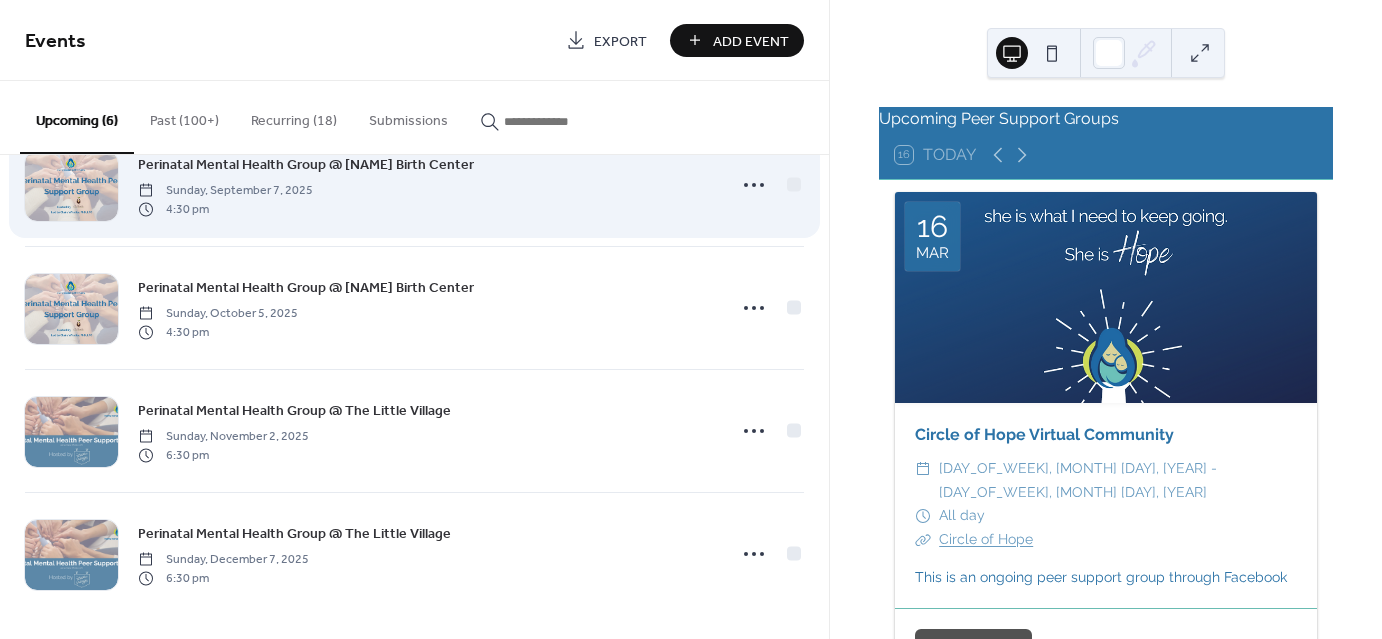 scroll, scrollTop: 311, scrollLeft: 0, axis: vertical 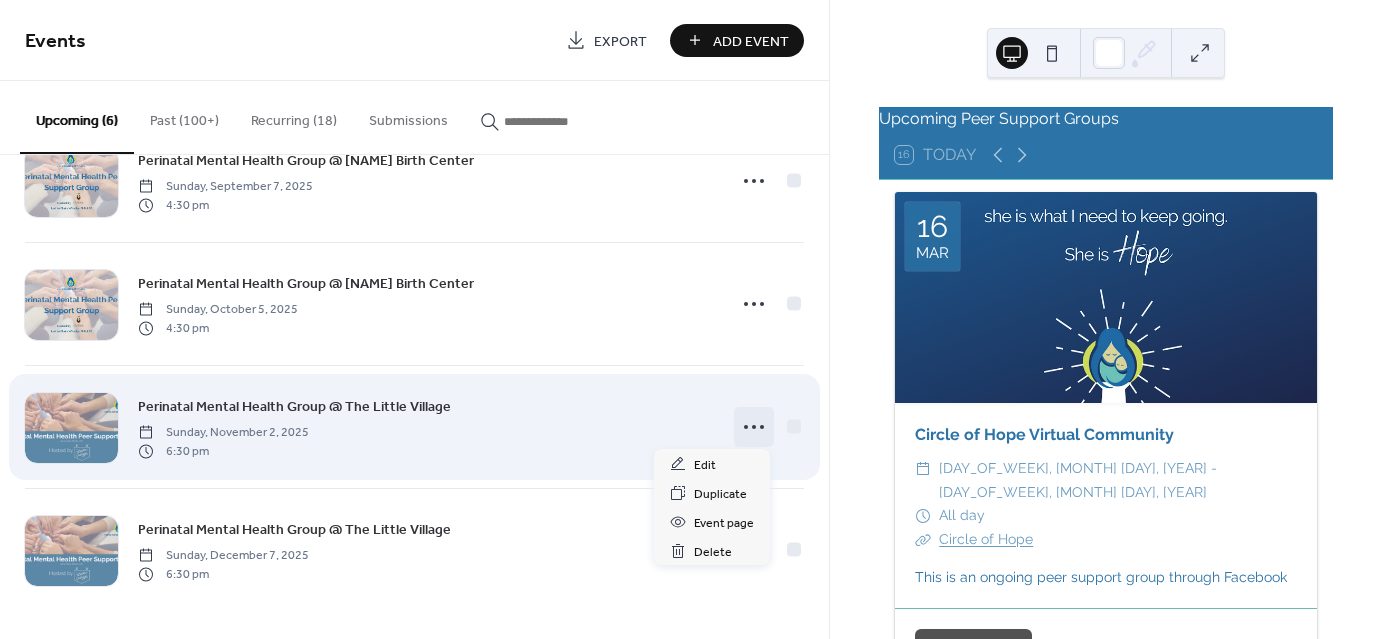 click 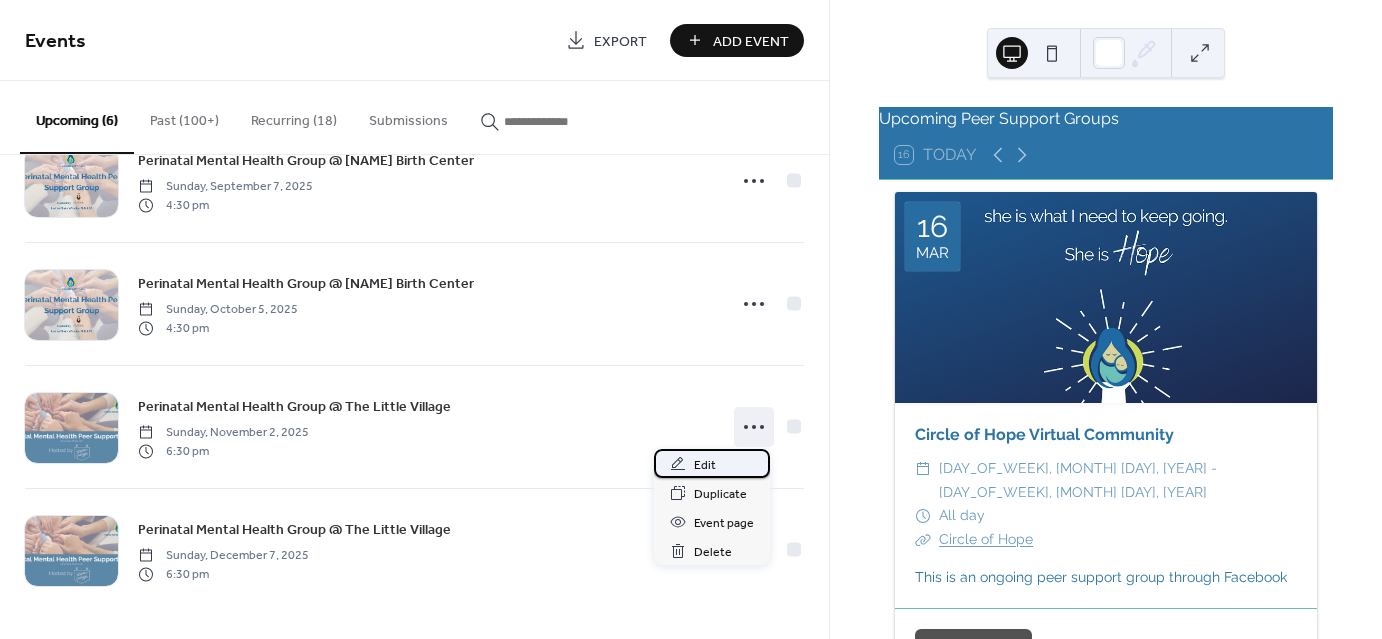 click on "Edit" at bounding box center (712, 463) 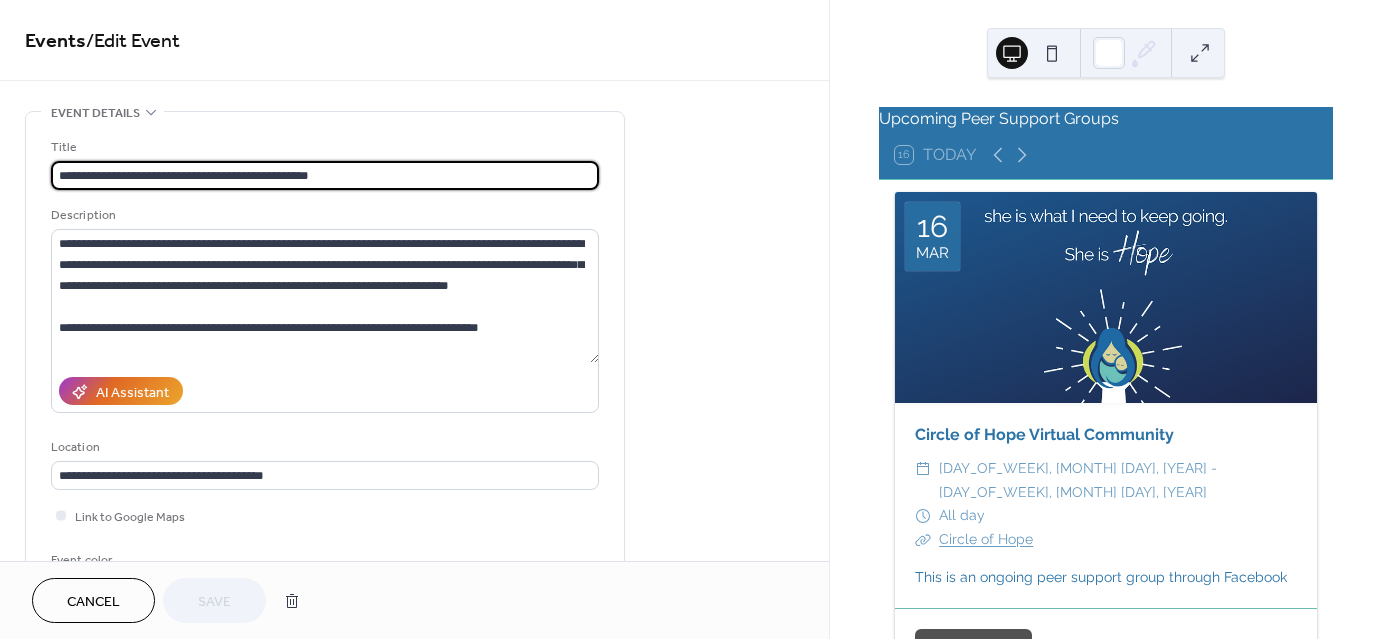 drag, startPoint x: 305, startPoint y: 177, endPoint x: 228, endPoint y: 163, distance: 78.26238 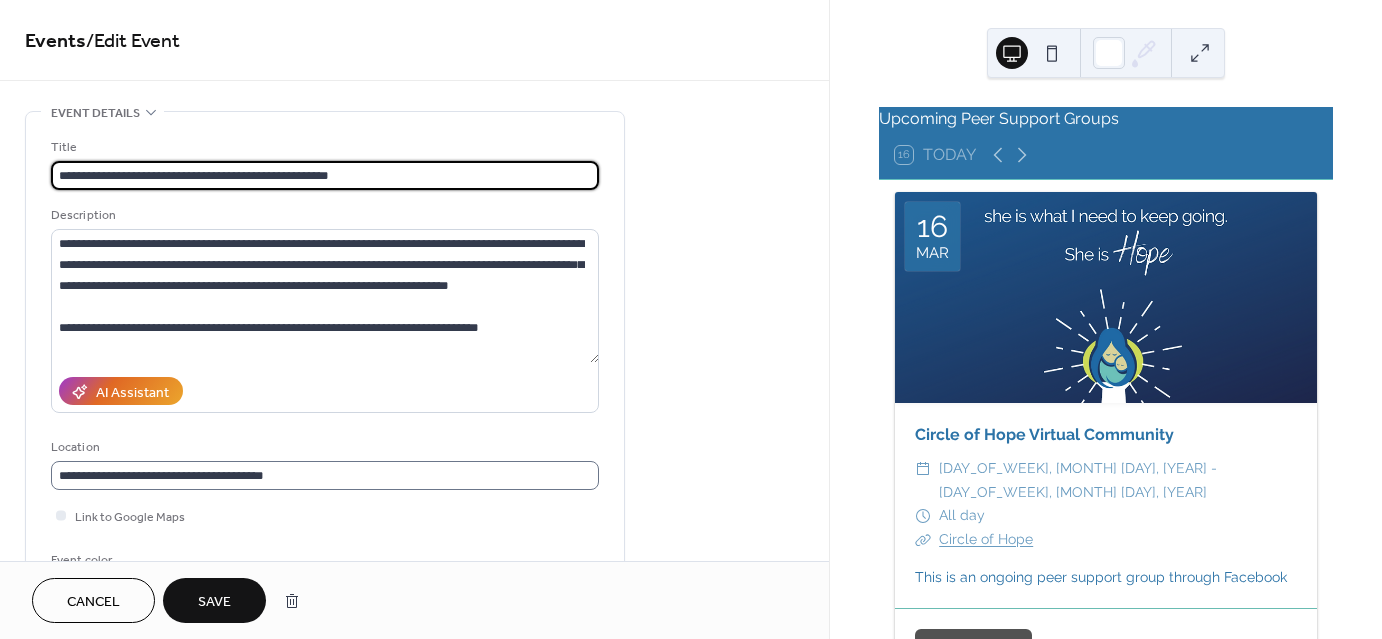 type on "**********" 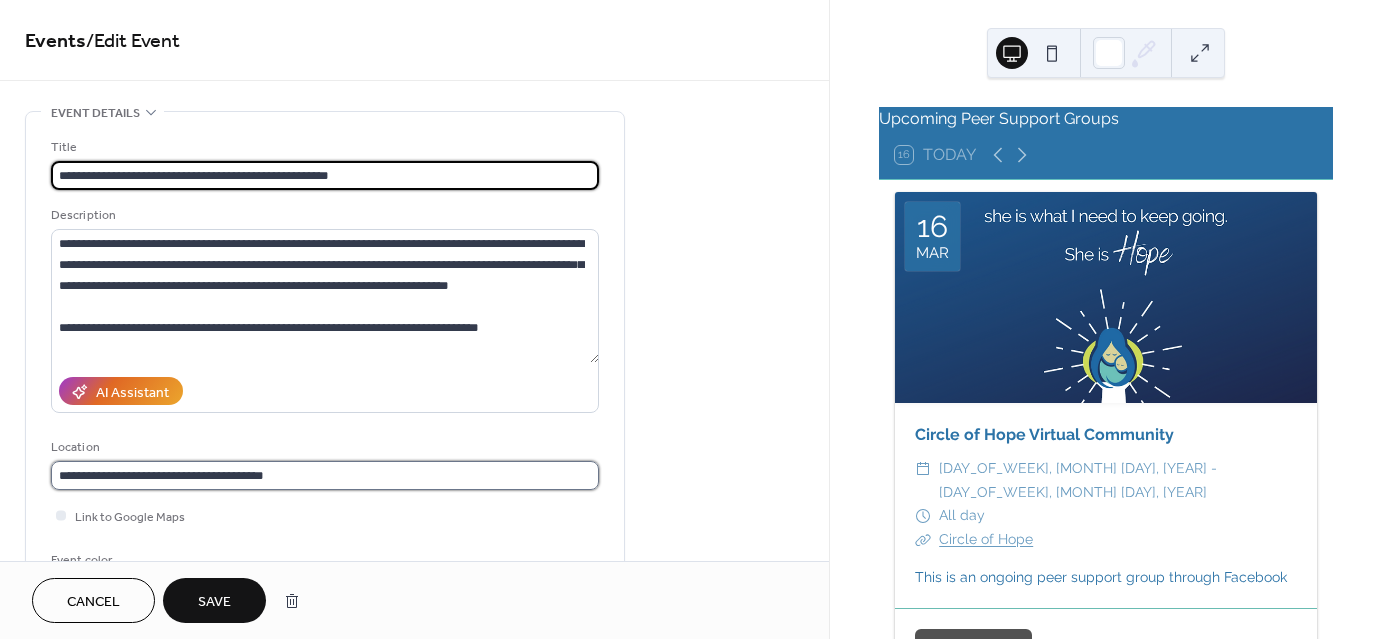 click on "**********" at bounding box center (325, 475) 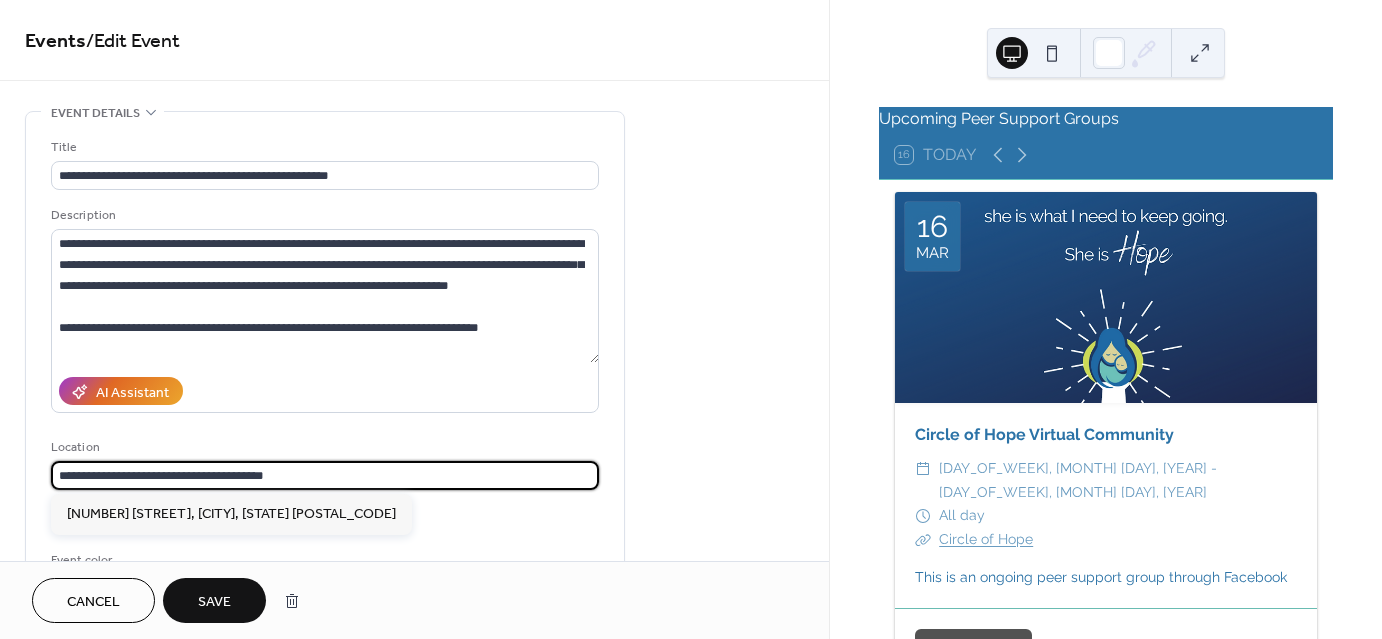 click on "**********" at bounding box center [325, 475] 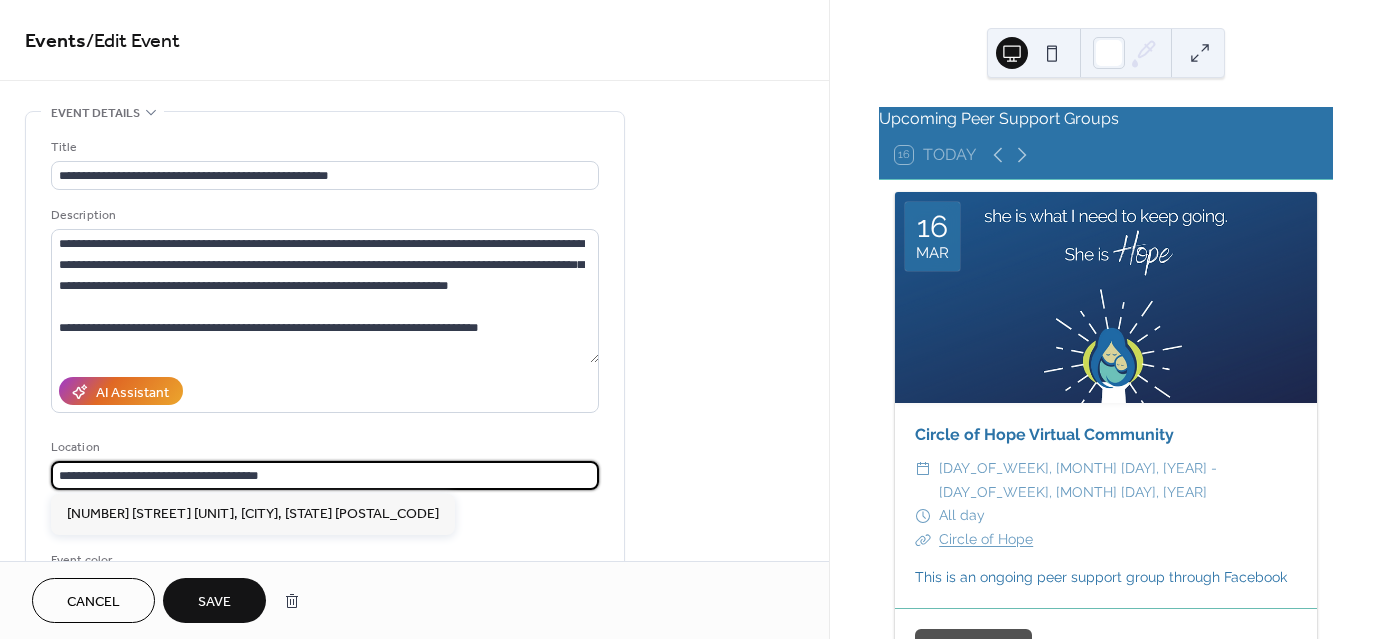 type on "**********" 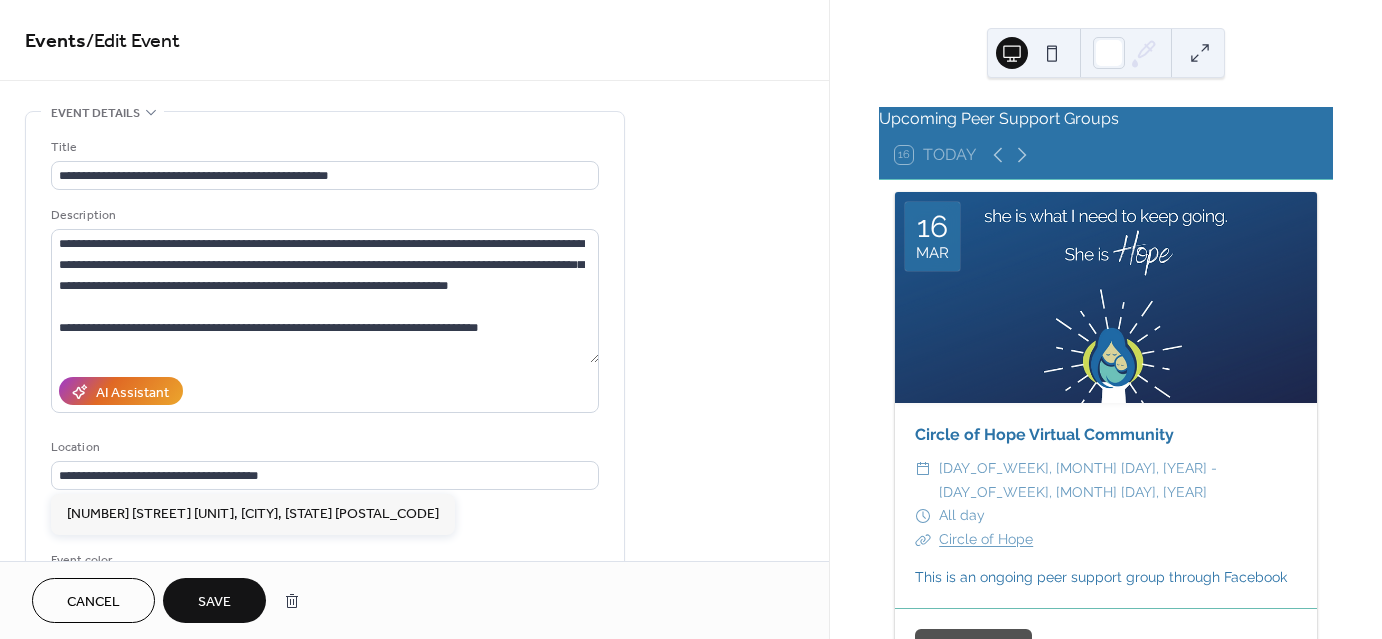 click on "Location" at bounding box center (323, 447) 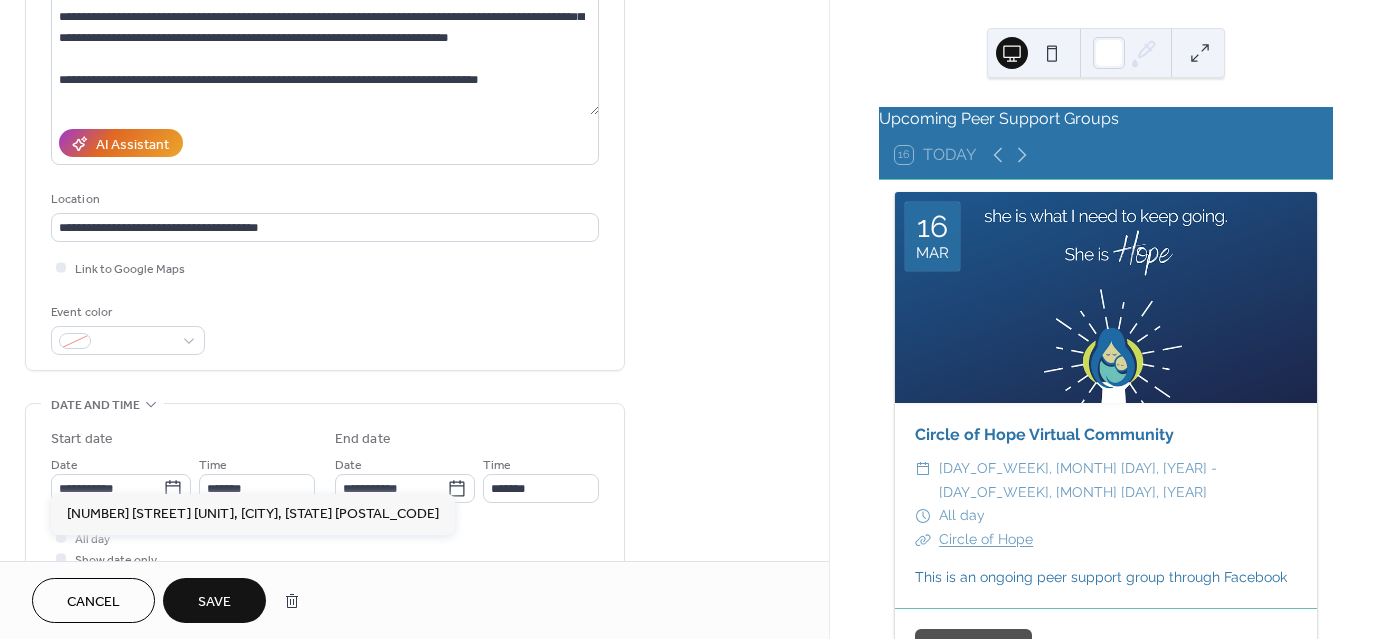 scroll, scrollTop: 300, scrollLeft: 0, axis: vertical 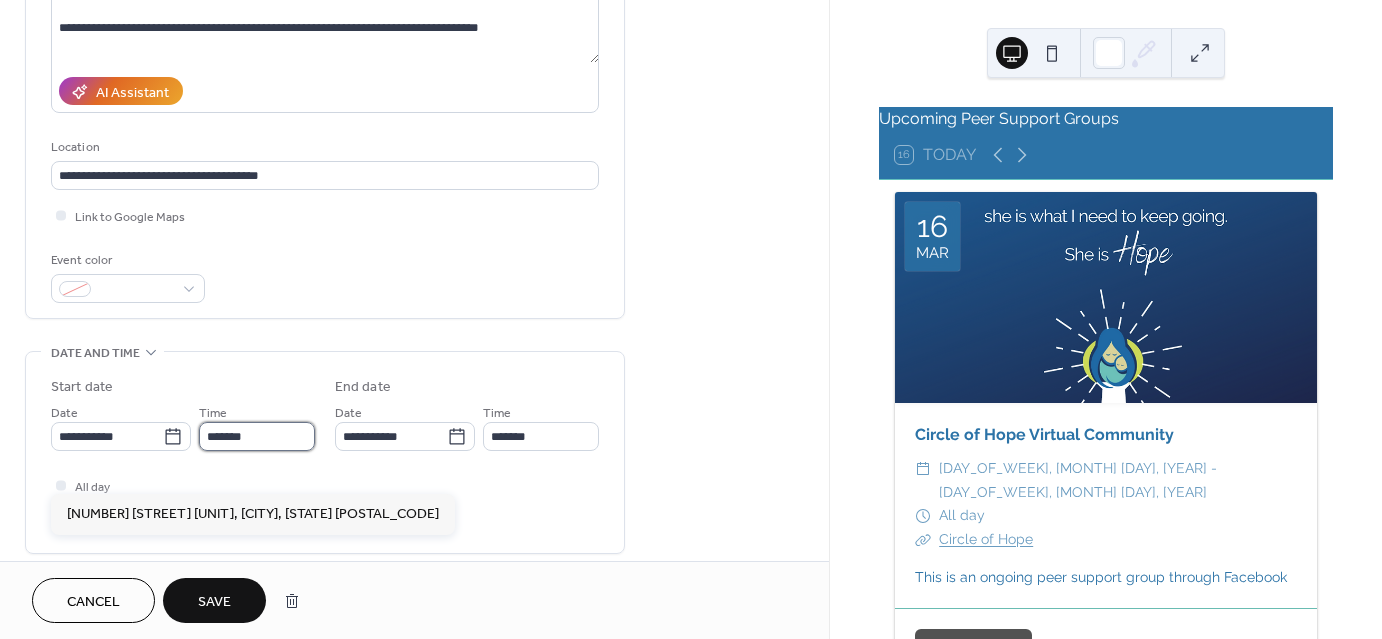 type 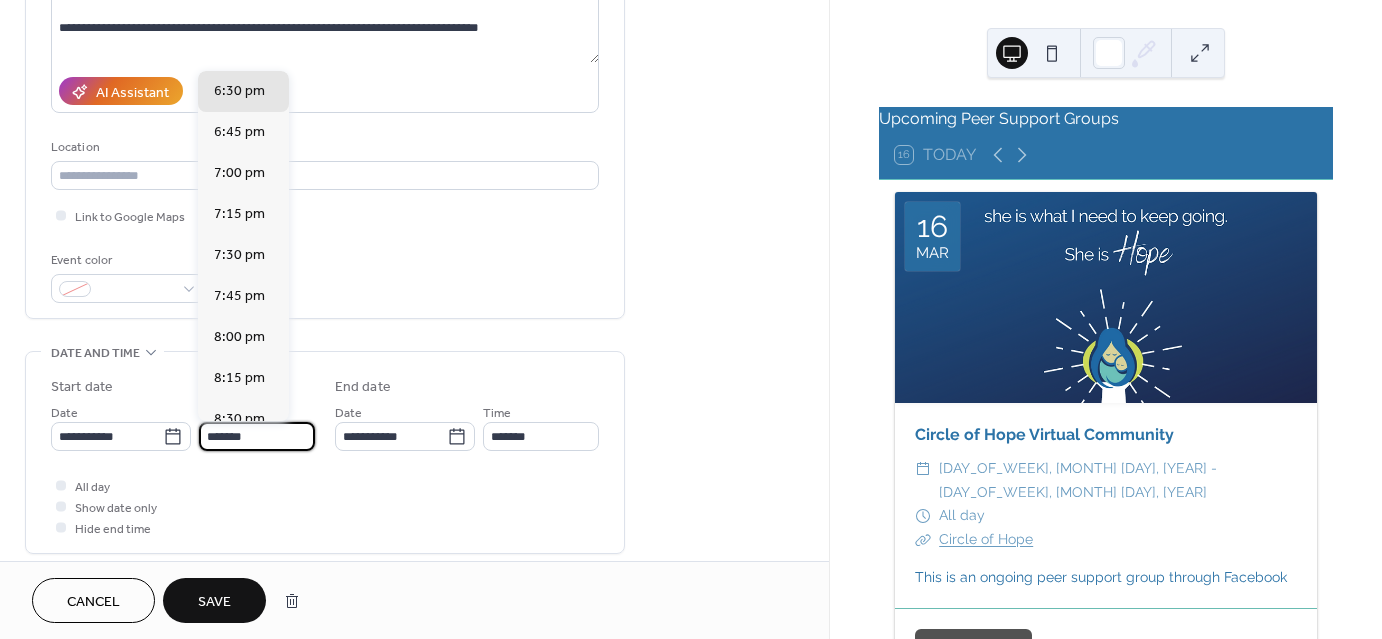click on "*******" at bounding box center (257, 436) 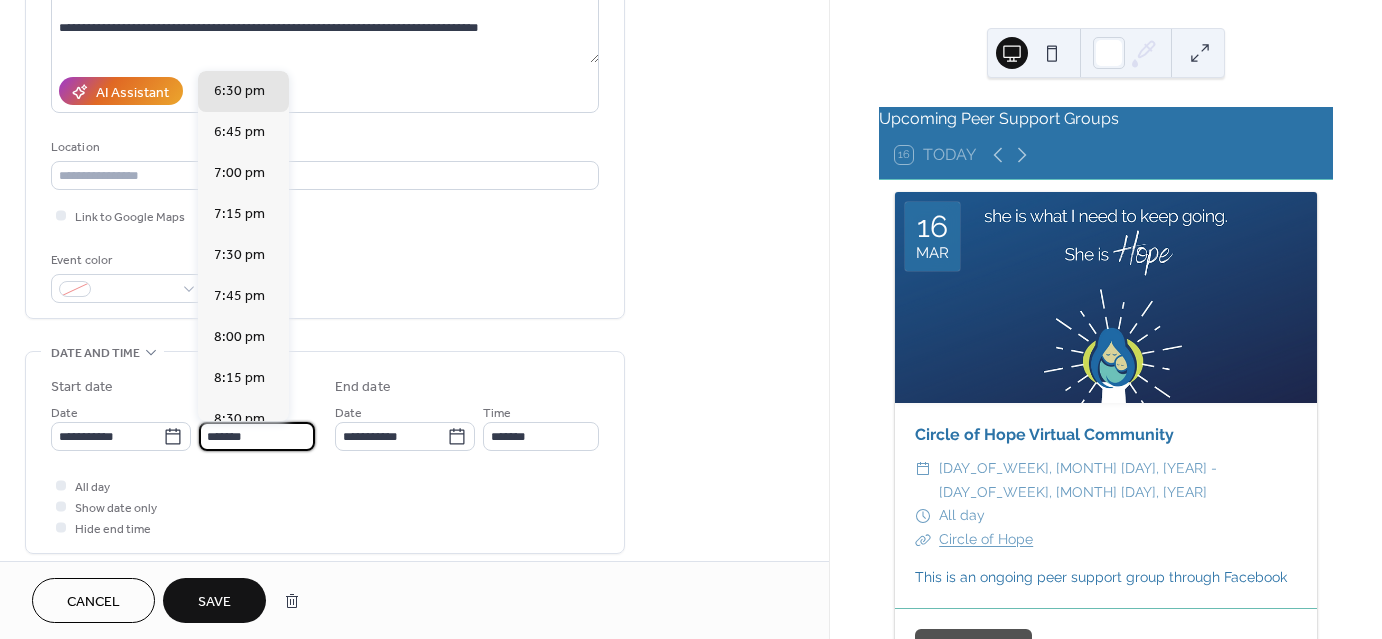 scroll, scrollTop: 2706, scrollLeft: 0, axis: vertical 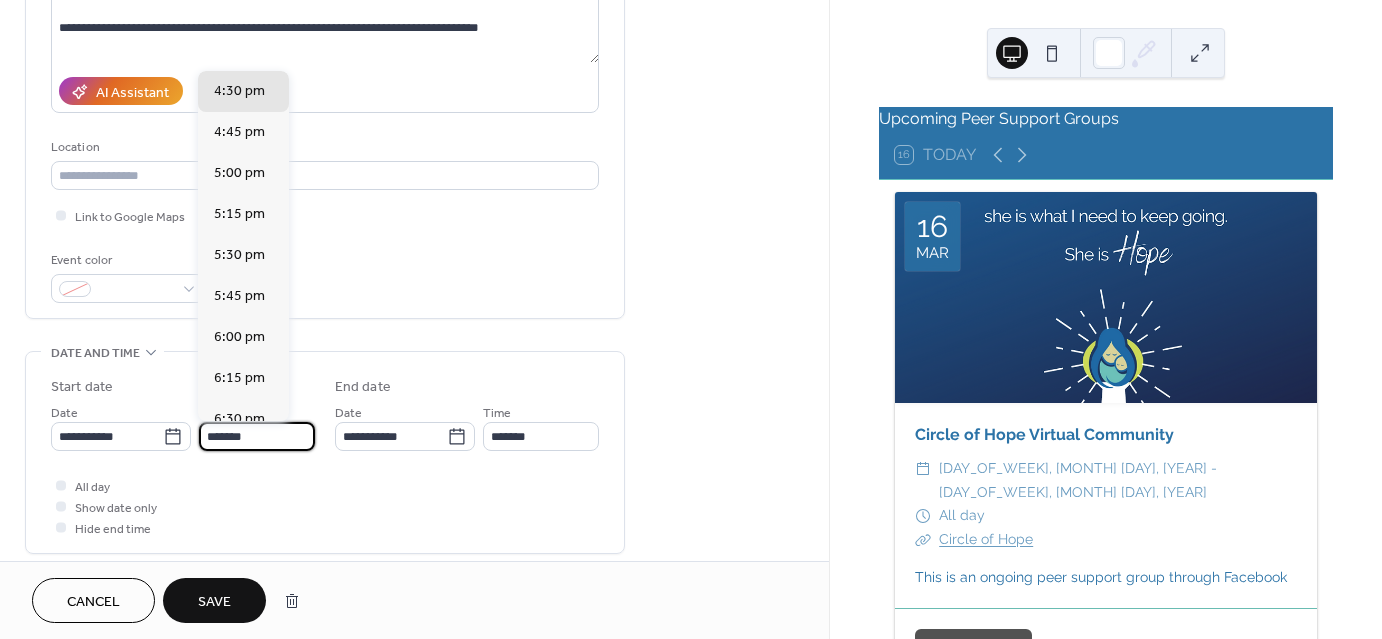 type on "*******" 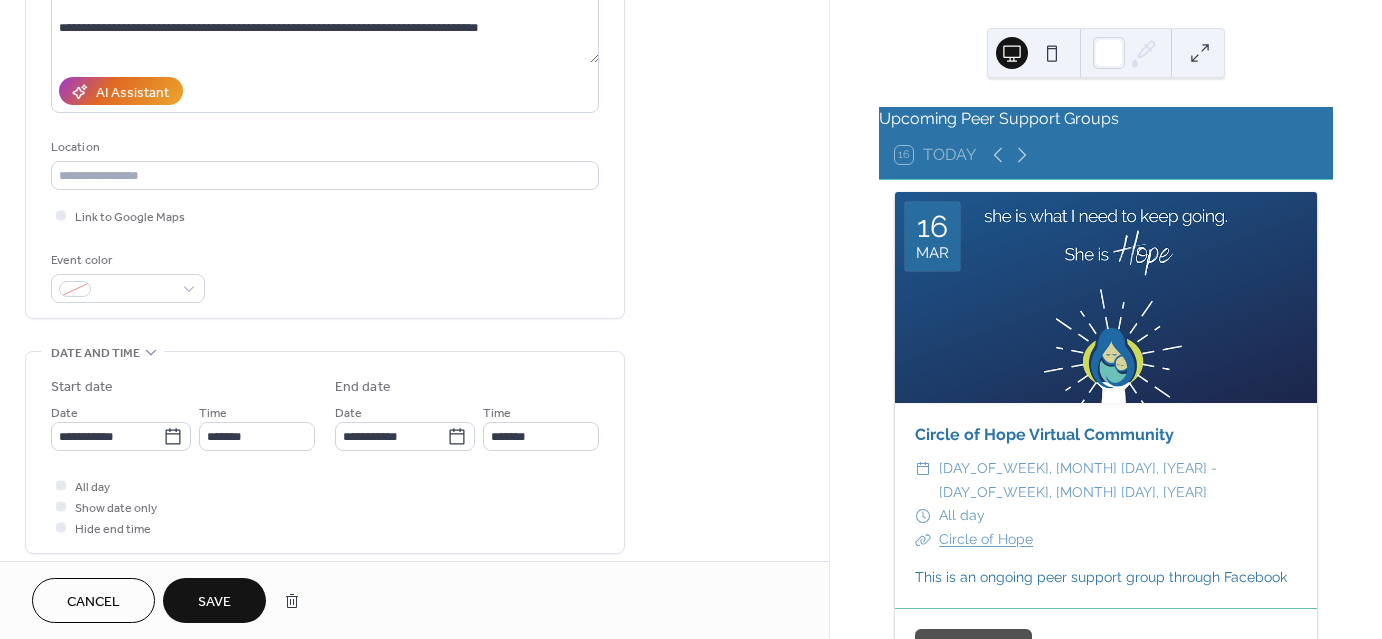 click on "All day Show date only Hide end time" at bounding box center (325, 506) 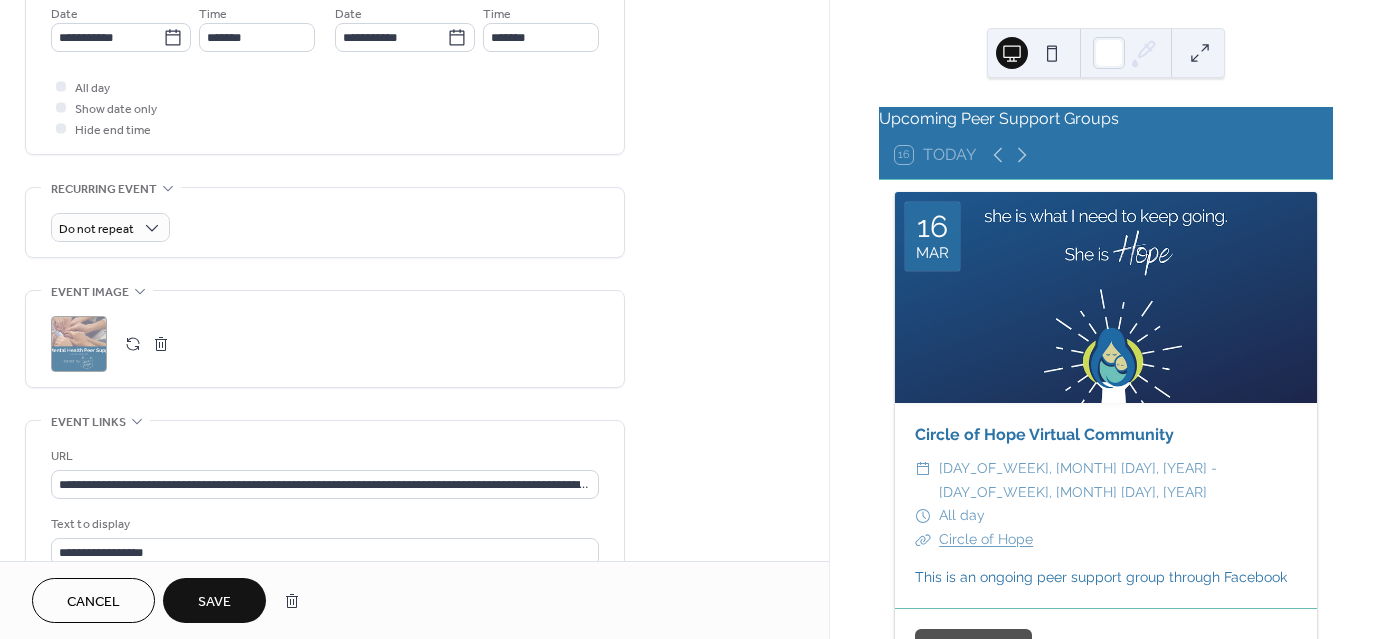 scroll, scrollTop: 700, scrollLeft: 0, axis: vertical 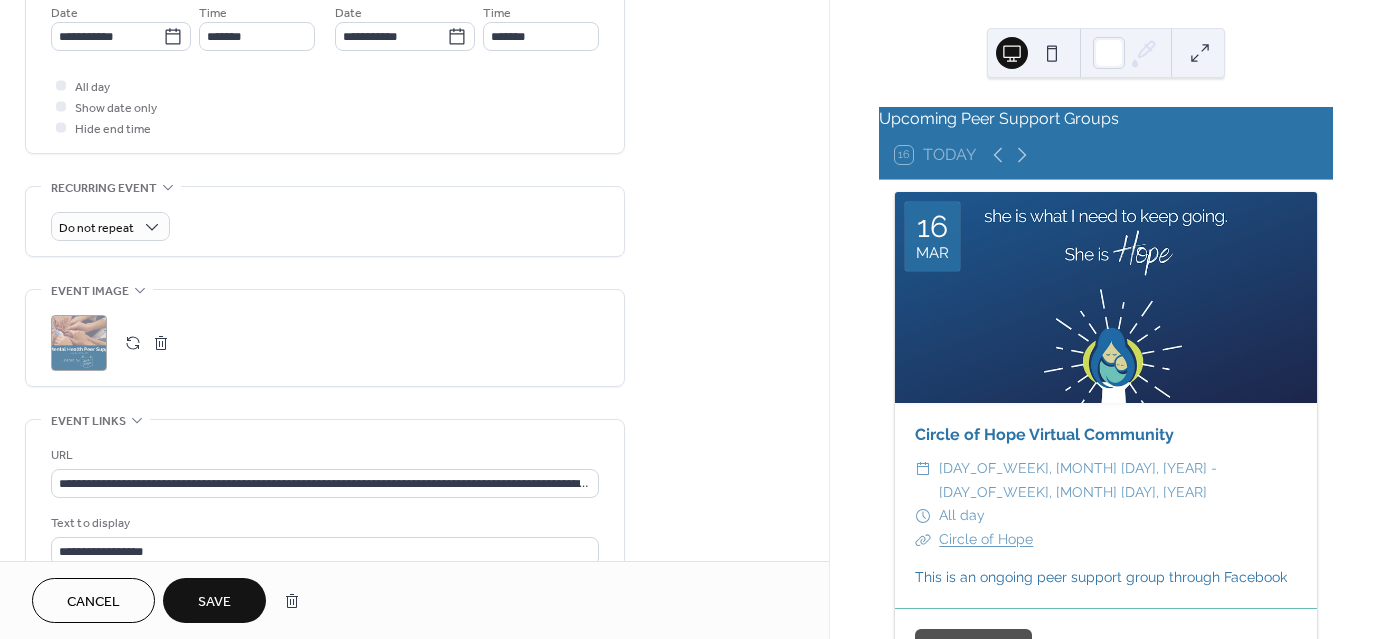 click at bounding box center (133, 343) 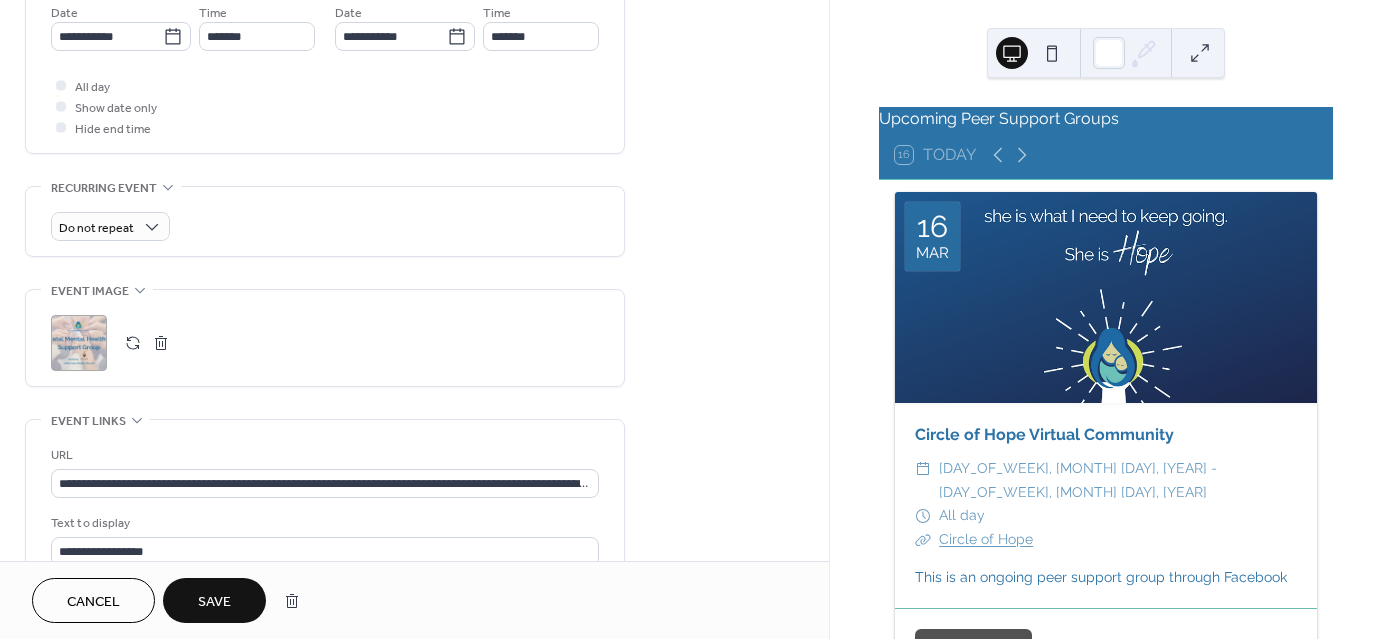 click on "Save" at bounding box center [214, 602] 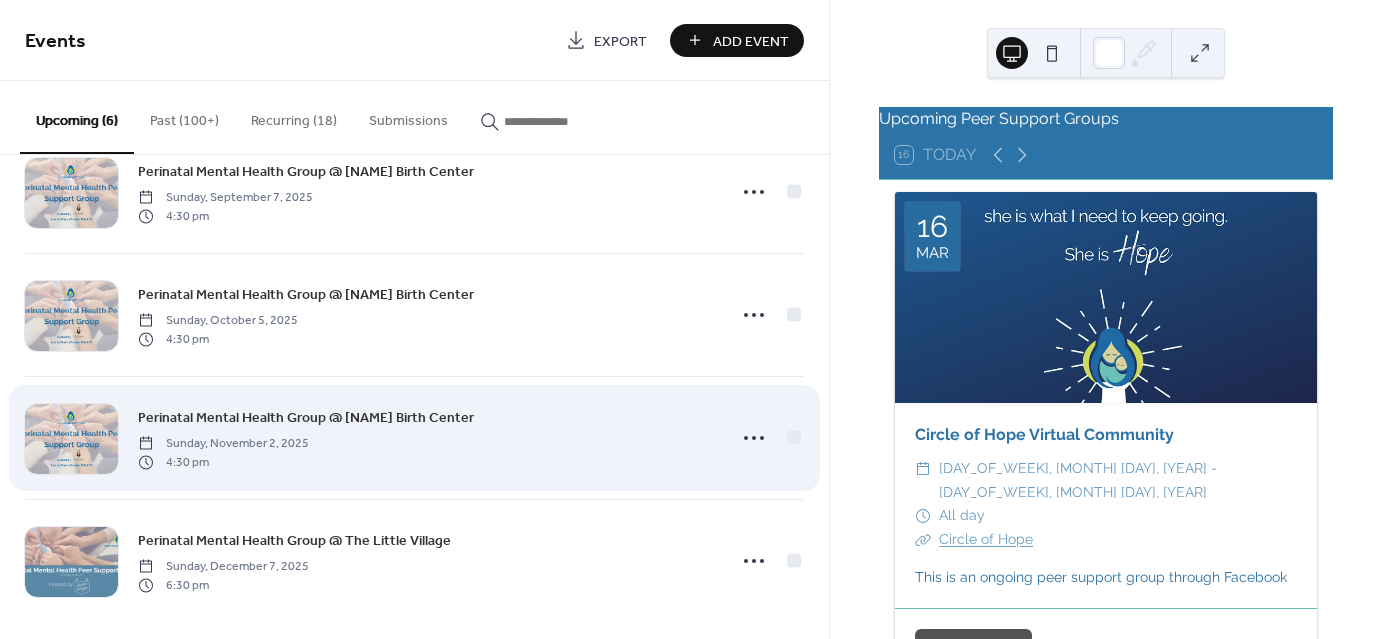 scroll, scrollTop: 311, scrollLeft: 0, axis: vertical 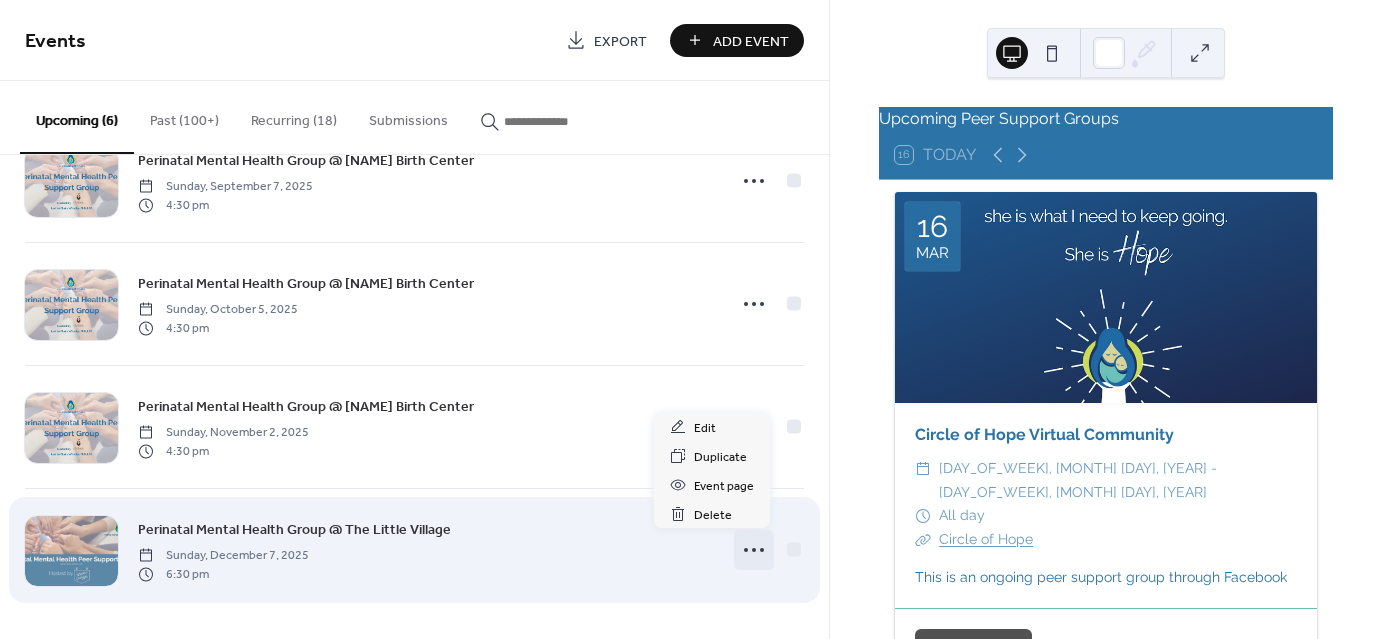 click 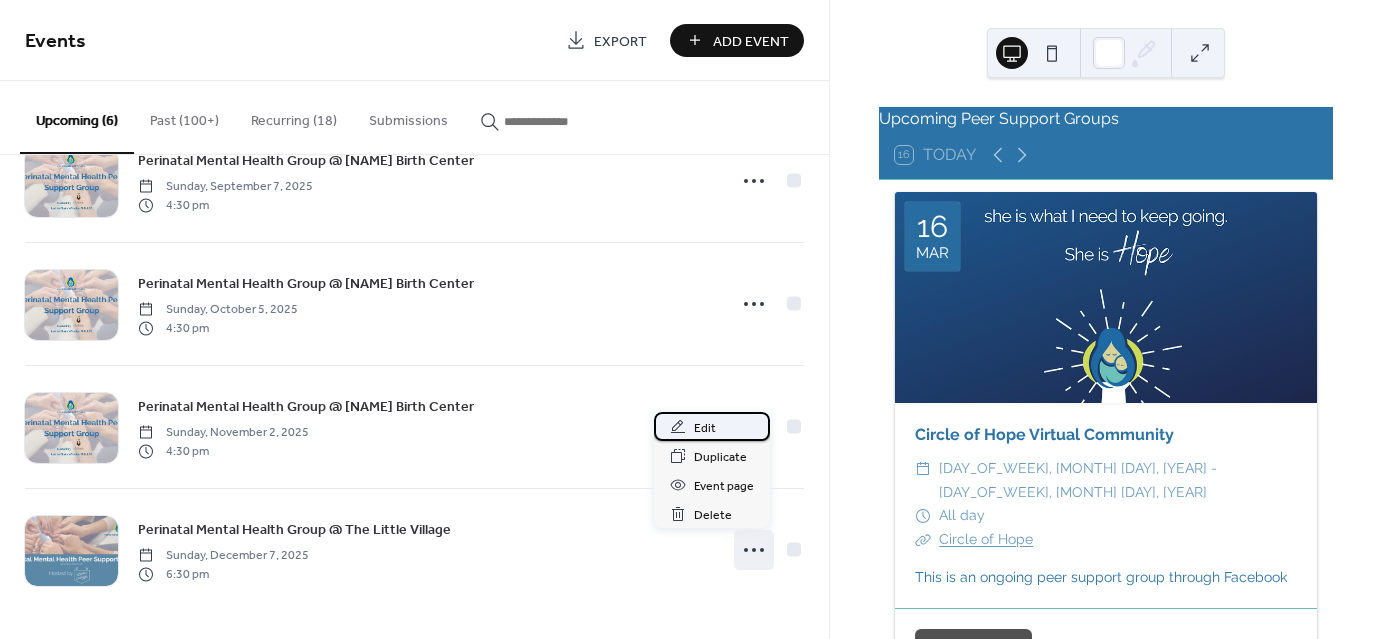 click on "Edit" at bounding box center (712, 426) 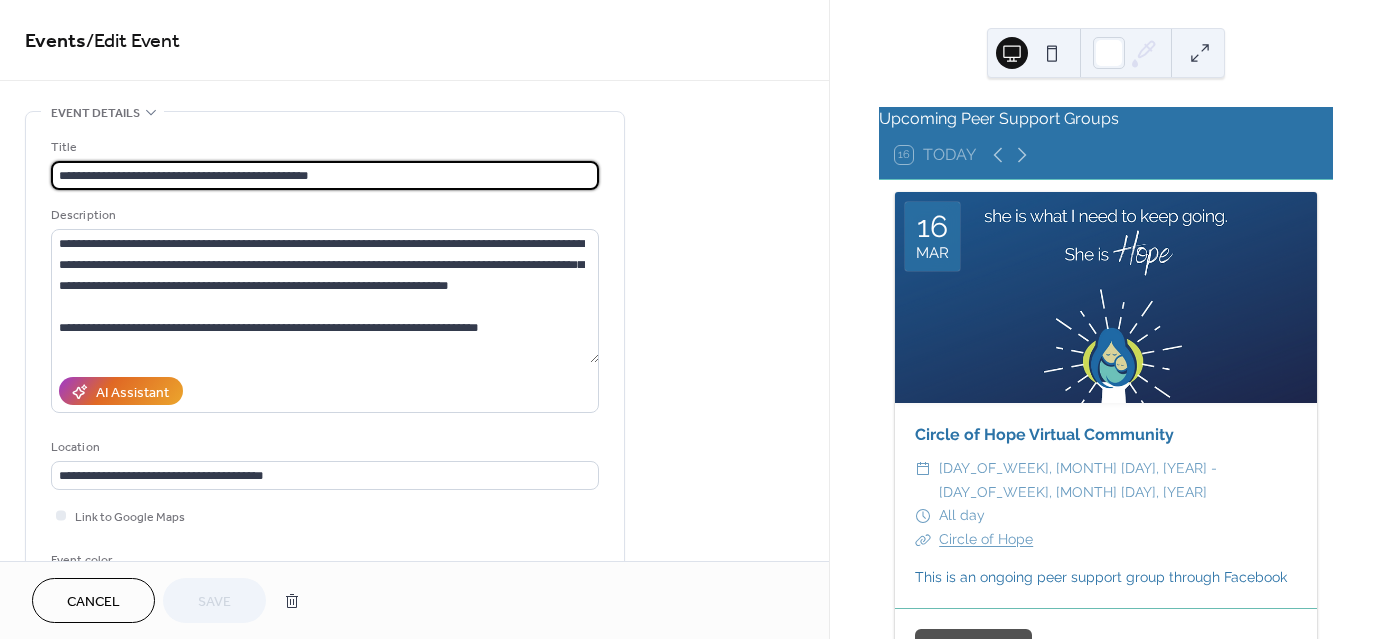 click on "**********" at bounding box center (325, 175) 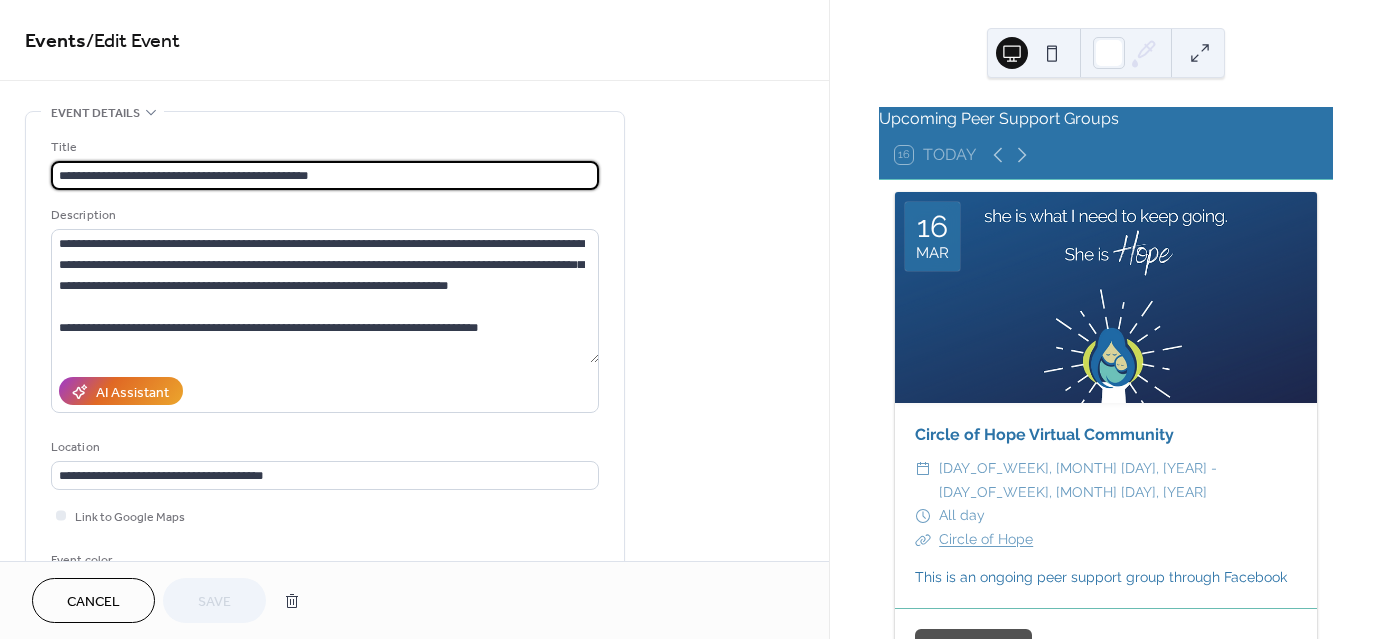 drag, startPoint x: 346, startPoint y: 183, endPoint x: 234, endPoint y: 165, distance: 113.43721 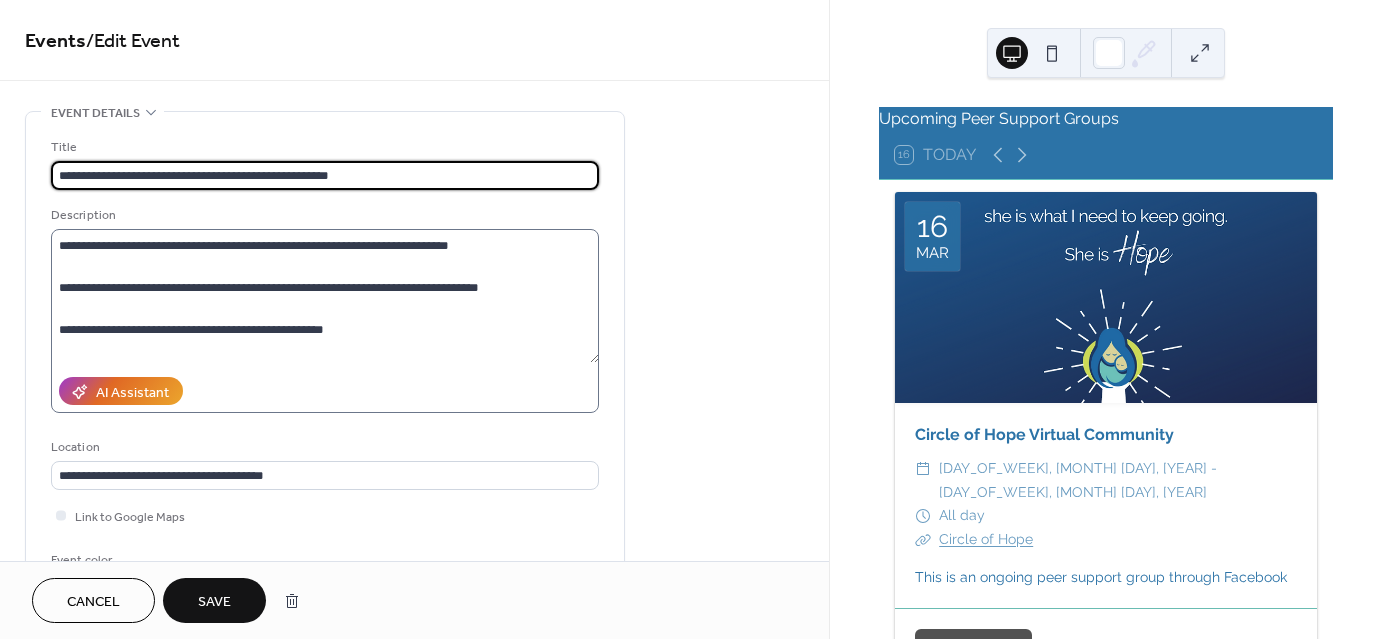 scroll, scrollTop: 62, scrollLeft: 0, axis: vertical 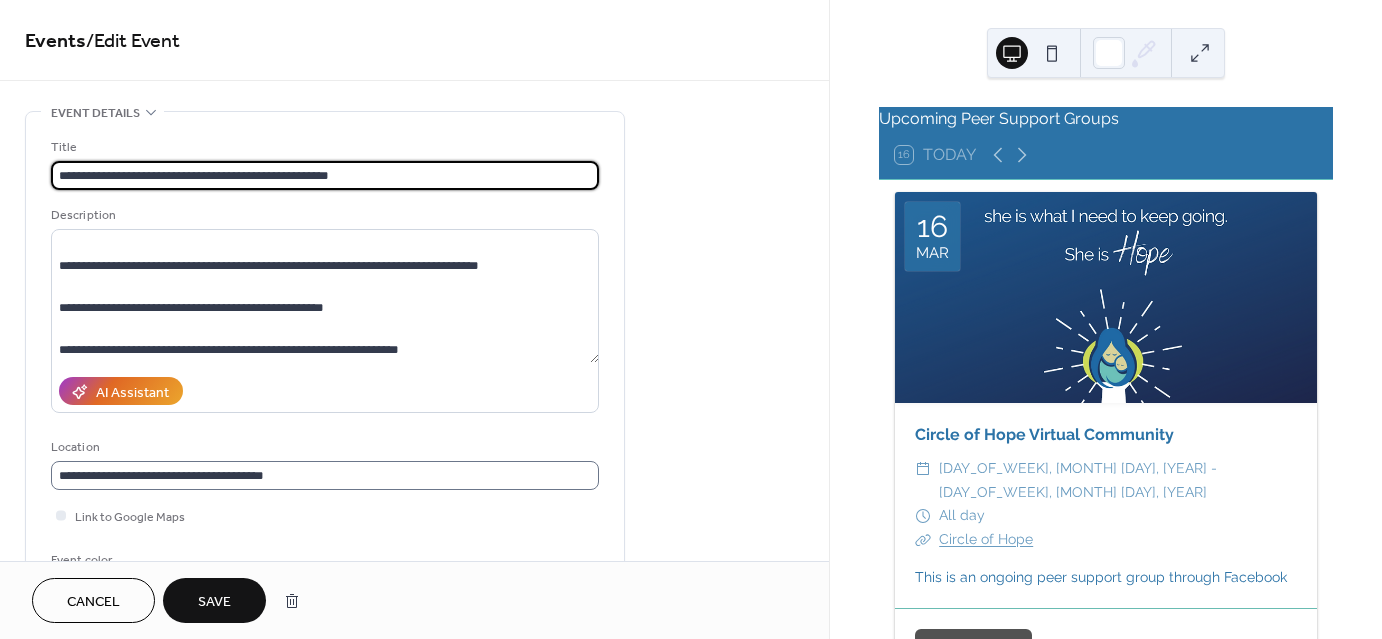 type on "**********" 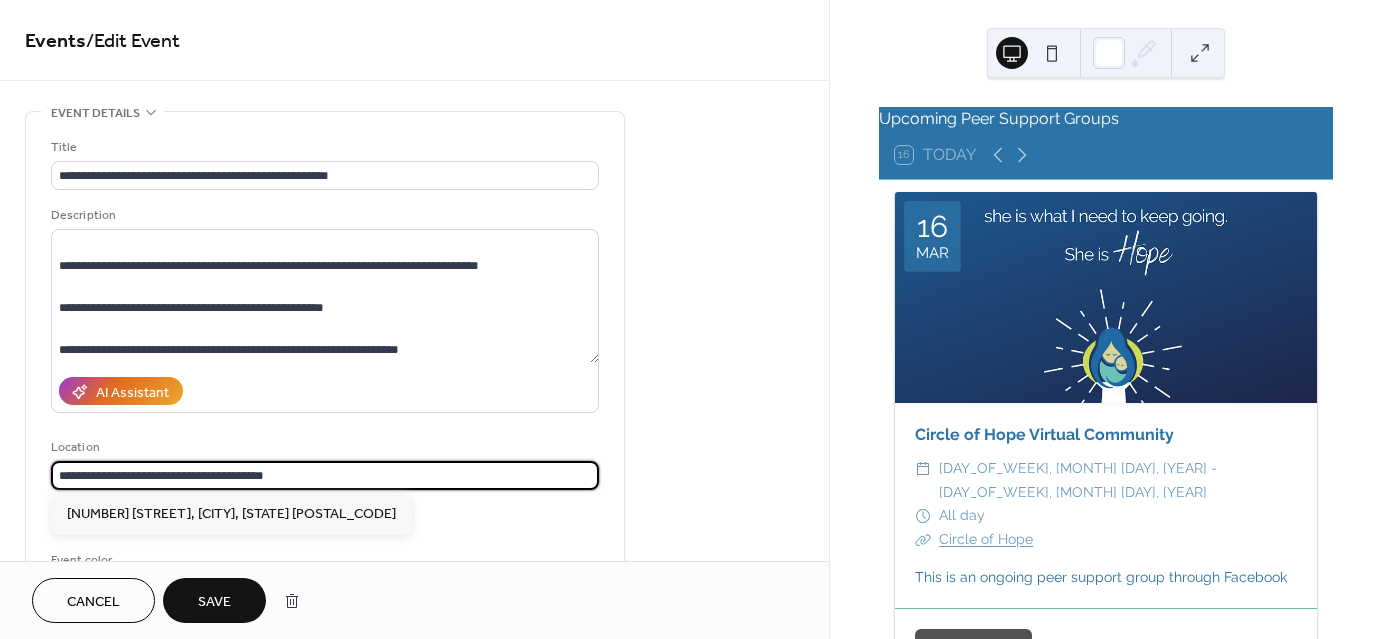 click on "**********" at bounding box center [325, 475] 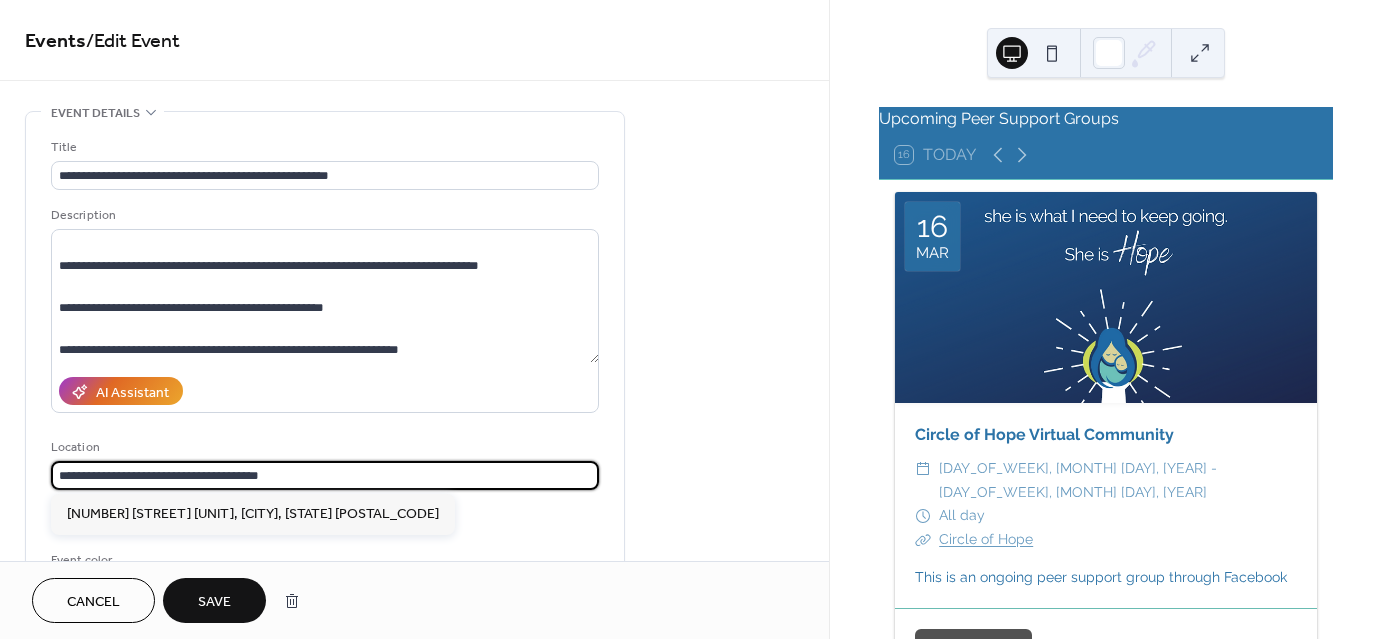 type on "**********" 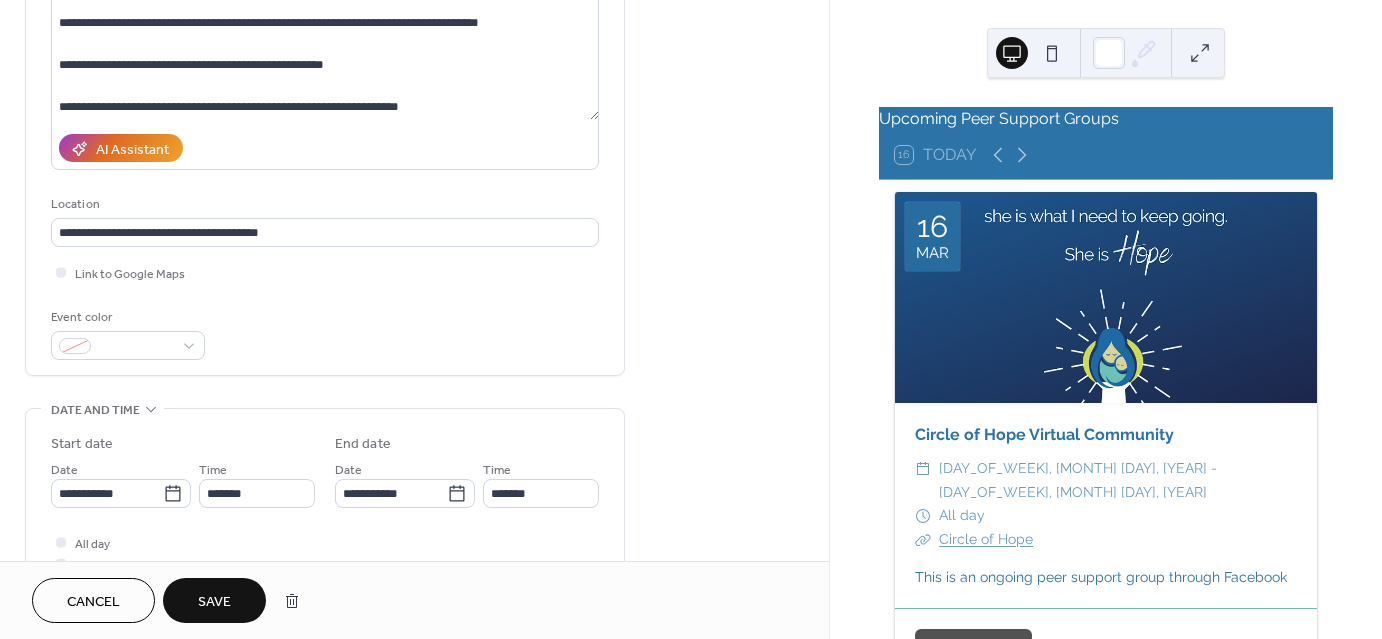 scroll, scrollTop: 300, scrollLeft: 0, axis: vertical 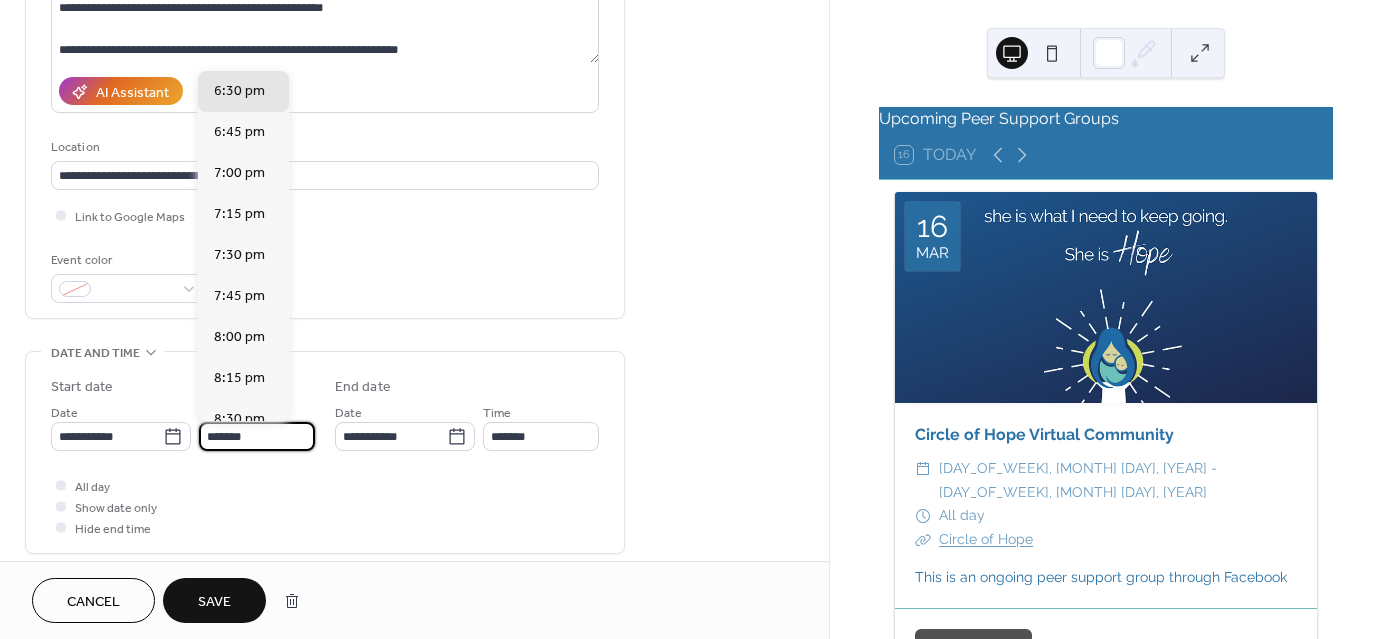 click on "*******" at bounding box center (257, 436) 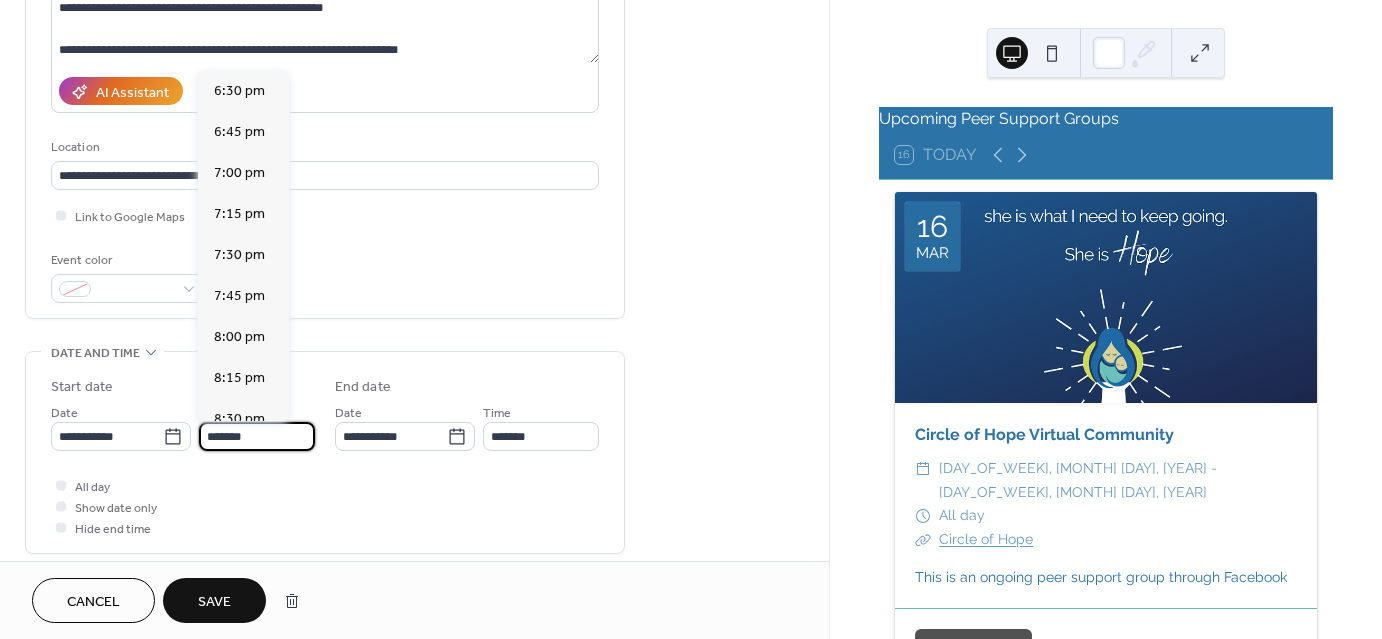scroll, scrollTop: 2706, scrollLeft: 0, axis: vertical 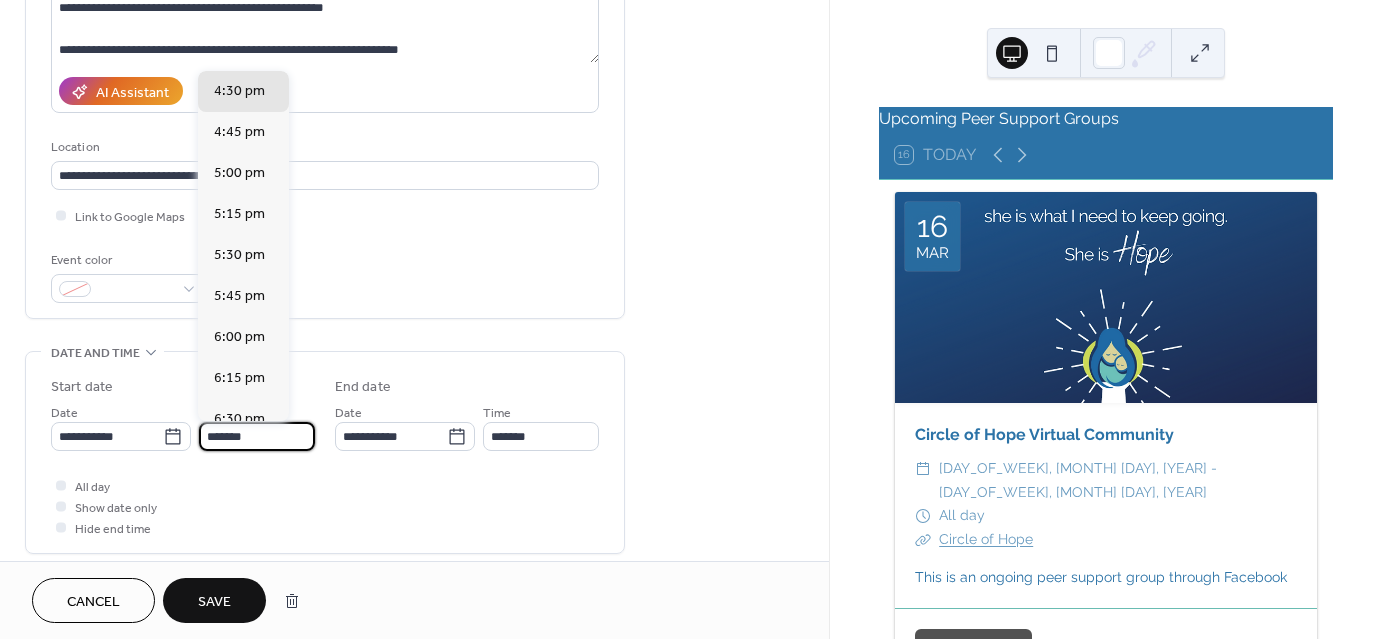 type on "*******" 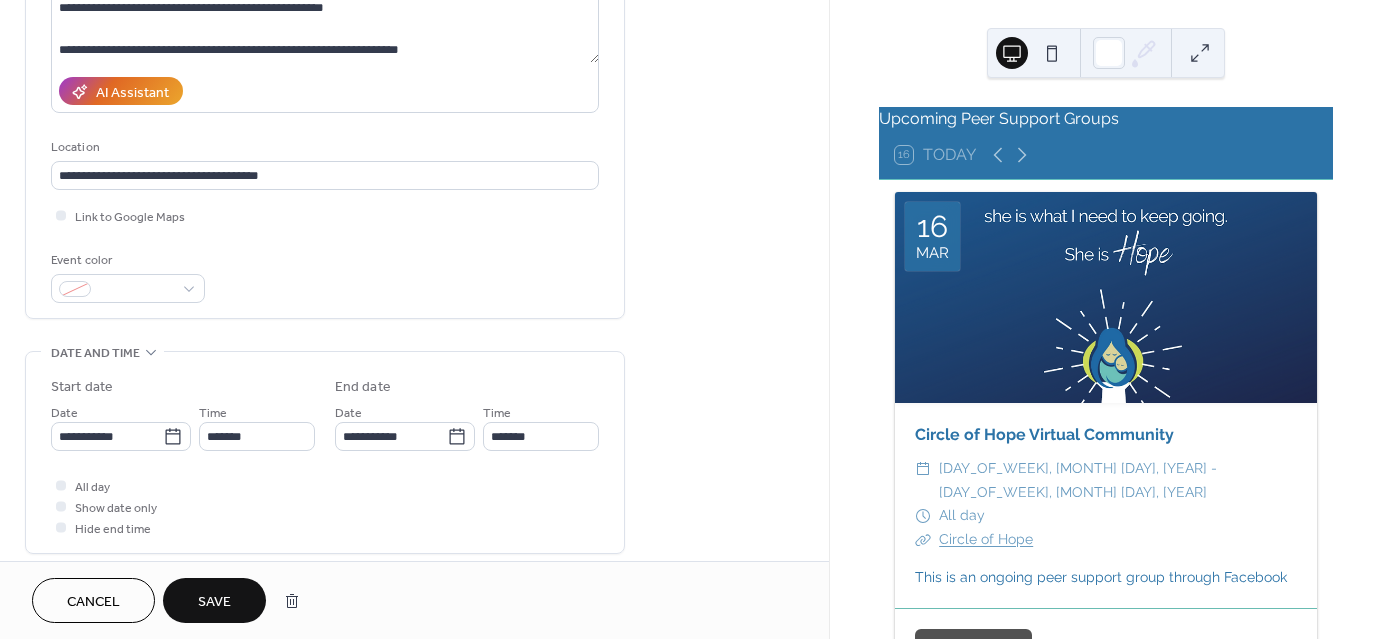 drag, startPoint x: 404, startPoint y: 535, endPoint x: 388, endPoint y: 515, distance: 25.612497 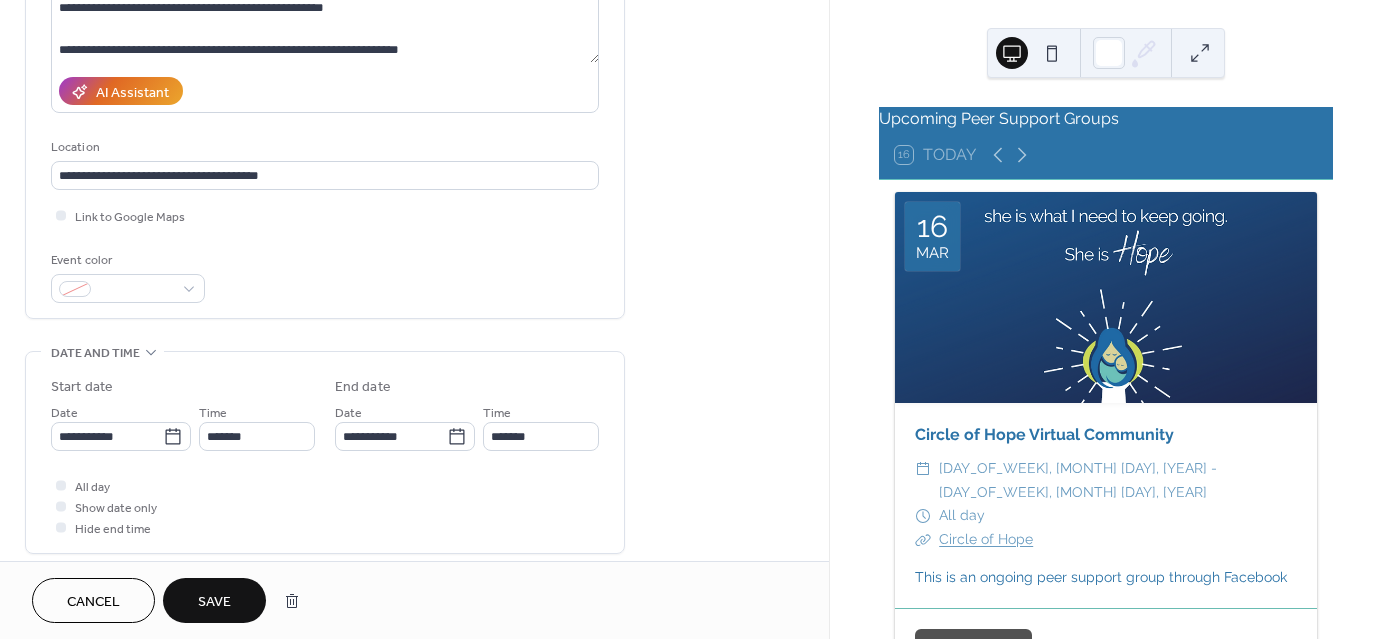 click on "All day Show date only Hide end time" at bounding box center [325, 506] 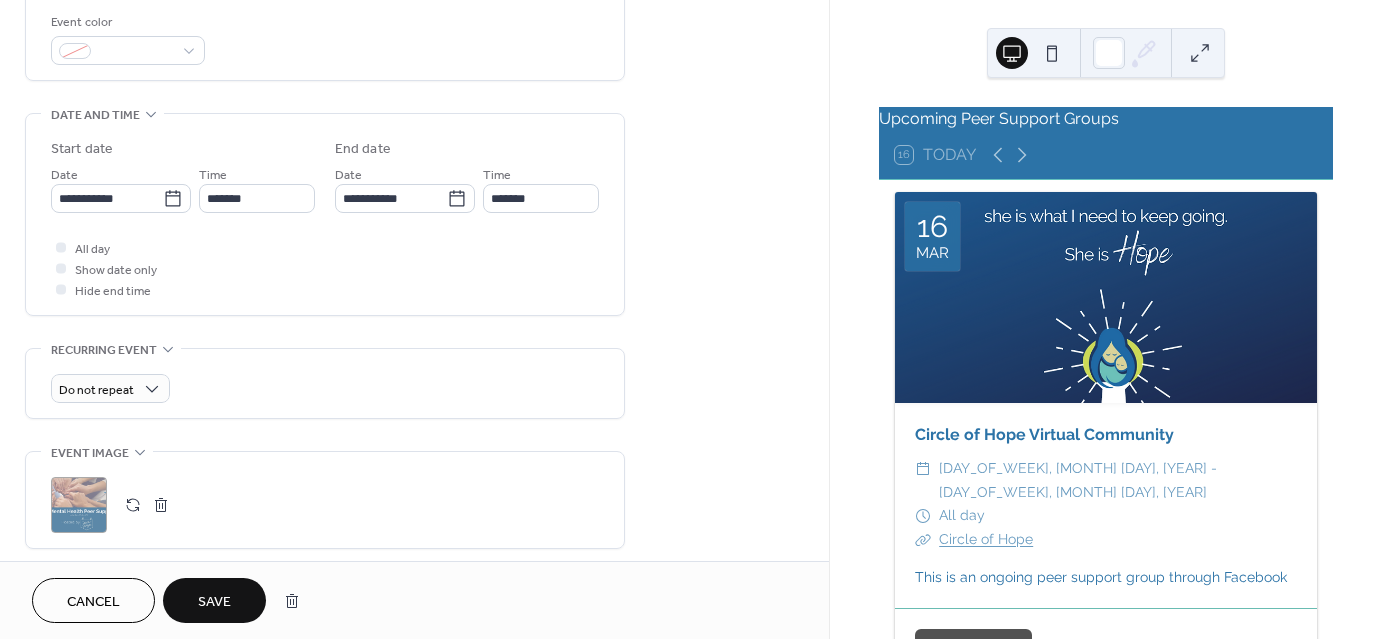 scroll, scrollTop: 600, scrollLeft: 0, axis: vertical 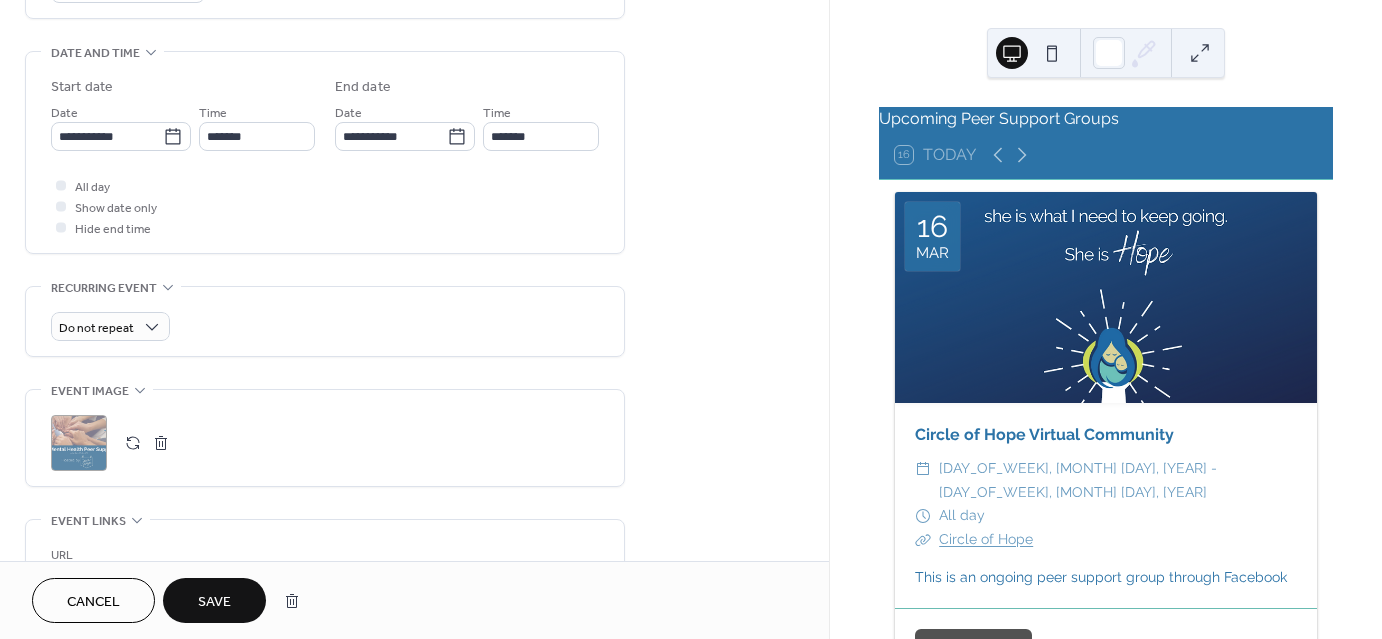 click at bounding box center [133, 443] 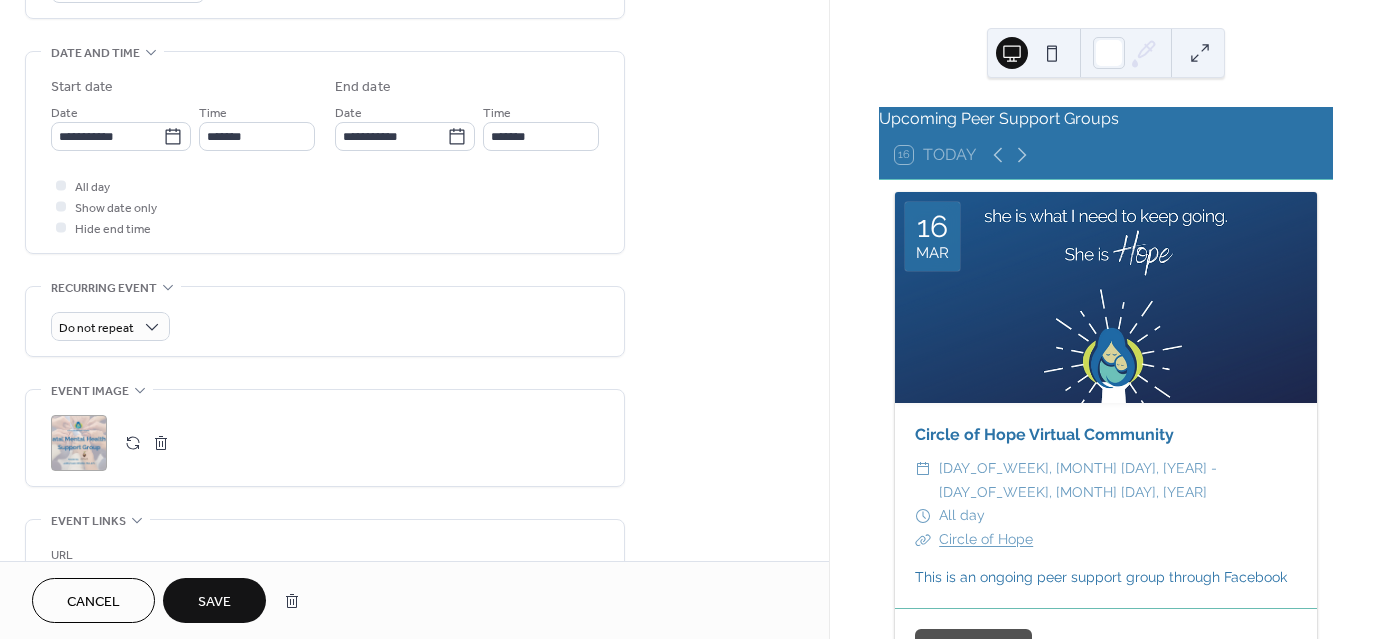 click on "Save" at bounding box center [214, 602] 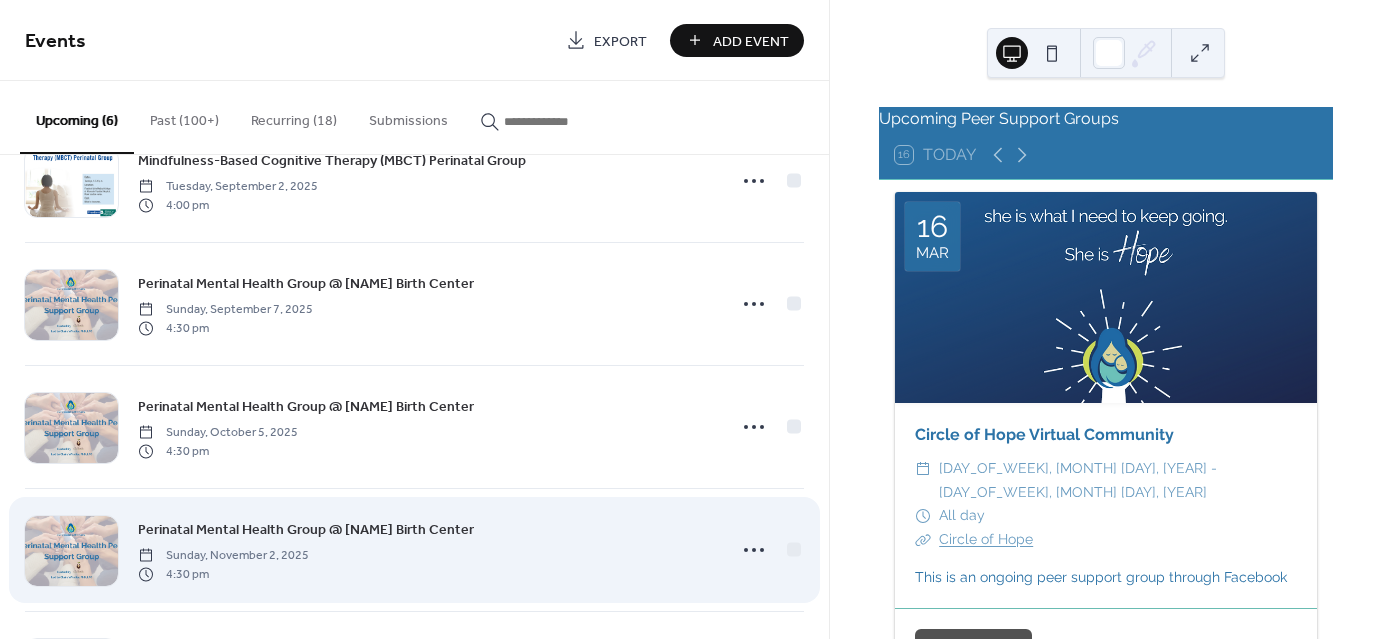 scroll, scrollTop: 311, scrollLeft: 0, axis: vertical 